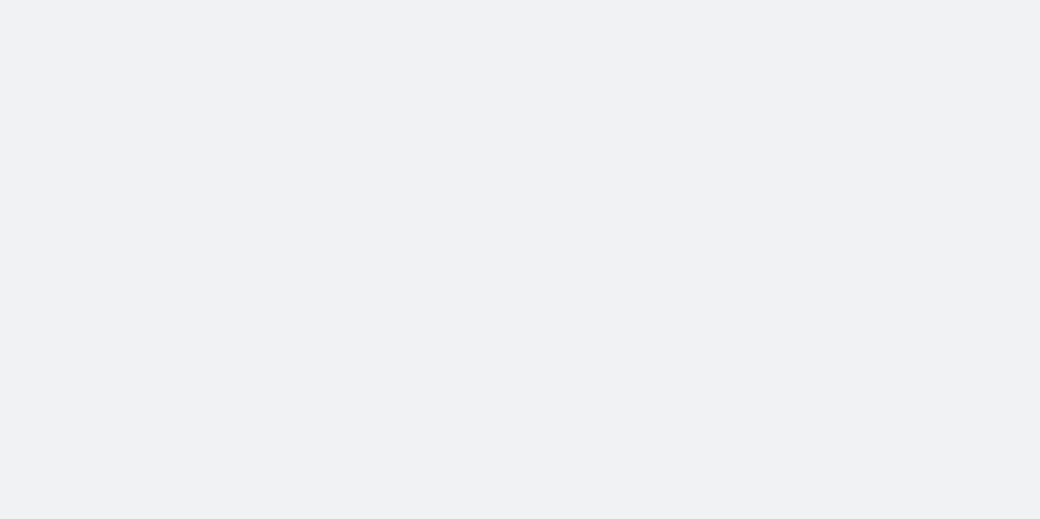 scroll, scrollTop: 0, scrollLeft: 0, axis: both 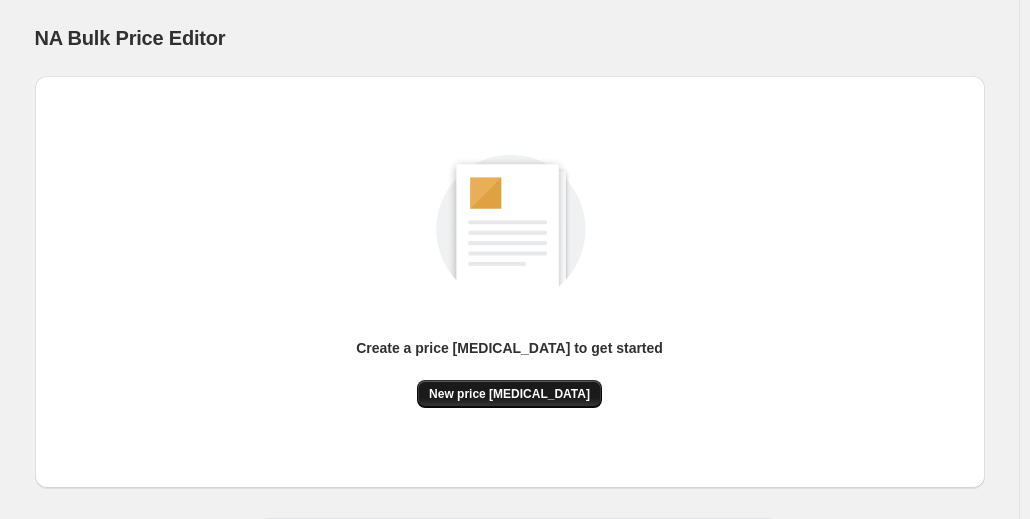 click on "New price [MEDICAL_DATA]" at bounding box center (509, 394) 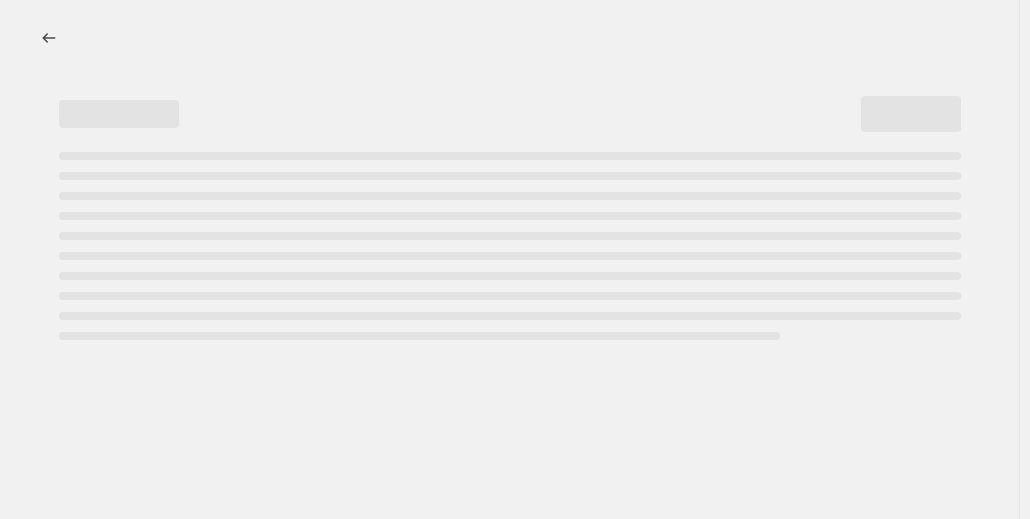 select on "percentage" 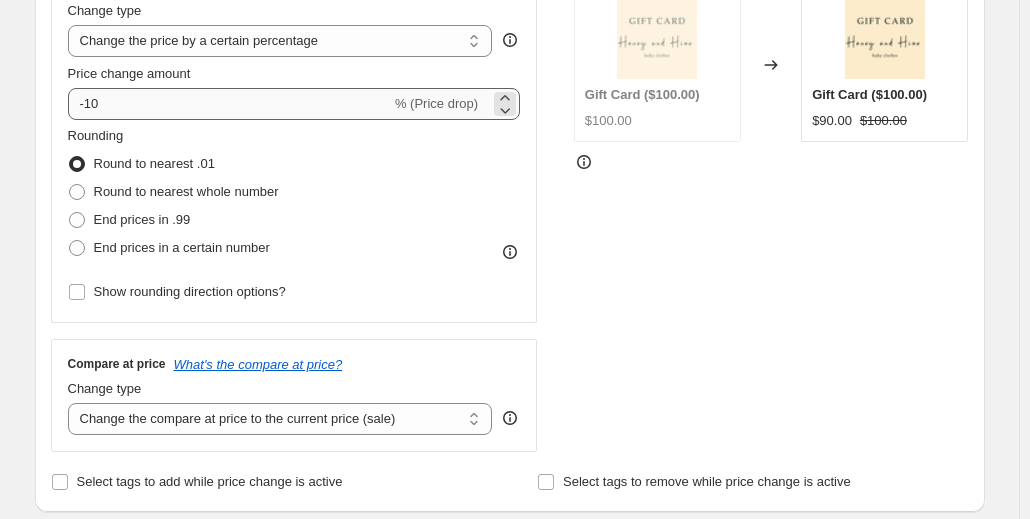 scroll, scrollTop: 300, scrollLeft: 0, axis: vertical 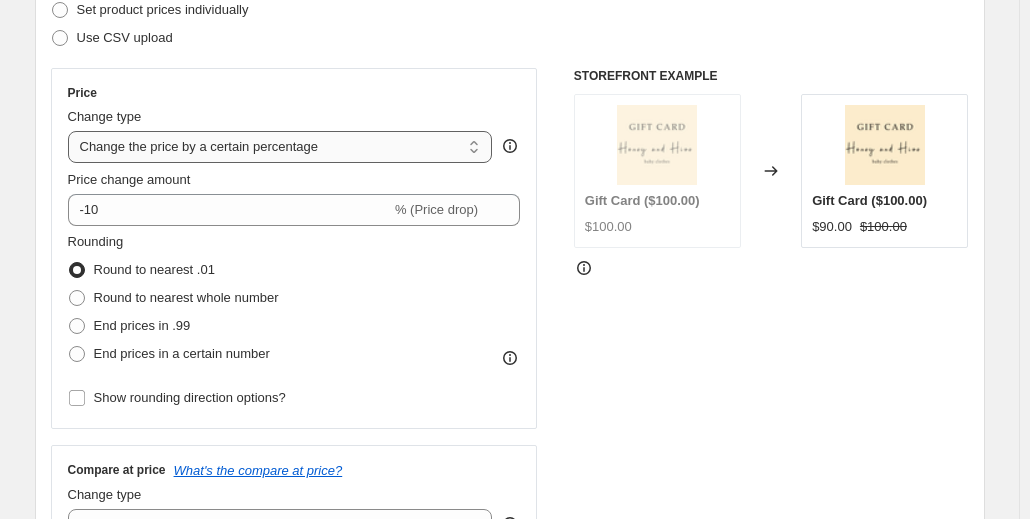 click on "Change the price to a certain amount Change the price by a certain amount Change the price by a certain percentage Change the price to the current compare at price (price before sale) Change the price by a certain amount relative to the compare at price Change the price by a certain percentage relative to the compare at price Don't change the price Change the price by a certain percentage relative to the cost per item Change price to certain cost margin" at bounding box center [280, 147] 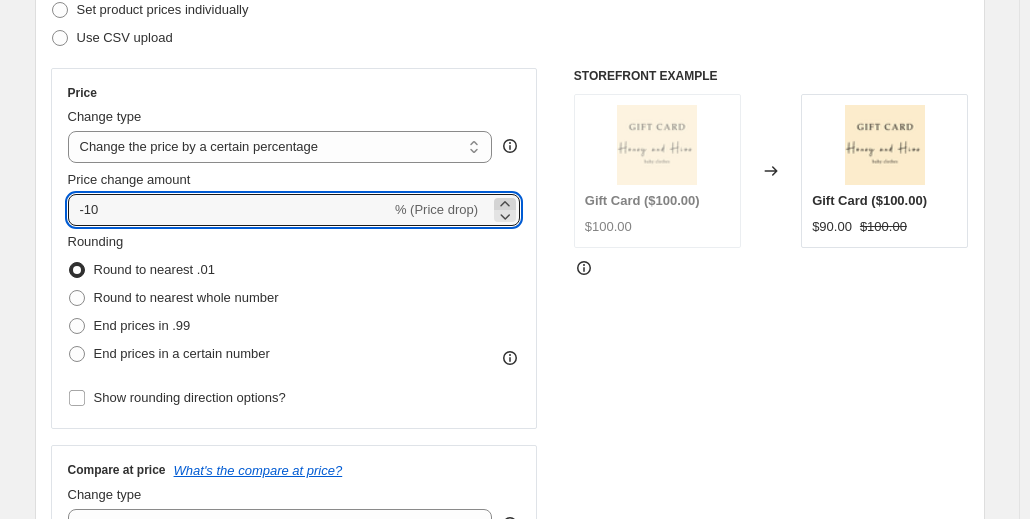 click 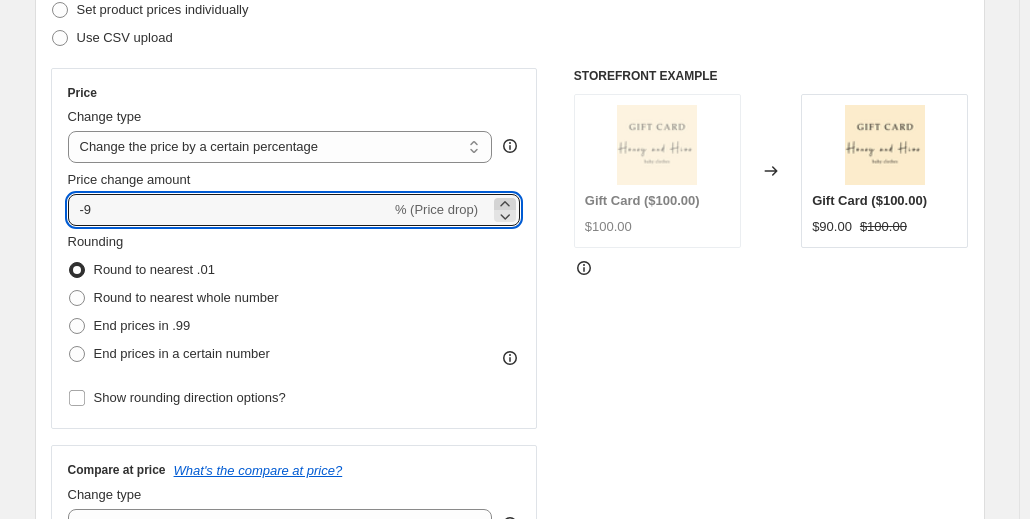 click 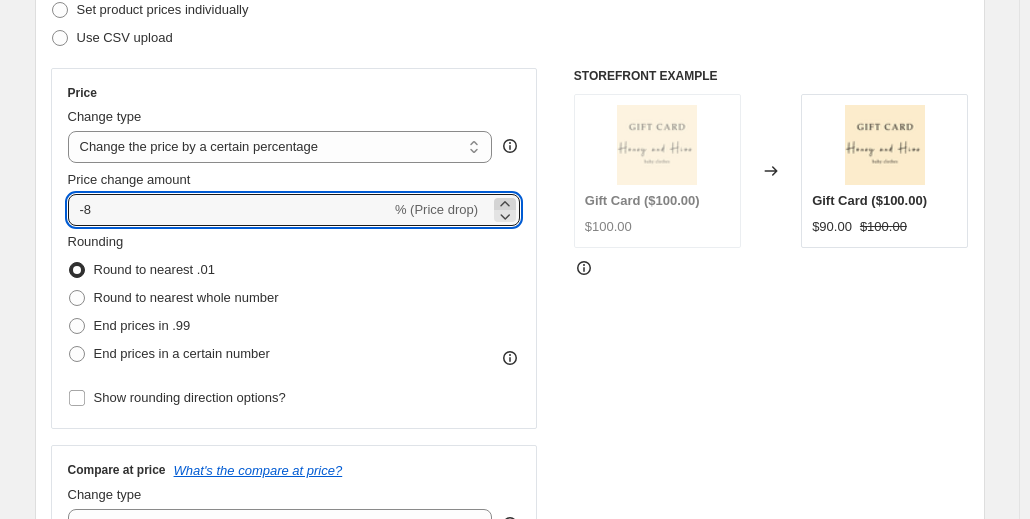 click 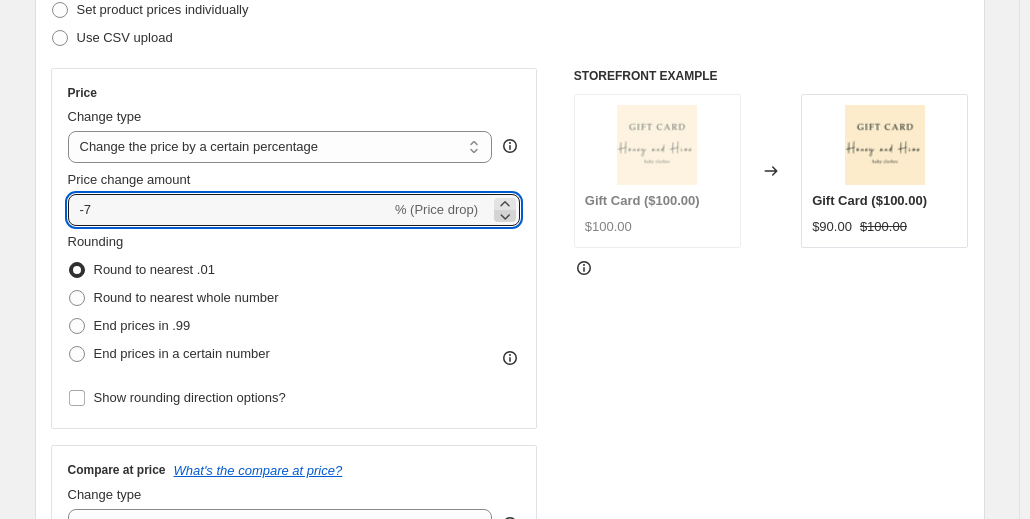 click 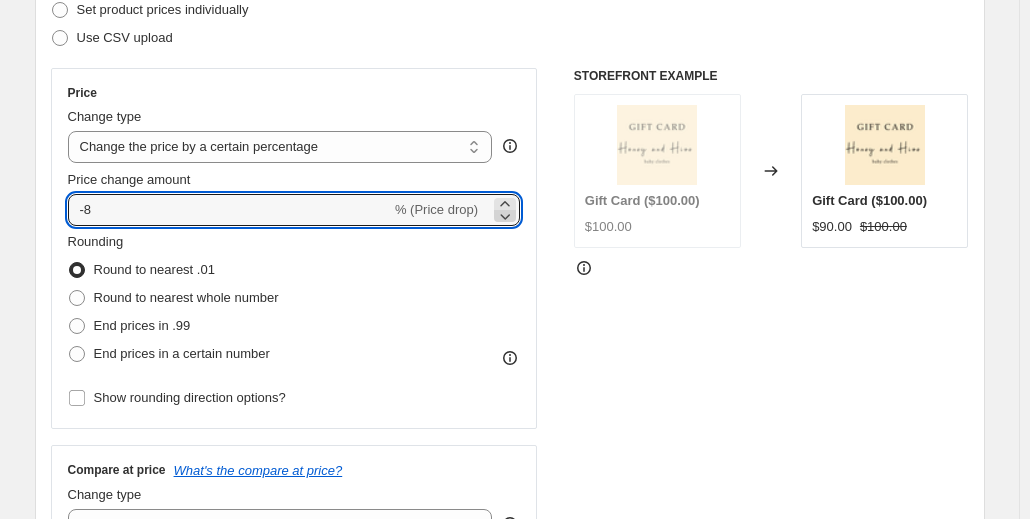 click 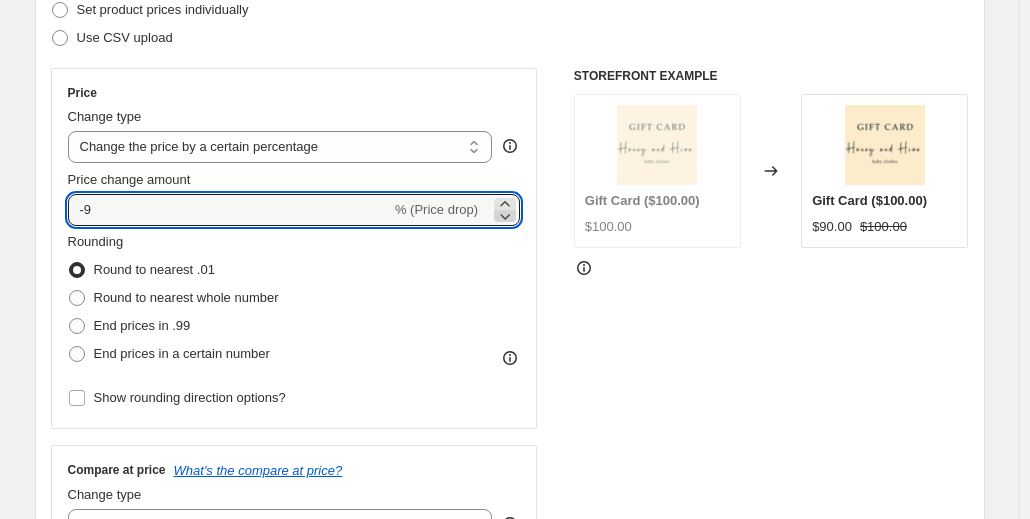 click 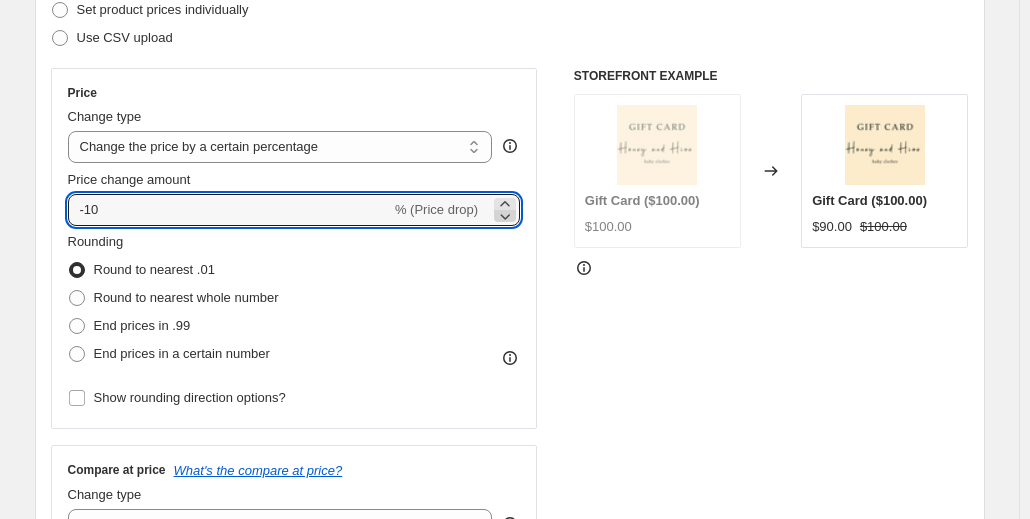 click 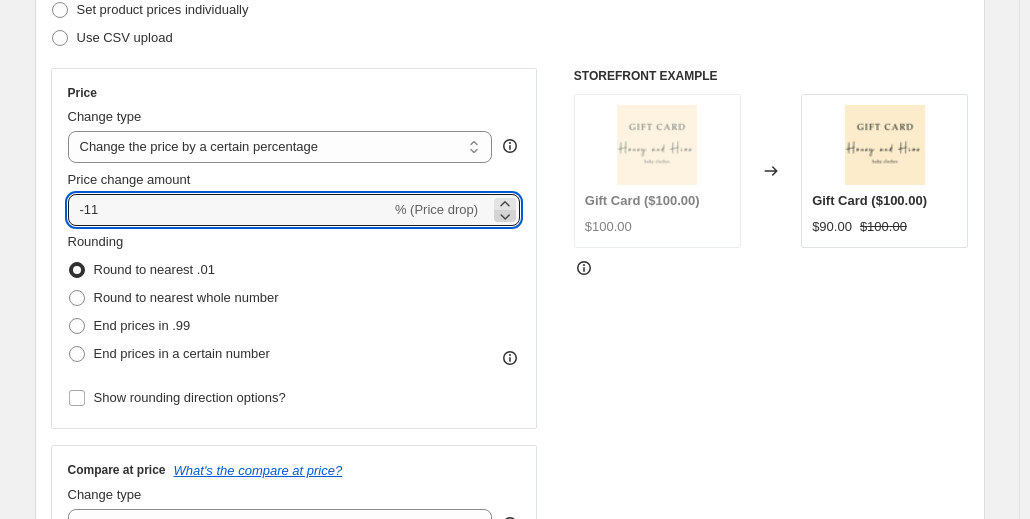 click 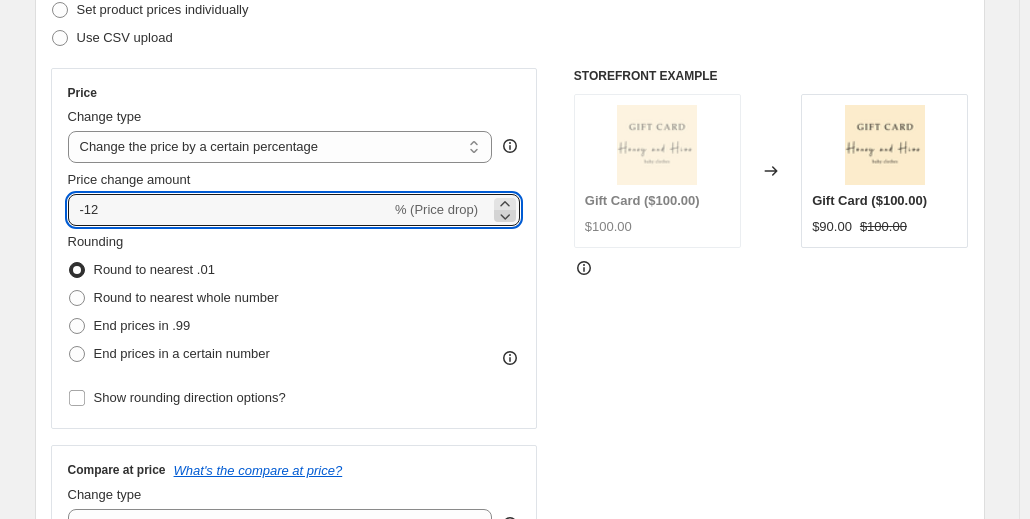 click 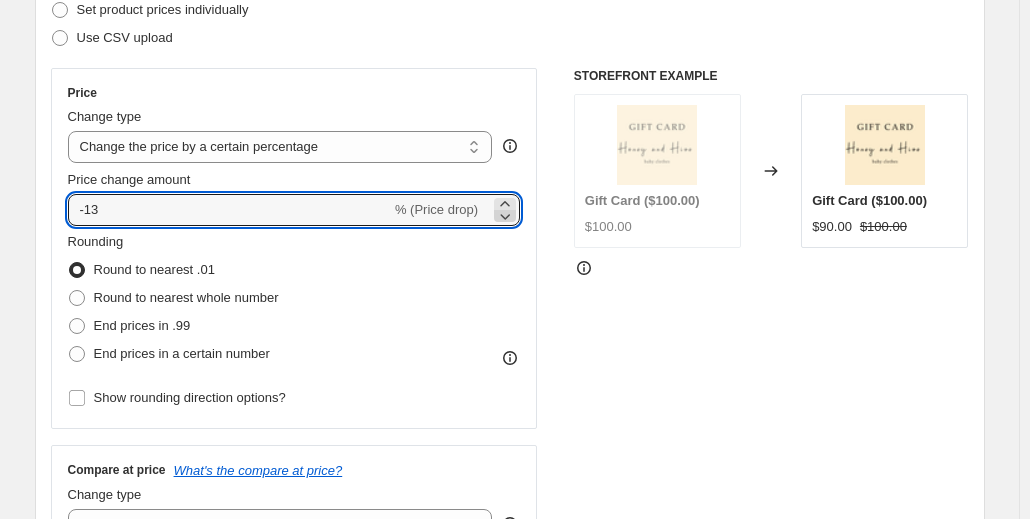 click 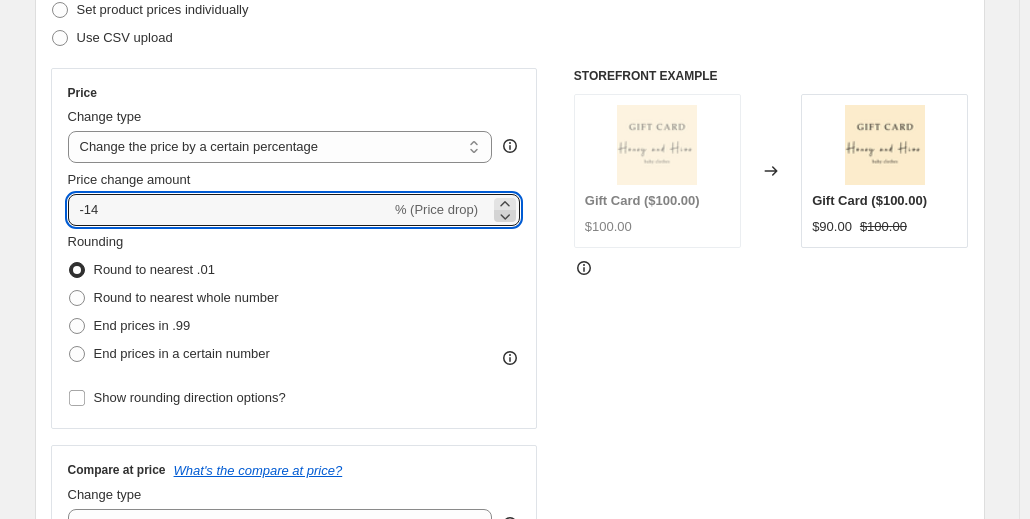 click 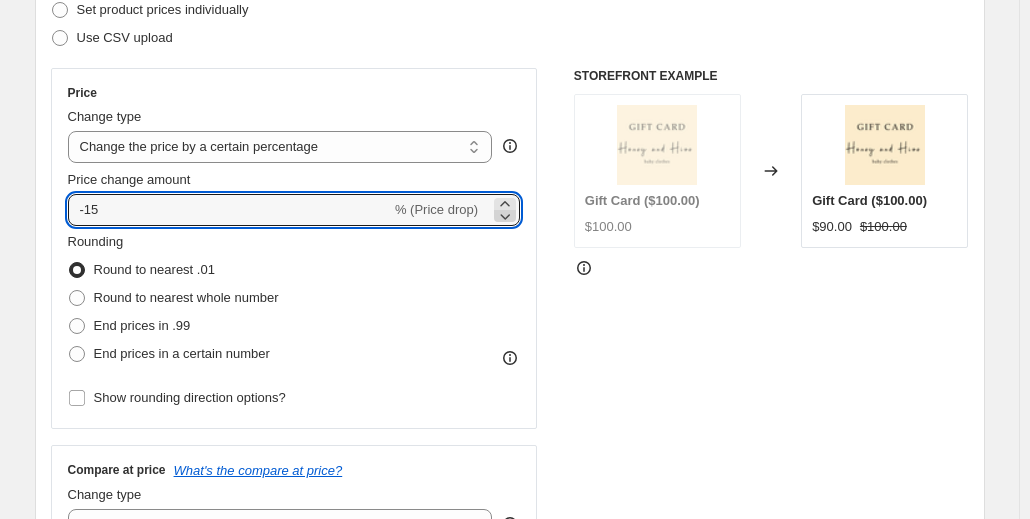 click 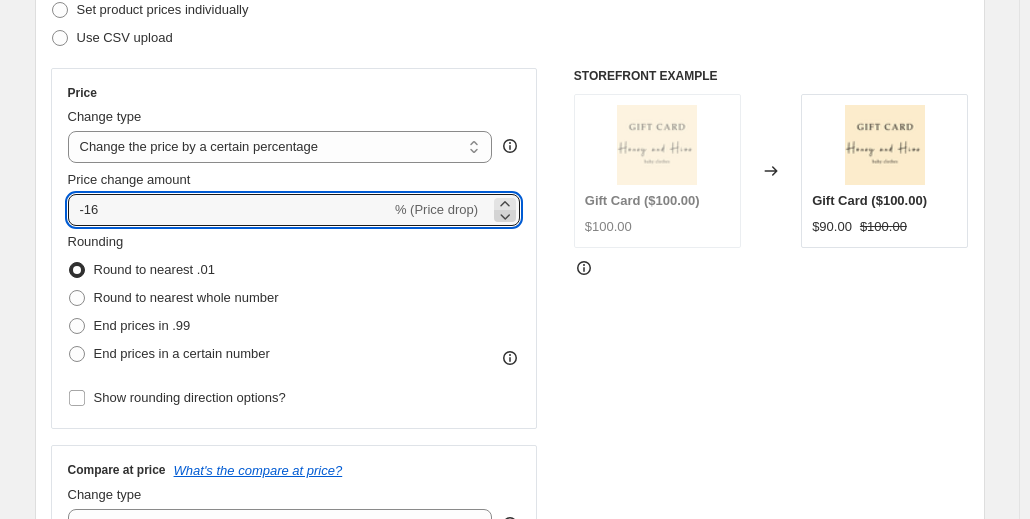 click 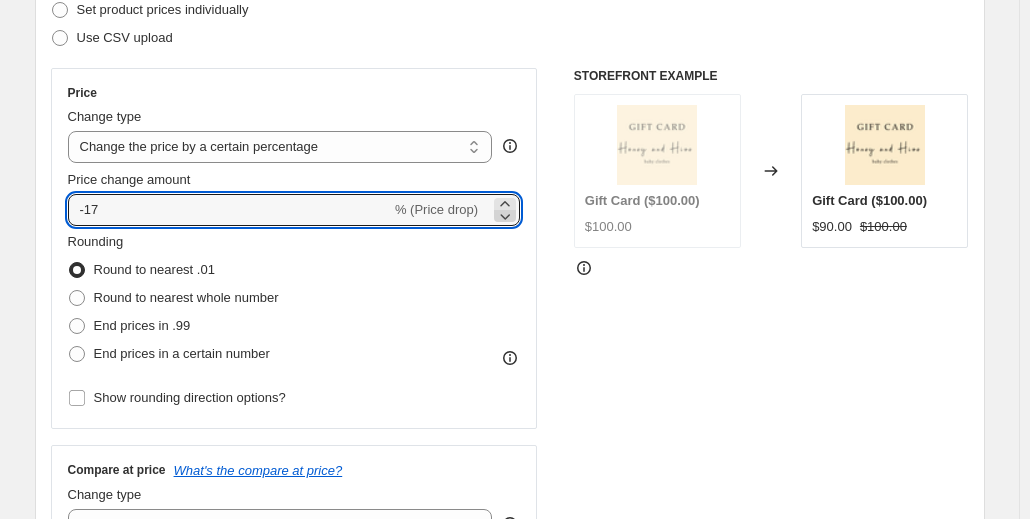 click 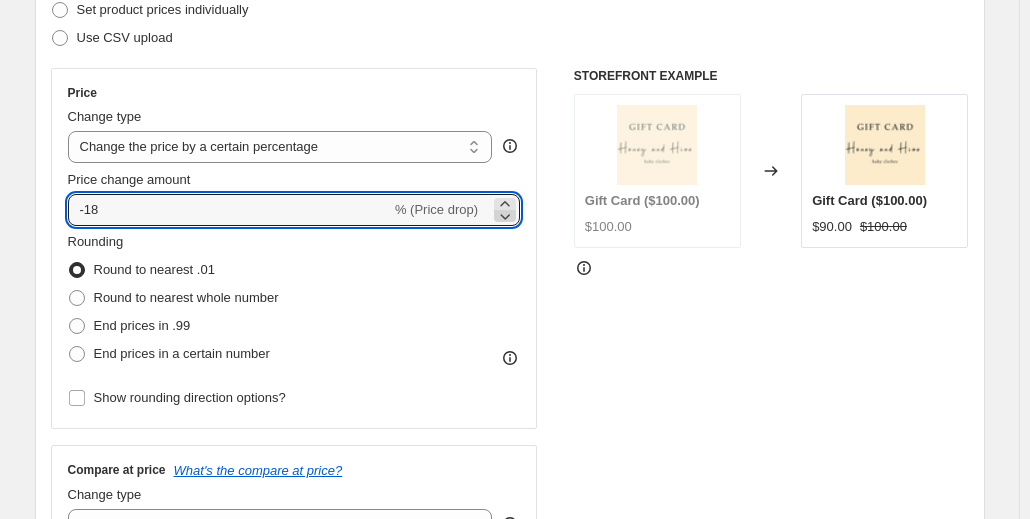 click 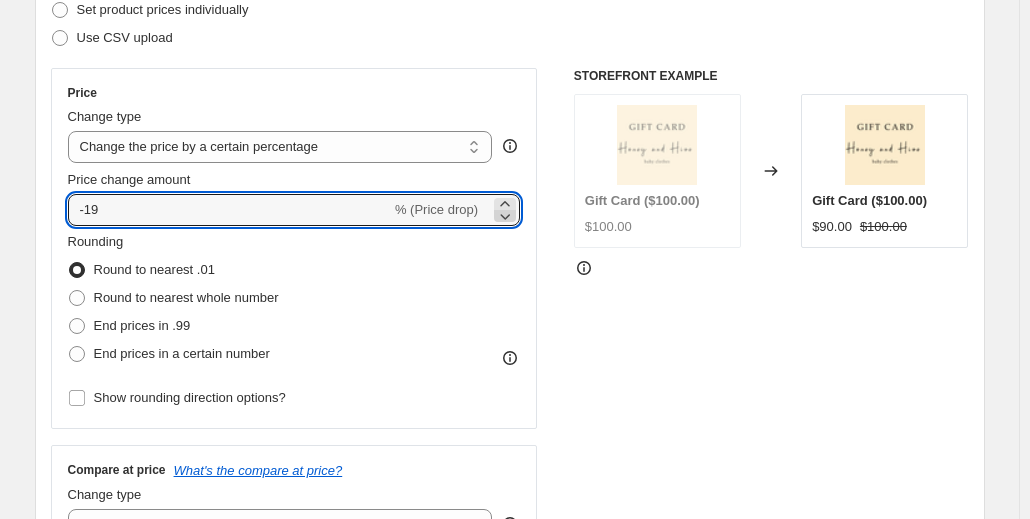 click 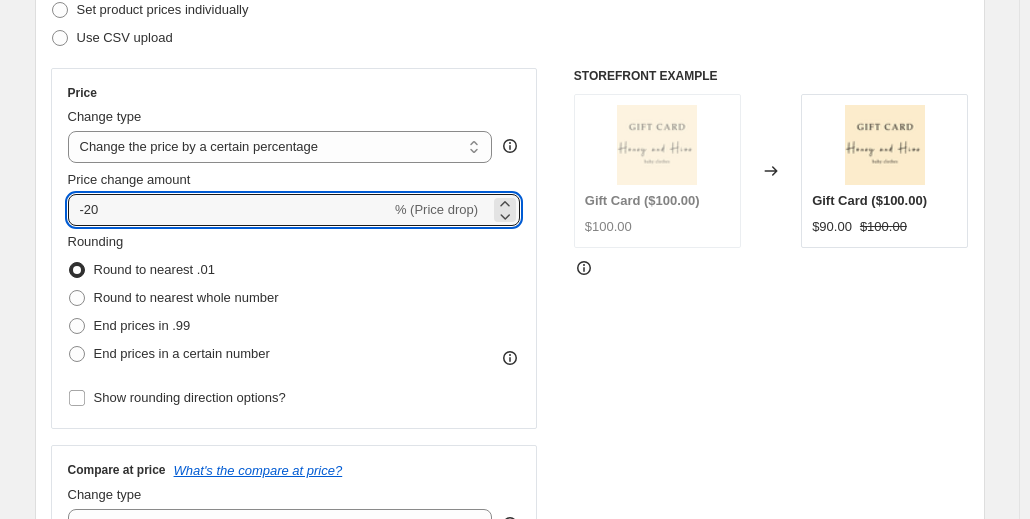 click on "Rounding Round to nearest .01 Round to nearest whole number End prices in .99 End prices in a certain number" at bounding box center (294, 300) 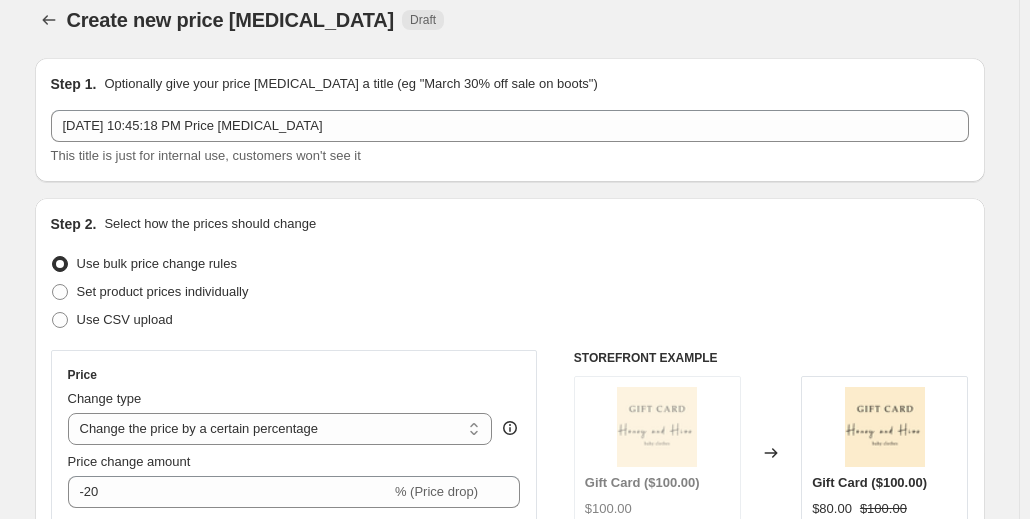 scroll, scrollTop: 0, scrollLeft: 0, axis: both 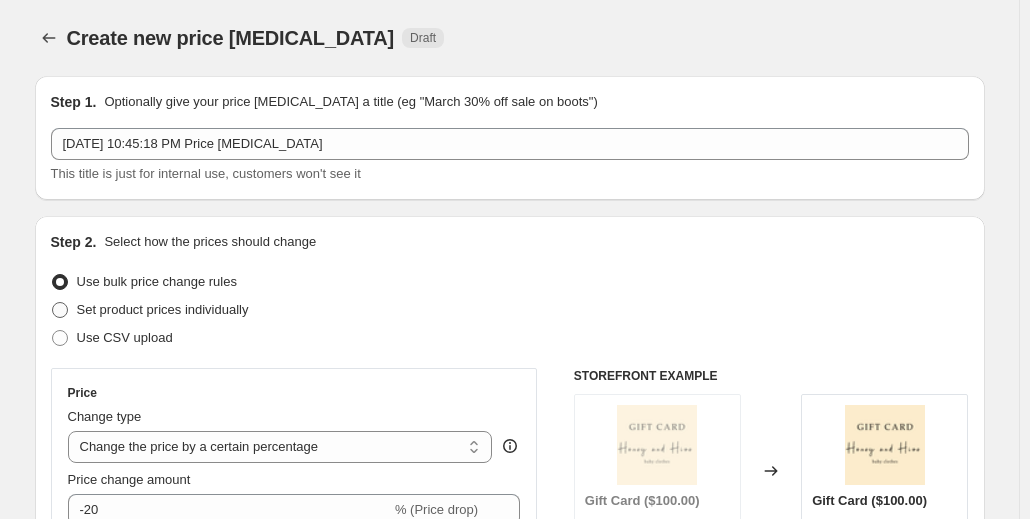 click on "Set product prices individually" at bounding box center (163, 309) 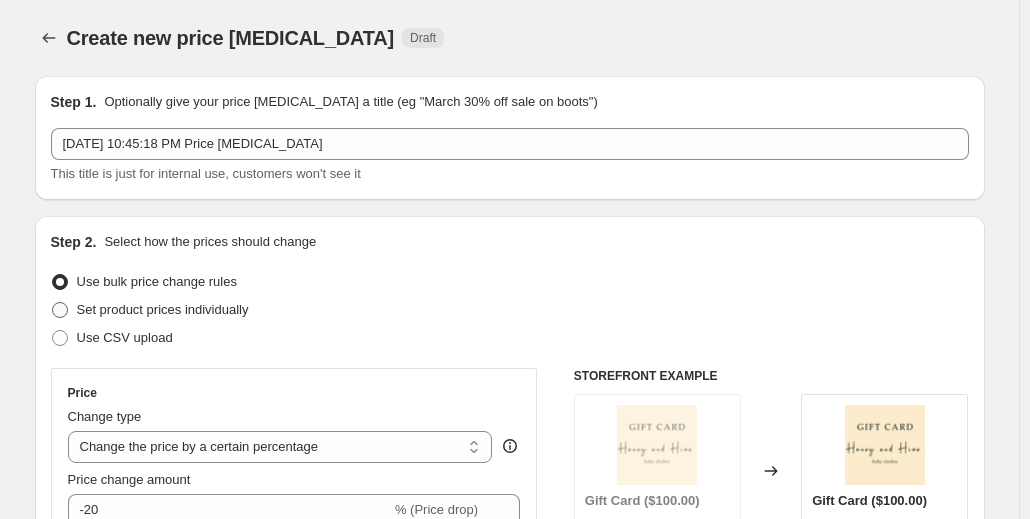 radio on "true" 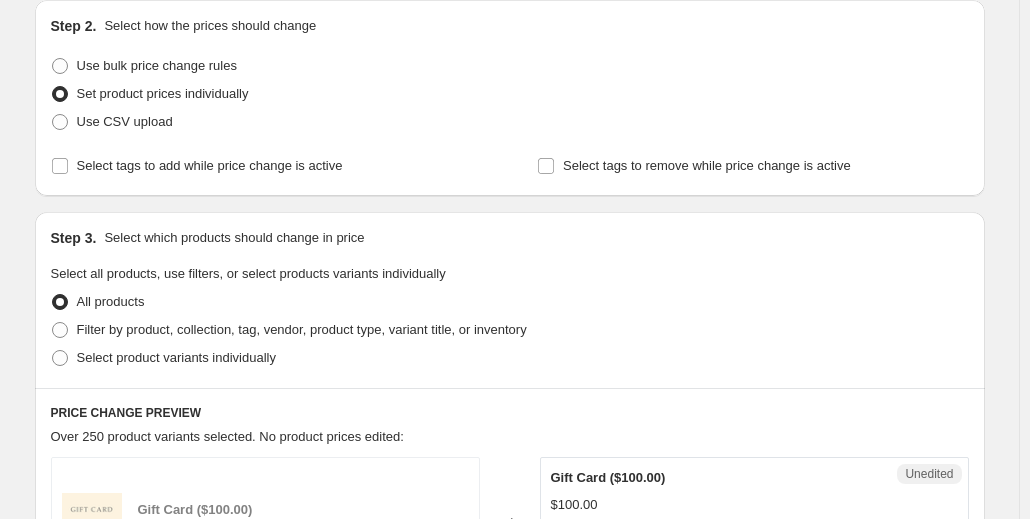 scroll, scrollTop: 400, scrollLeft: 0, axis: vertical 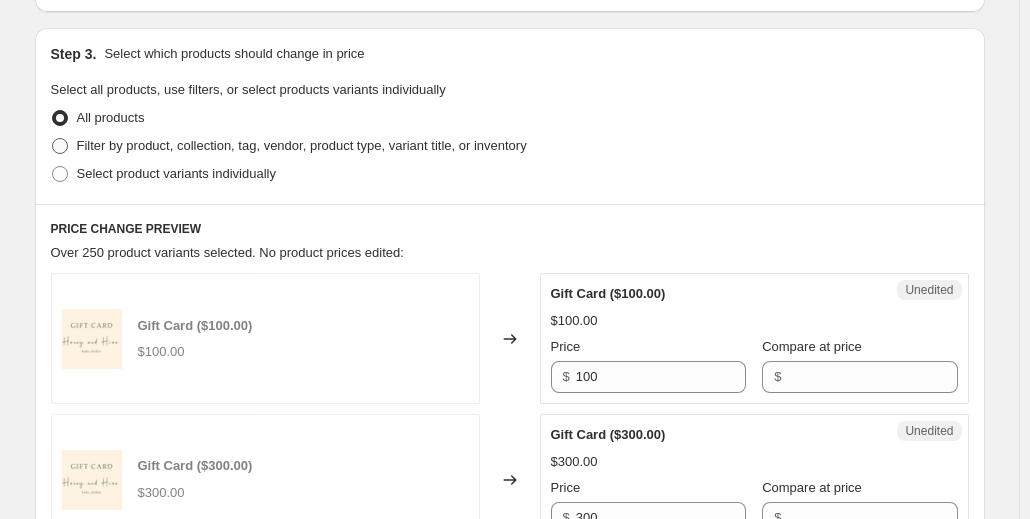 click on "Filter by product, collection, tag, vendor, product type, variant title, or inventory" at bounding box center (302, 145) 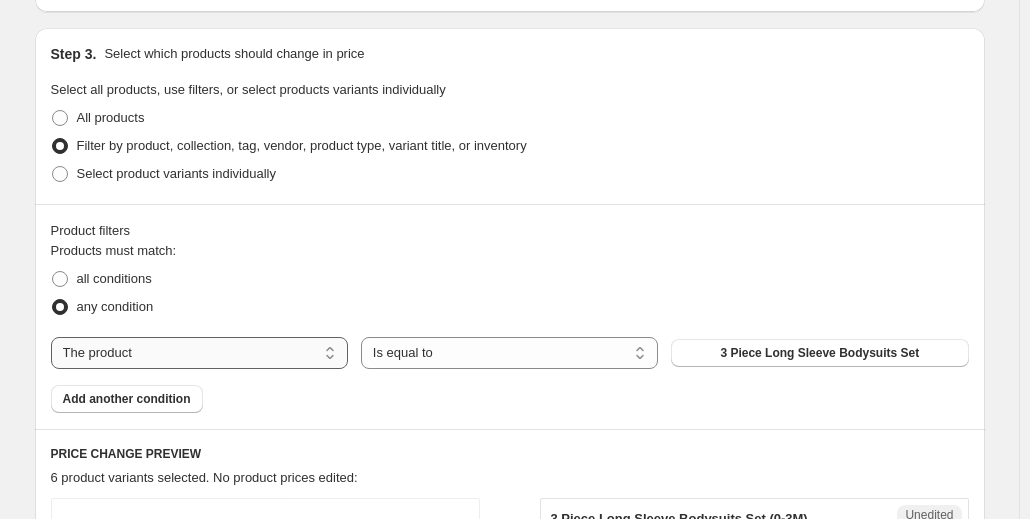 click on "The product The product's collection The product's tag The product's vendor The product's type The product's status The variant's title Inventory quantity" at bounding box center [199, 353] 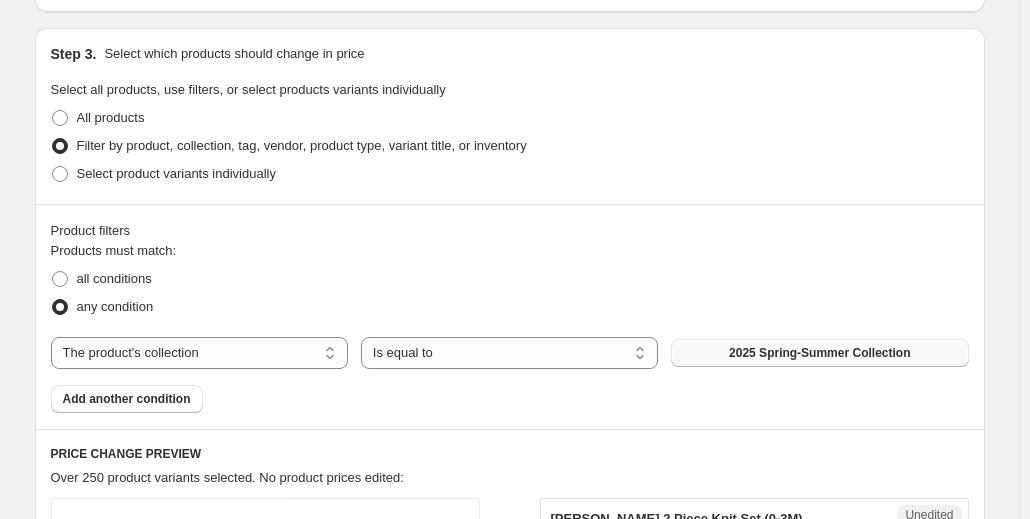 click on "2025 Spring-Summer Collection" at bounding box center (819, 353) 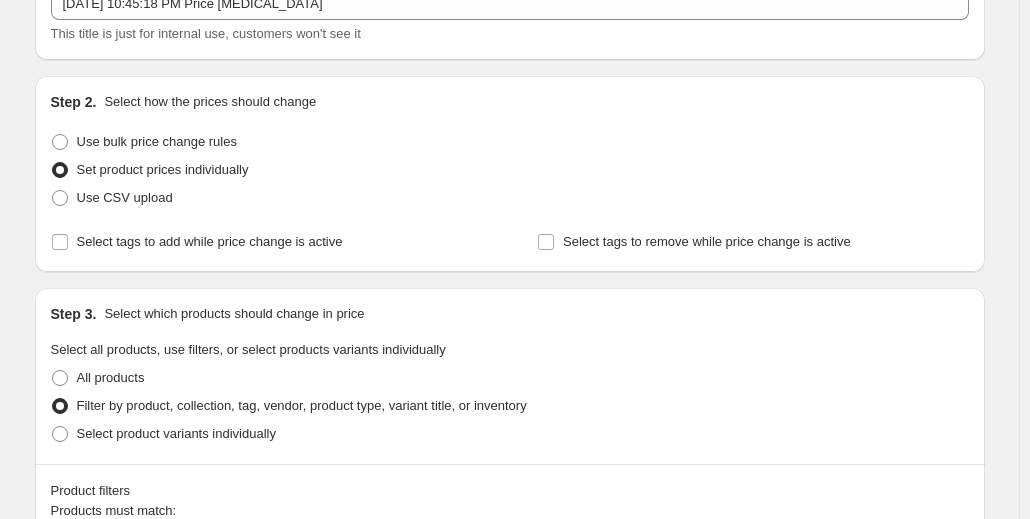 scroll, scrollTop: 0, scrollLeft: 0, axis: both 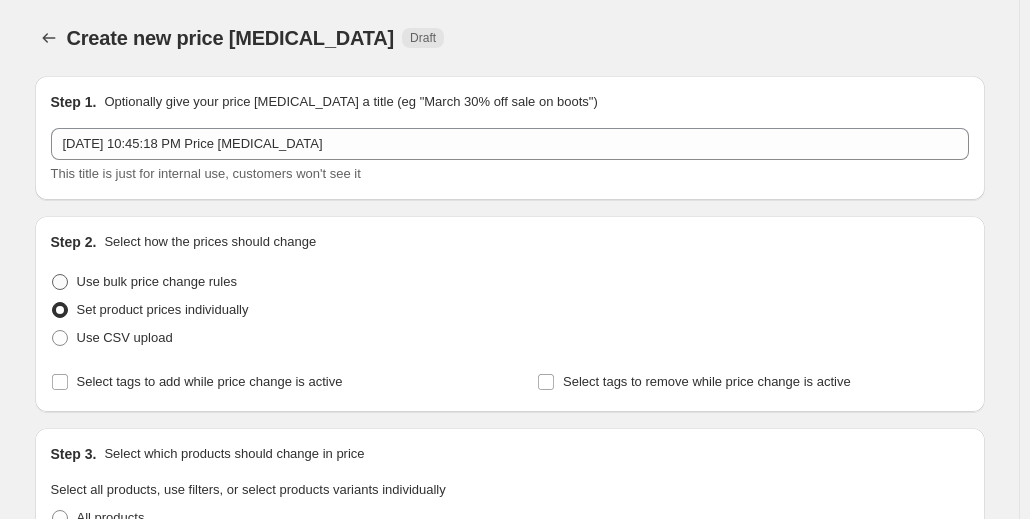 click on "Use bulk price change rules" at bounding box center [157, 281] 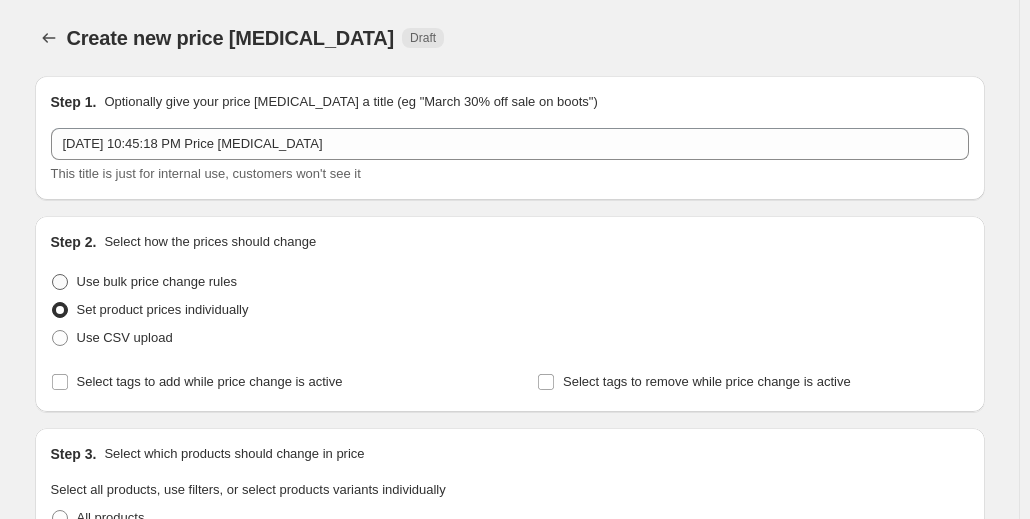 radio on "true" 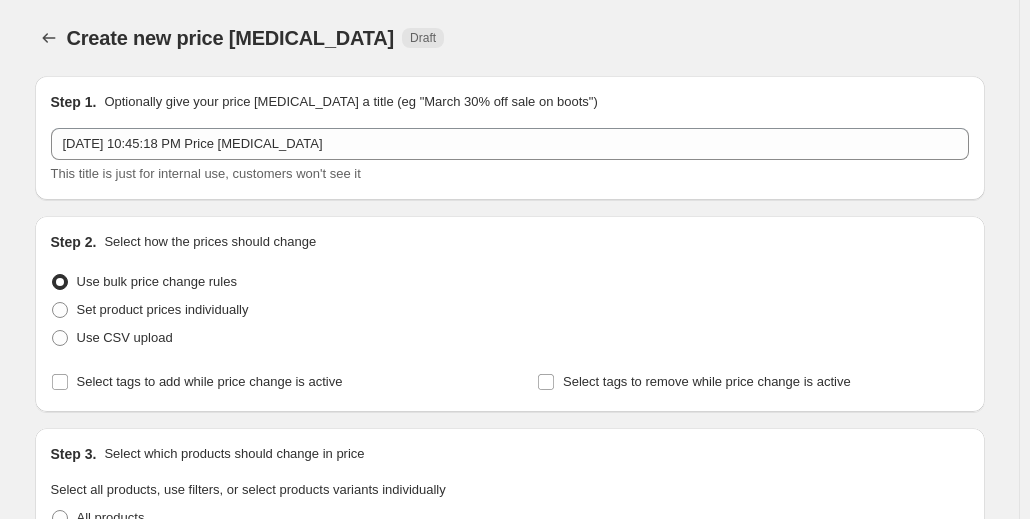 select on "percentage" 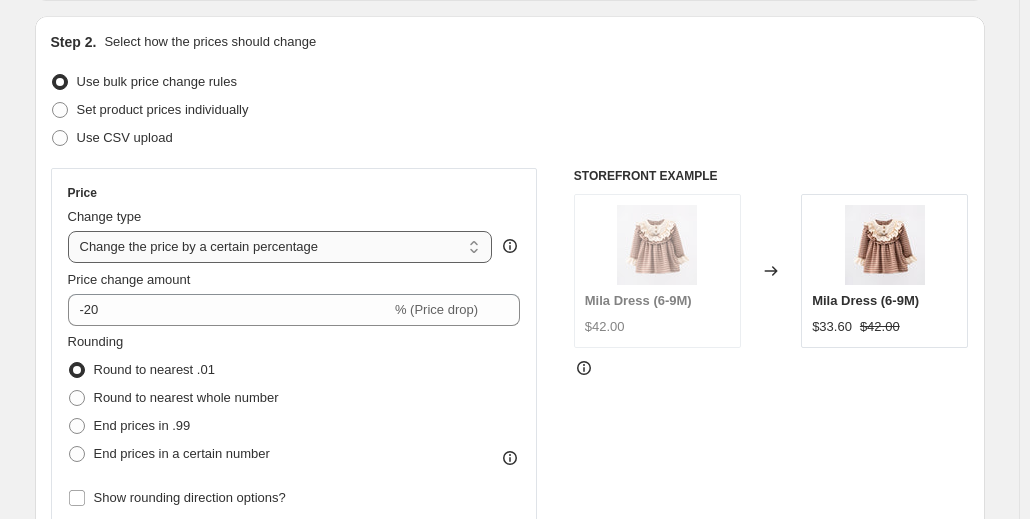 scroll, scrollTop: 300, scrollLeft: 0, axis: vertical 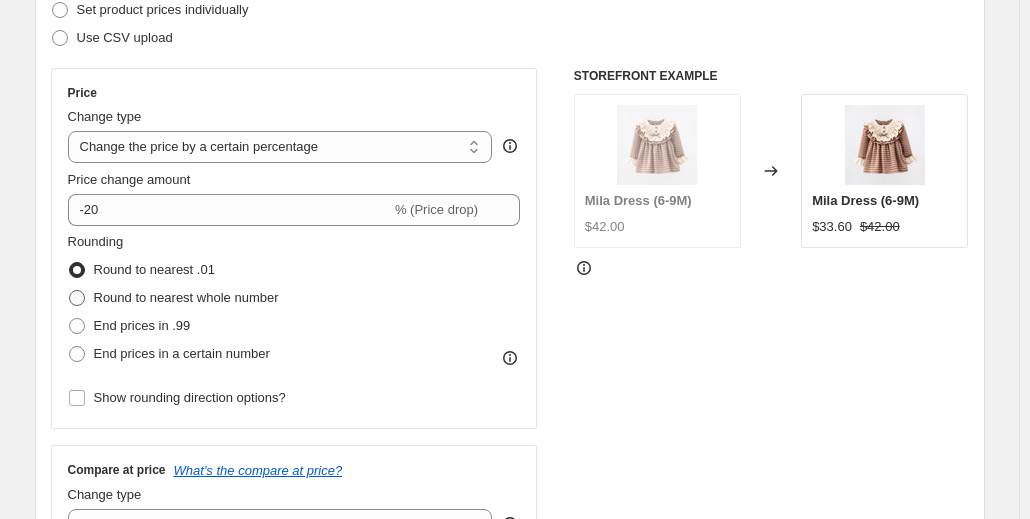 click on "Round to nearest whole number" at bounding box center [186, 297] 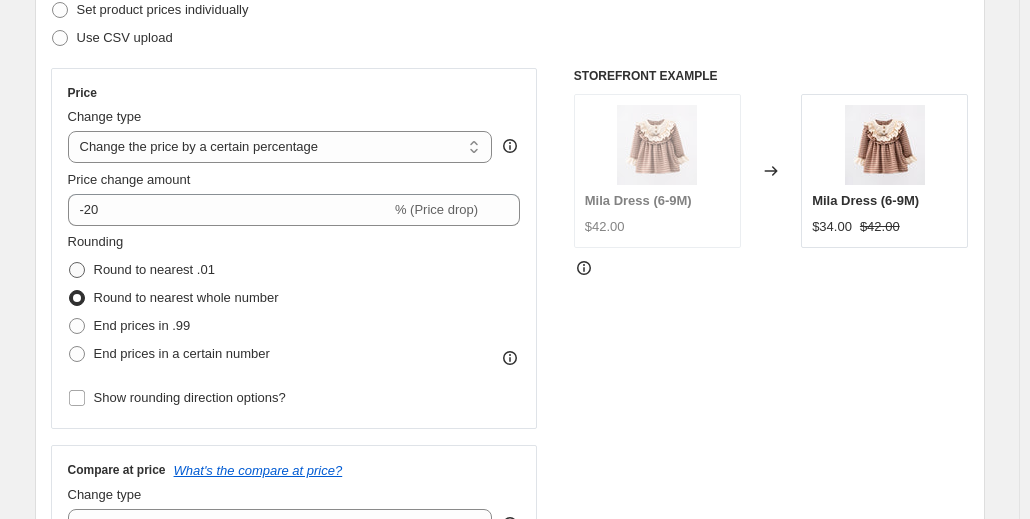 click on "Round to nearest .01" at bounding box center [154, 269] 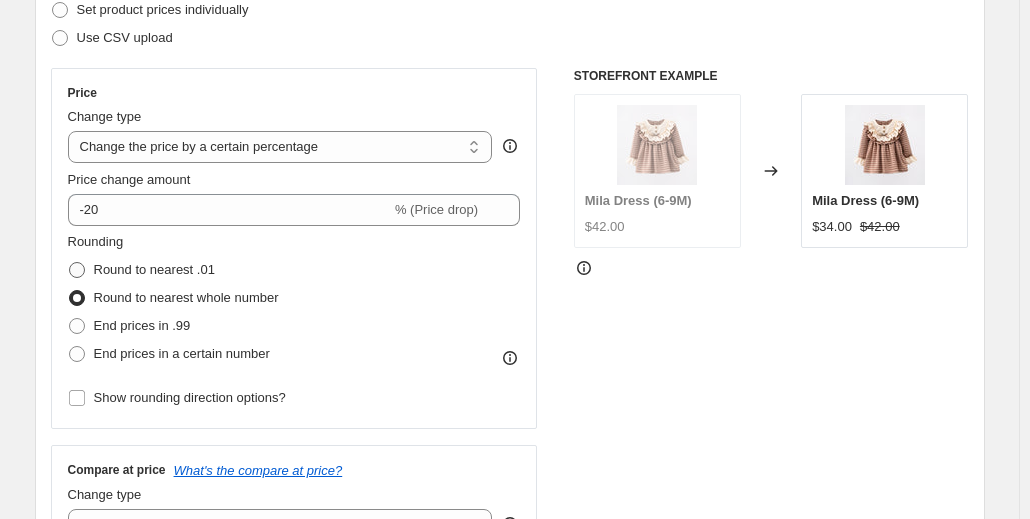 radio on "true" 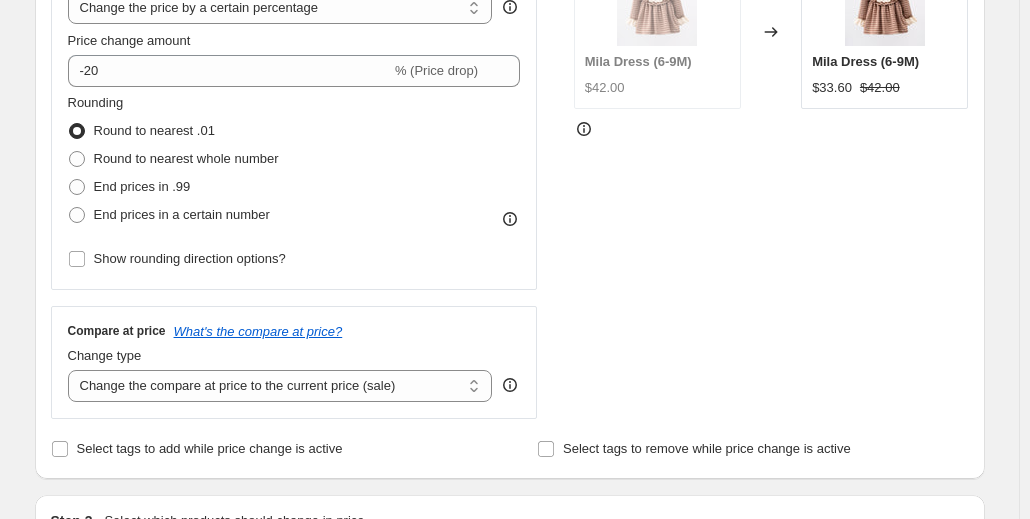 scroll, scrollTop: 500, scrollLeft: 0, axis: vertical 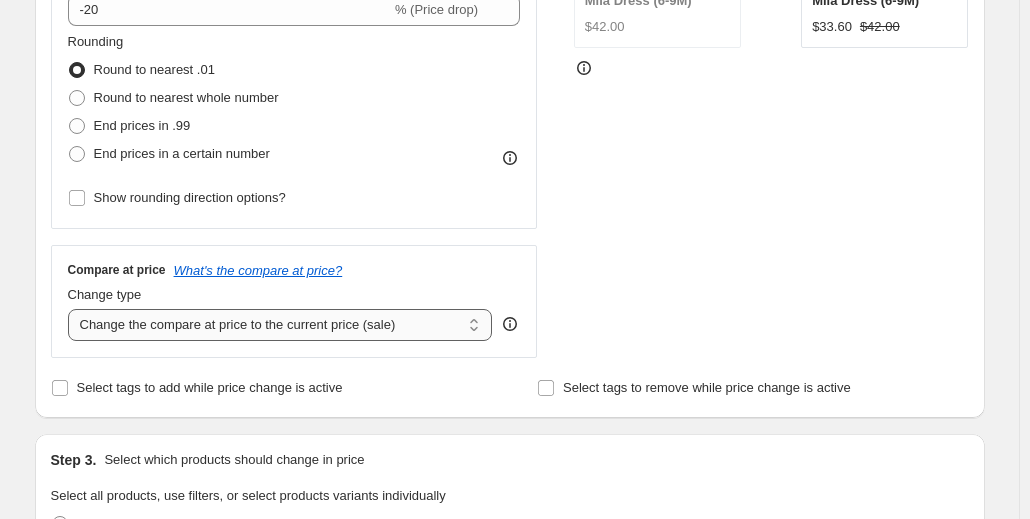 click on "Change the compare at price to the current price (sale) Change the compare at price to a certain amount Change the compare at price by a certain amount Change the compare at price by a certain percentage Change the compare at price by a certain amount relative to the actual price Change the compare at price by a certain percentage relative to the actual price Don't change the compare at price Remove the compare at price" at bounding box center [280, 325] 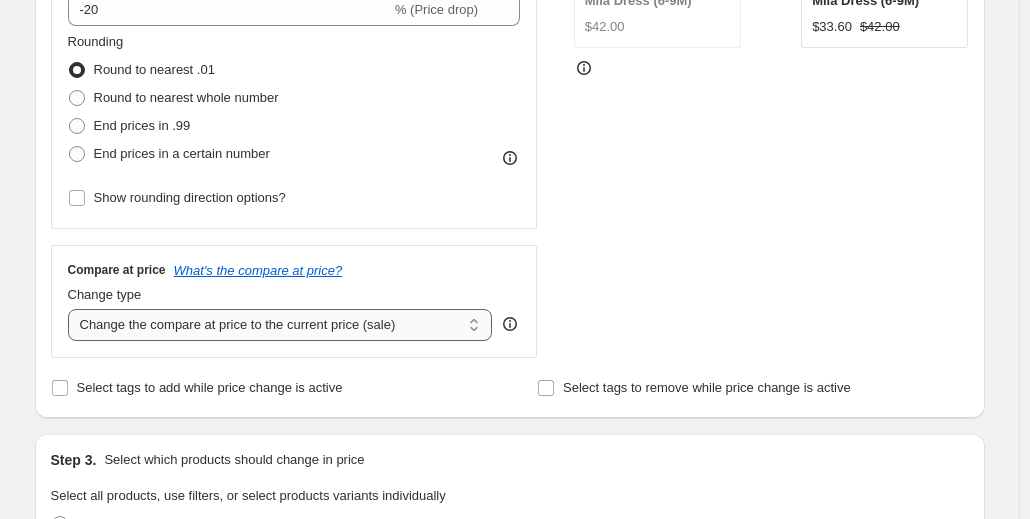 click on "Change the compare at price to the current price (sale) Change the compare at price to a certain amount Change the compare at price by a certain amount Change the compare at price by a certain percentage Change the compare at price by a certain amount relative to the actual price Change the compare at price by a certain percentage relative to the actual price Don't change the compare at price Remove the compare at price" at bounding box center [280, 325] 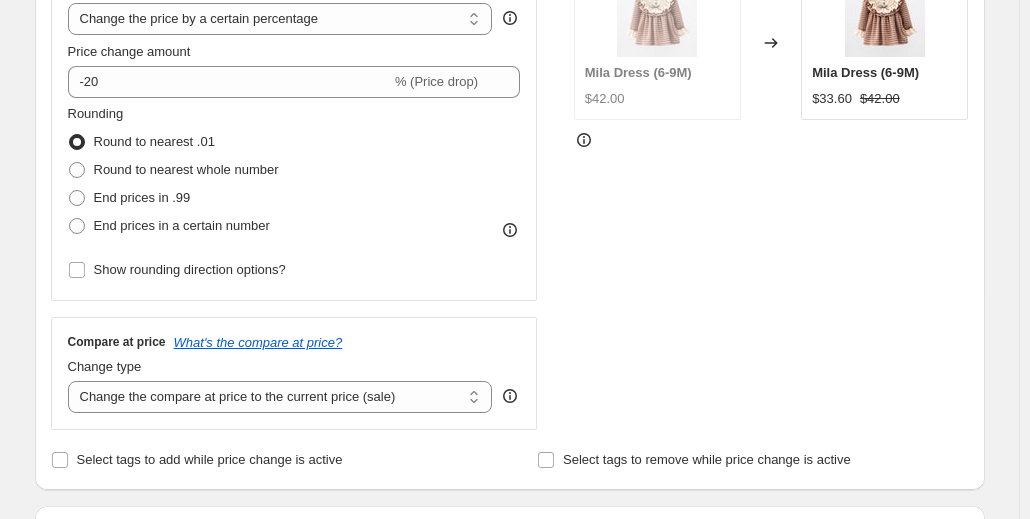 scroll, scrollTop: 500, scrollLeft: 0, axis: vertical 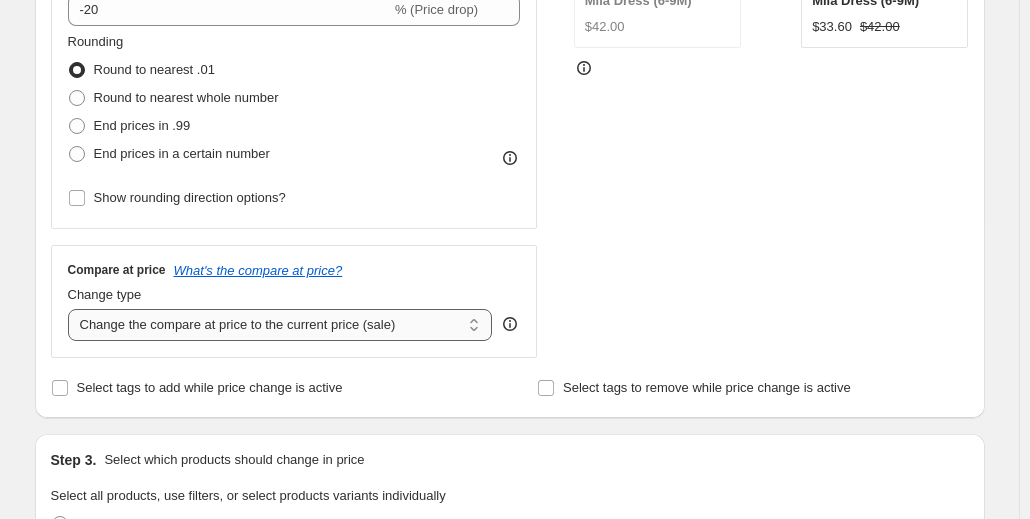 click on "Change the compare at price to the current price (sale) Change the compare at price to a certain amount Change the compare at price by a certain amount Change the compare at price by a certain percentage Change the compare at price by a certain amount relative to the actual price Change the compare at price by a certain percentage relative to the actual price Don't change the compare at price Remove the compare at price" at bounding box center [280, 325] 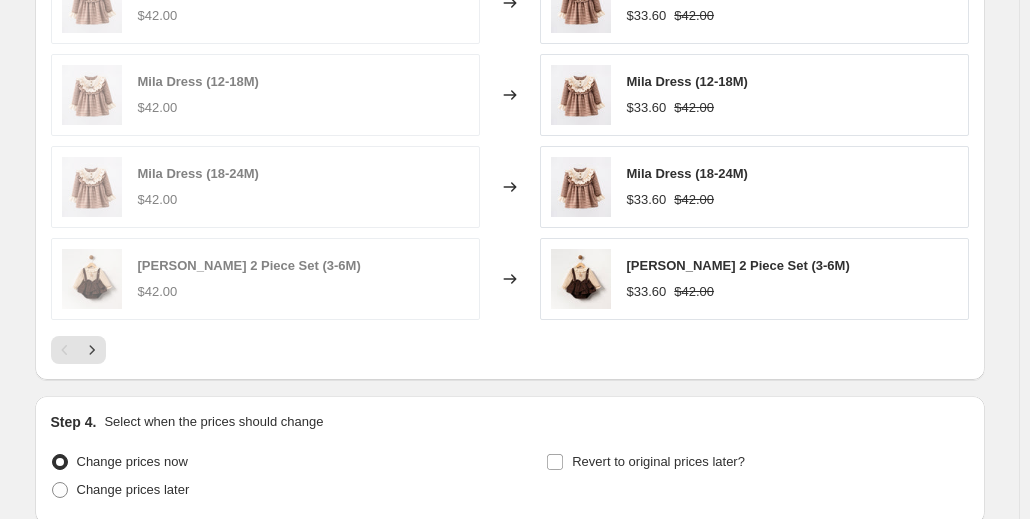 scroll, scrollTop: 1500, scrollLeft: 0, axis: vertical 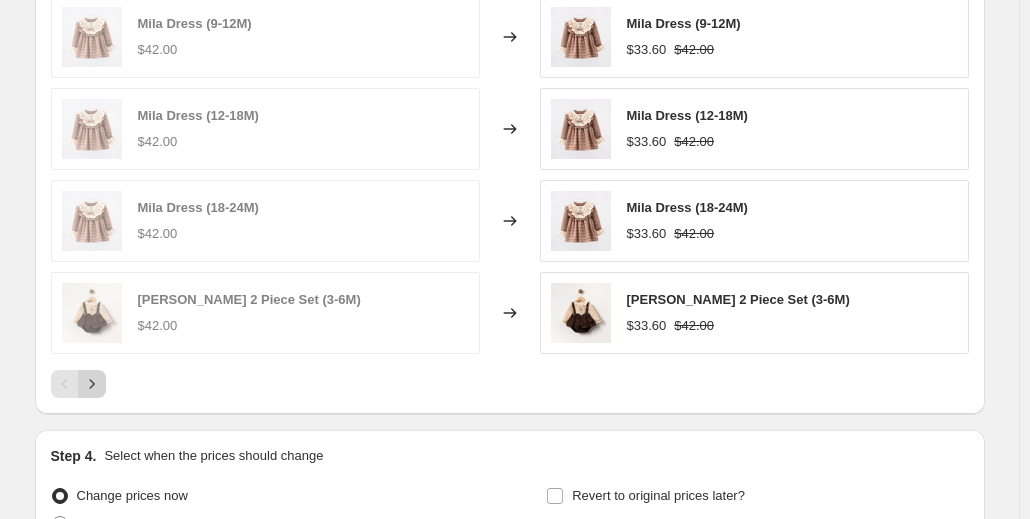 click 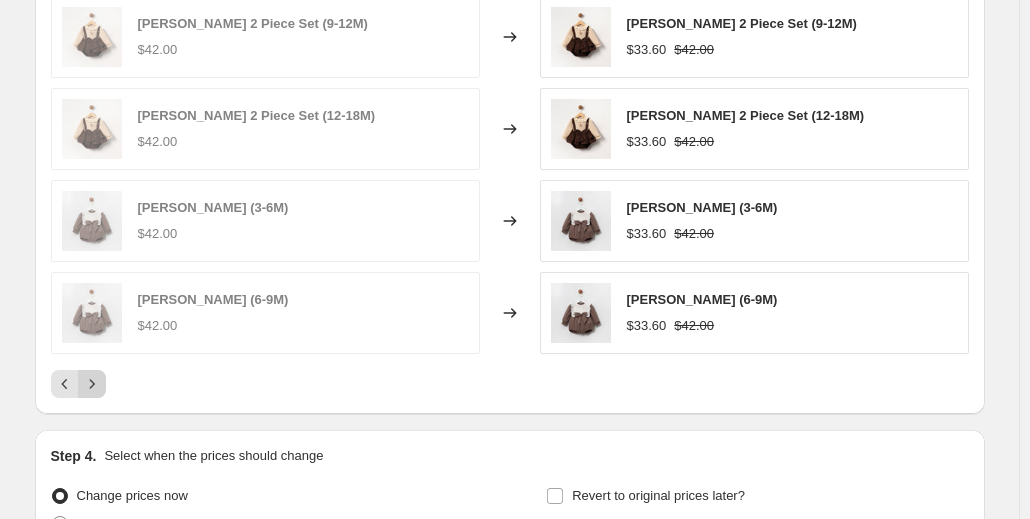 click 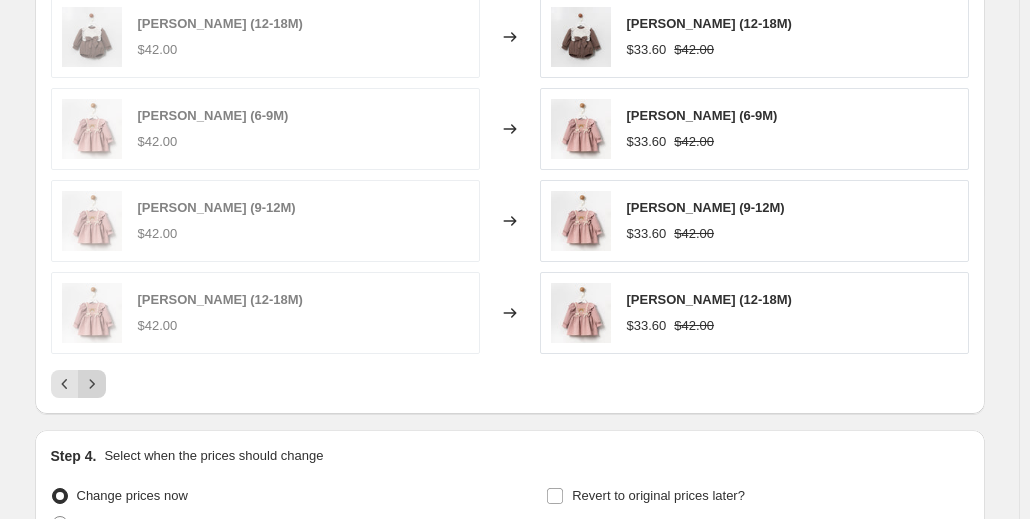 click 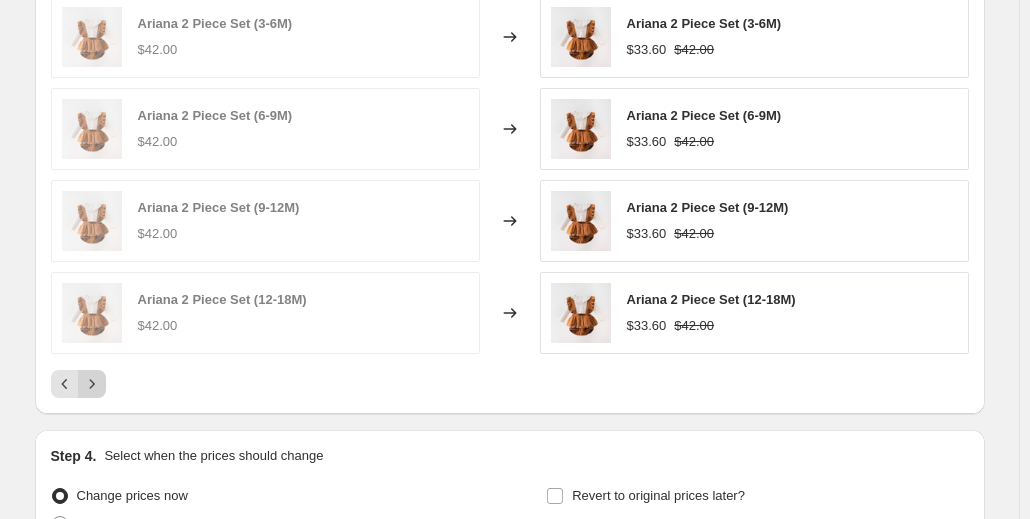 click 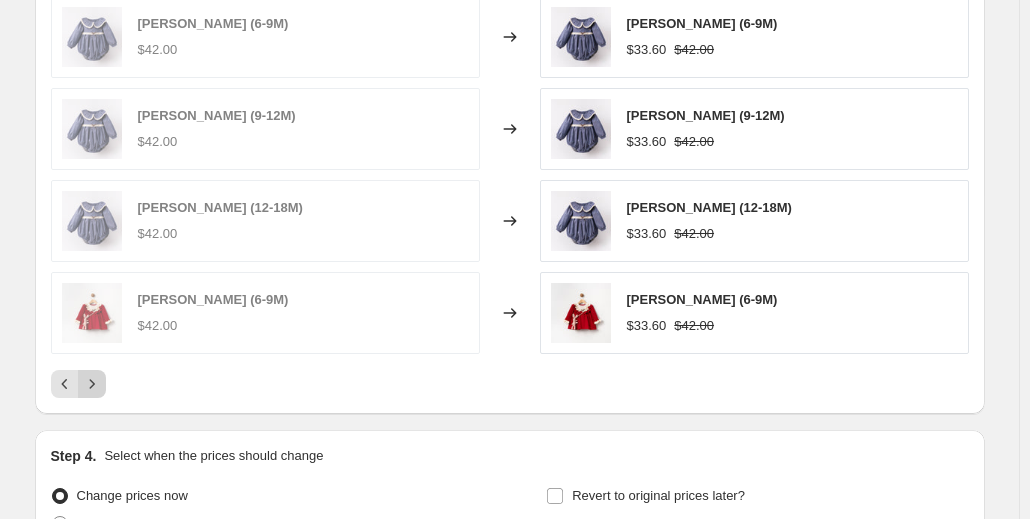 click 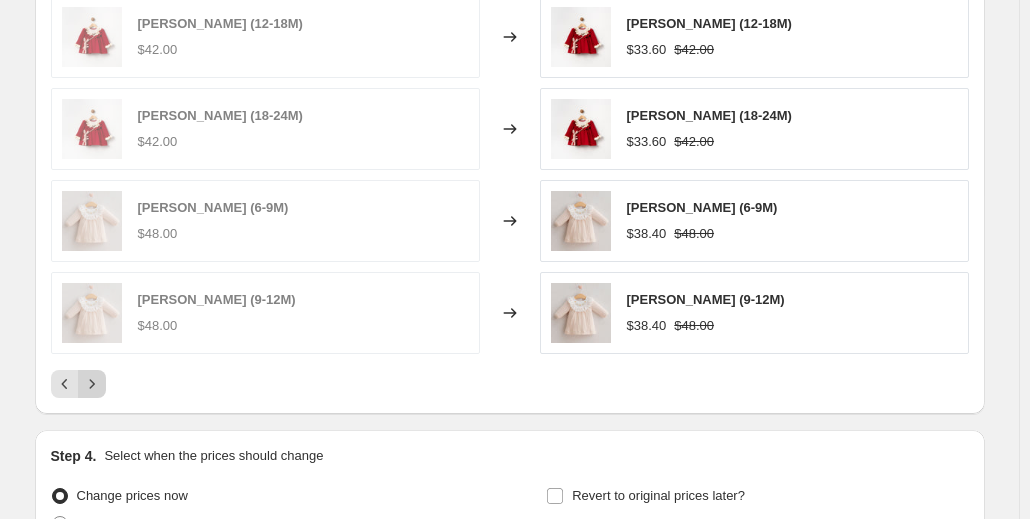 click 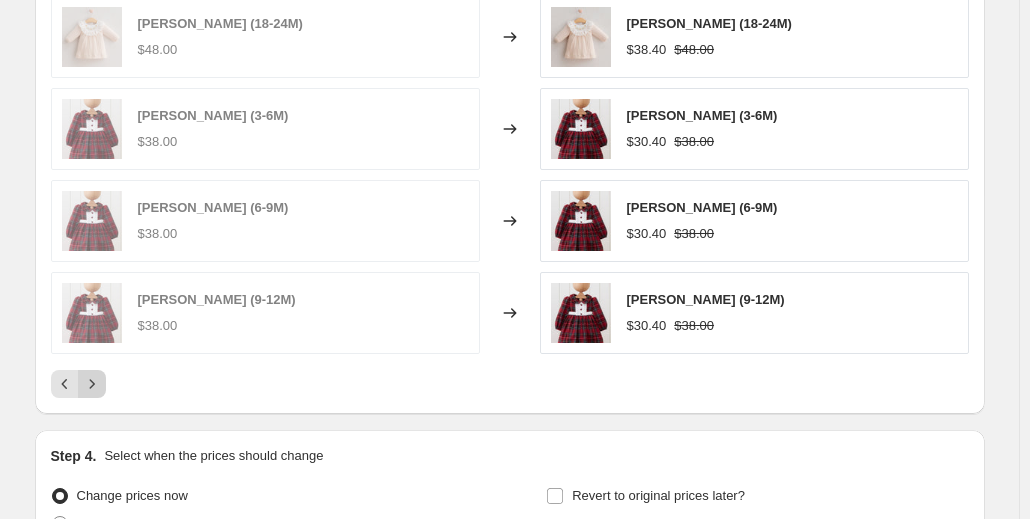 click 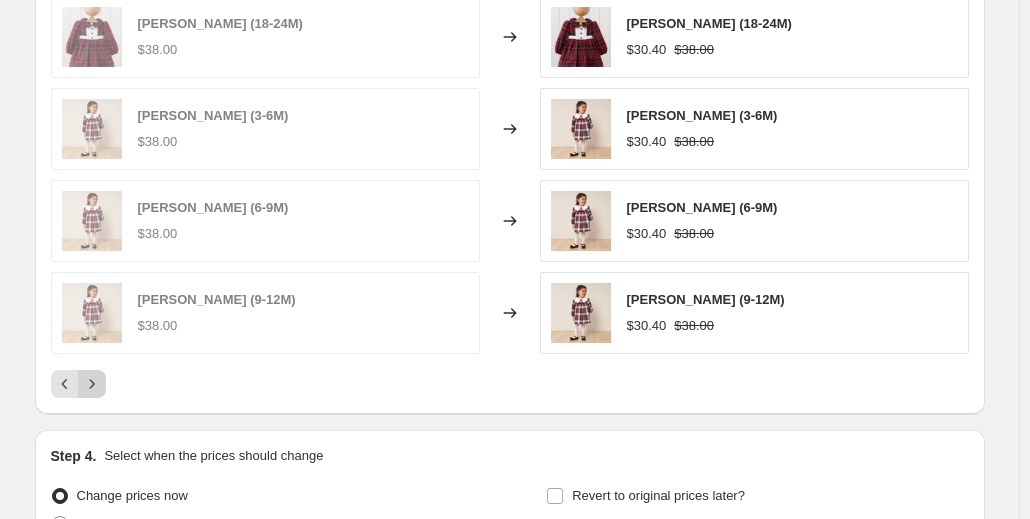 click 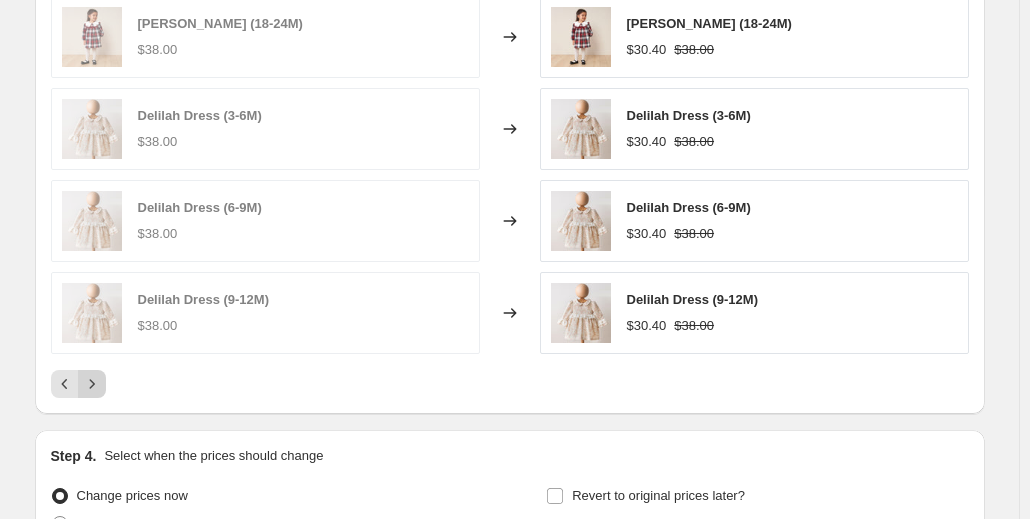 click 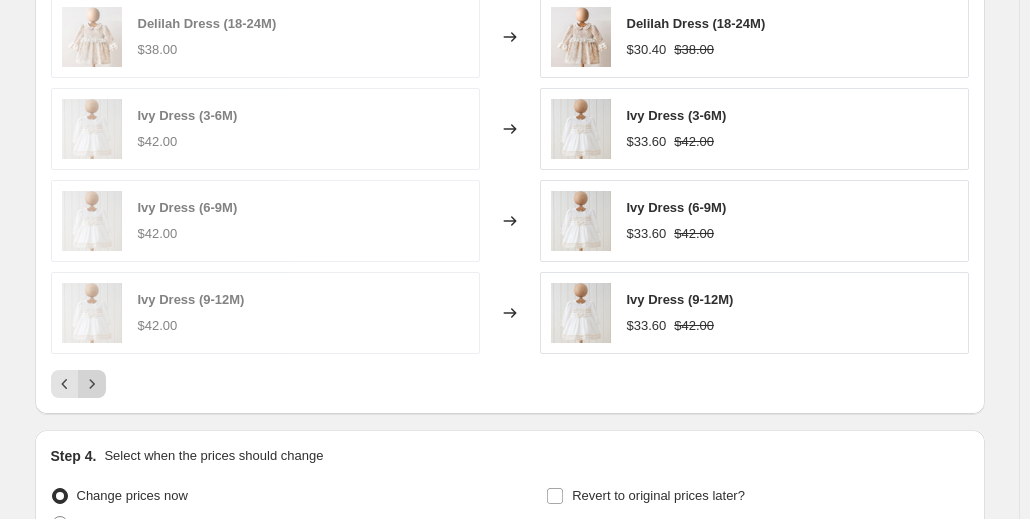 click 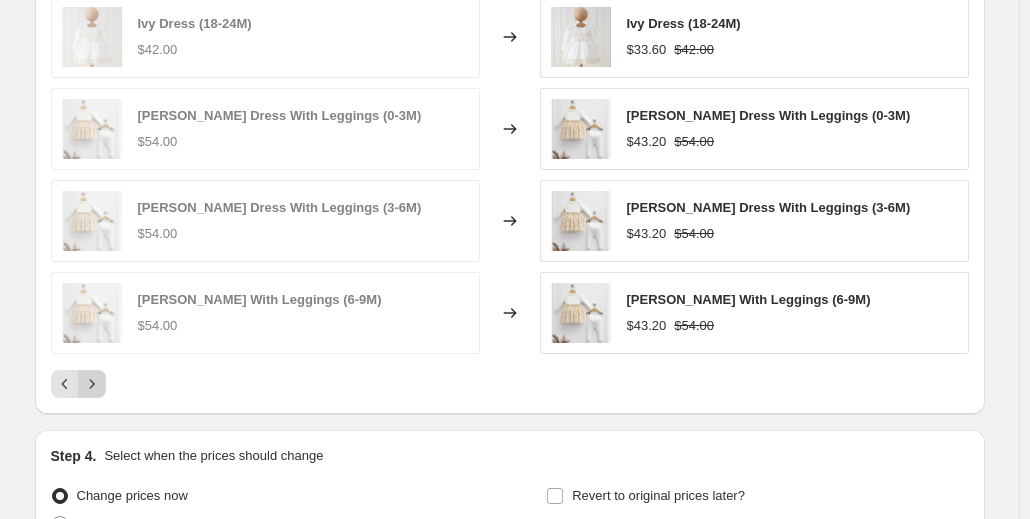 click 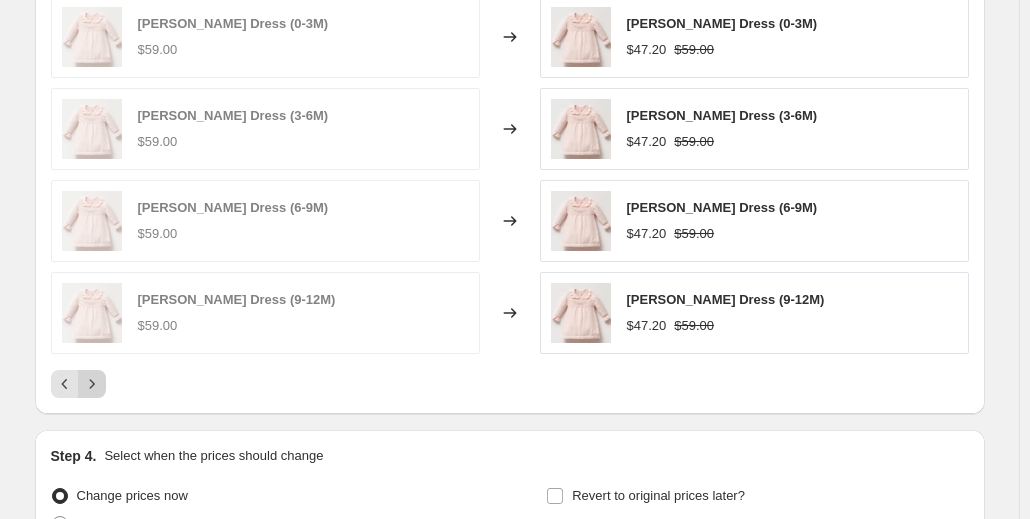 click 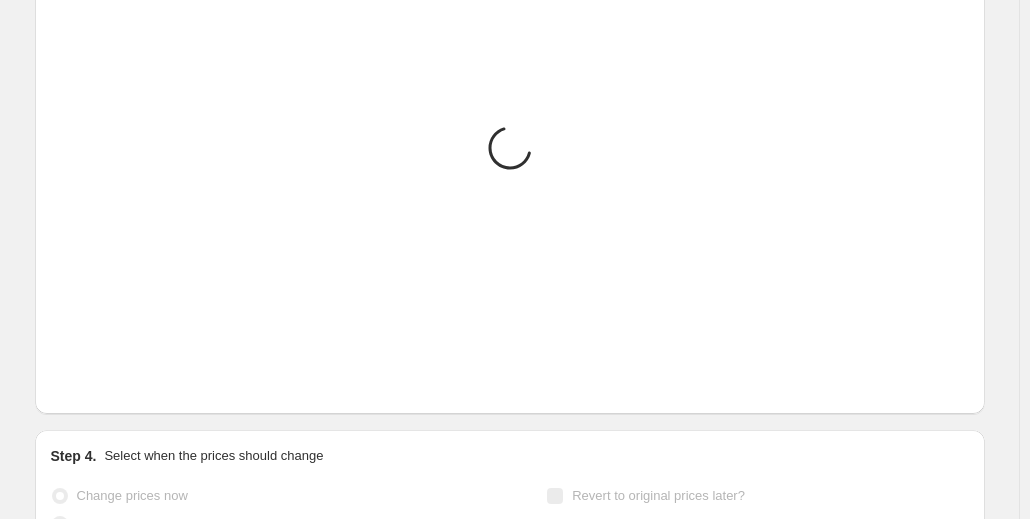 click 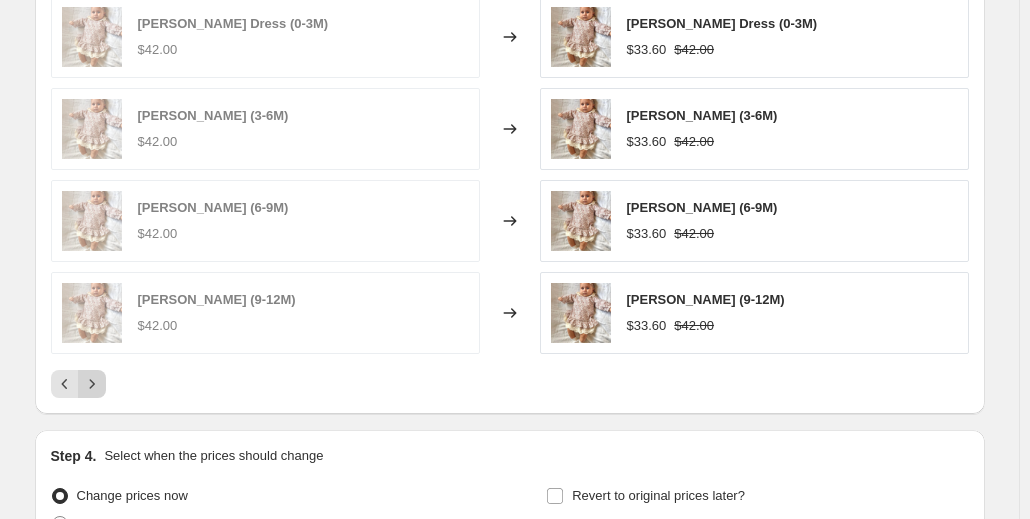 click 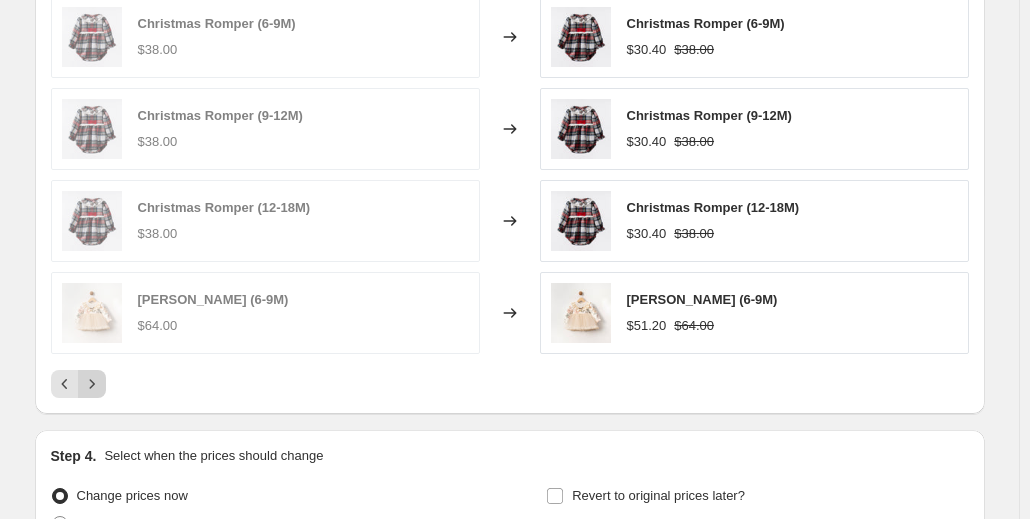click 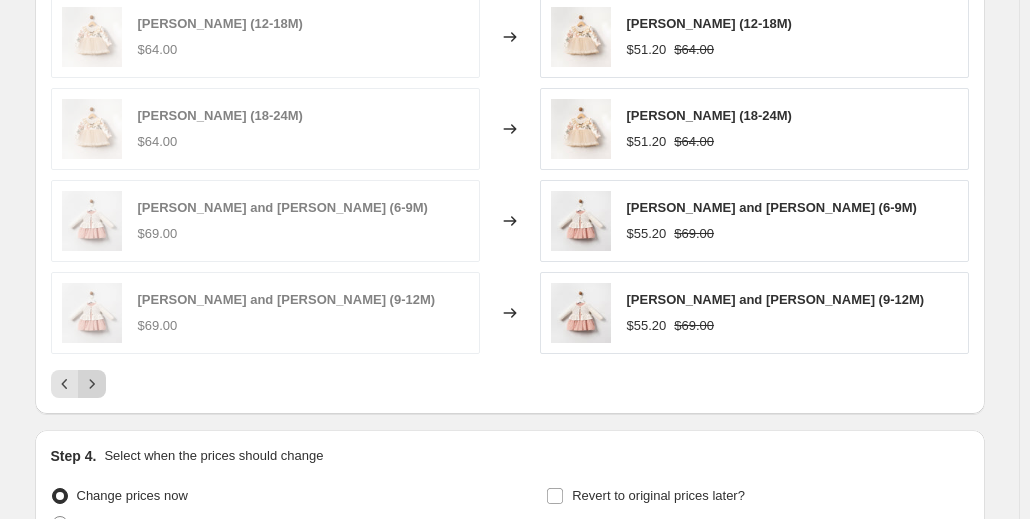 click 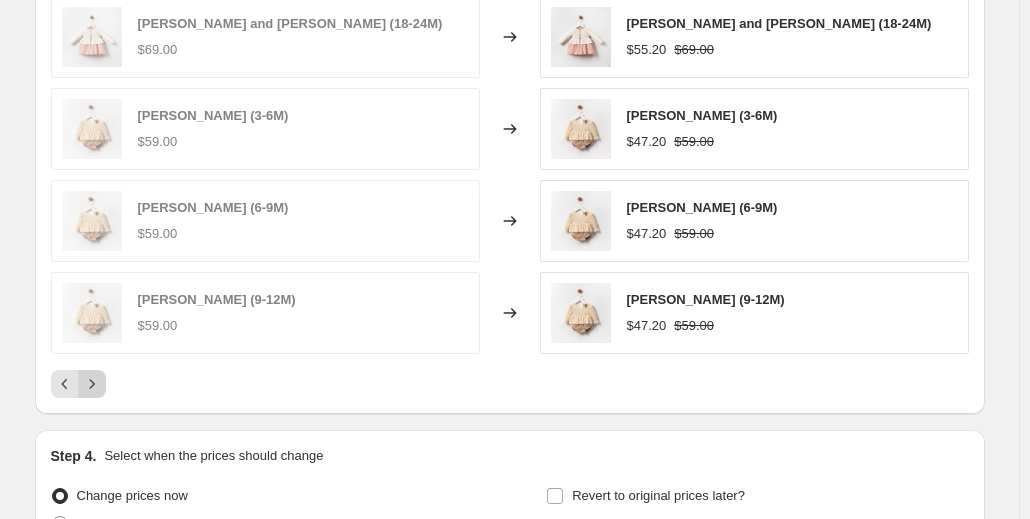 click 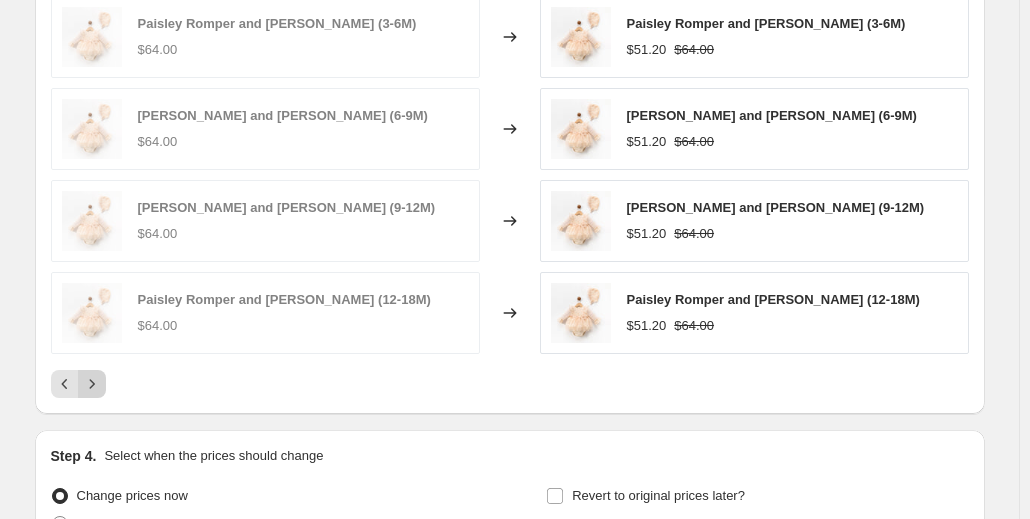 click 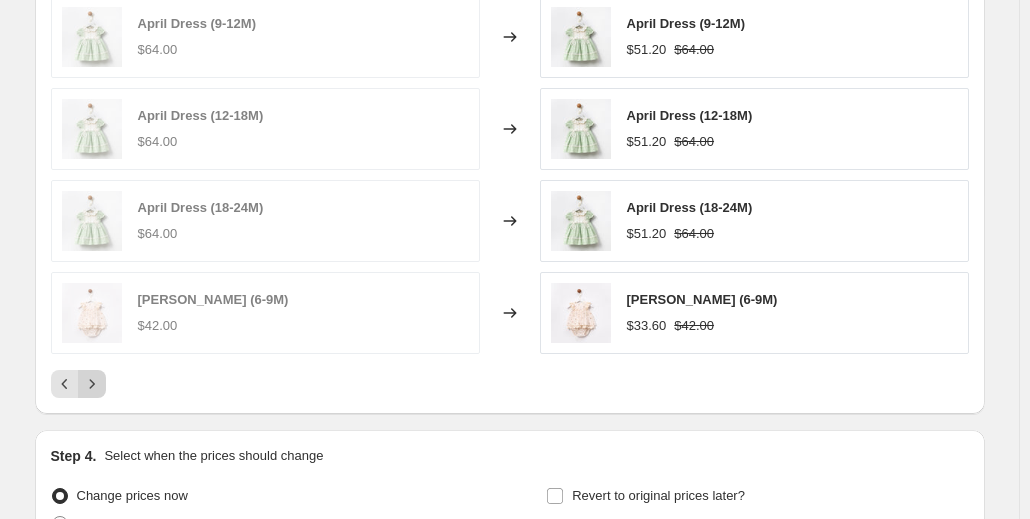 click 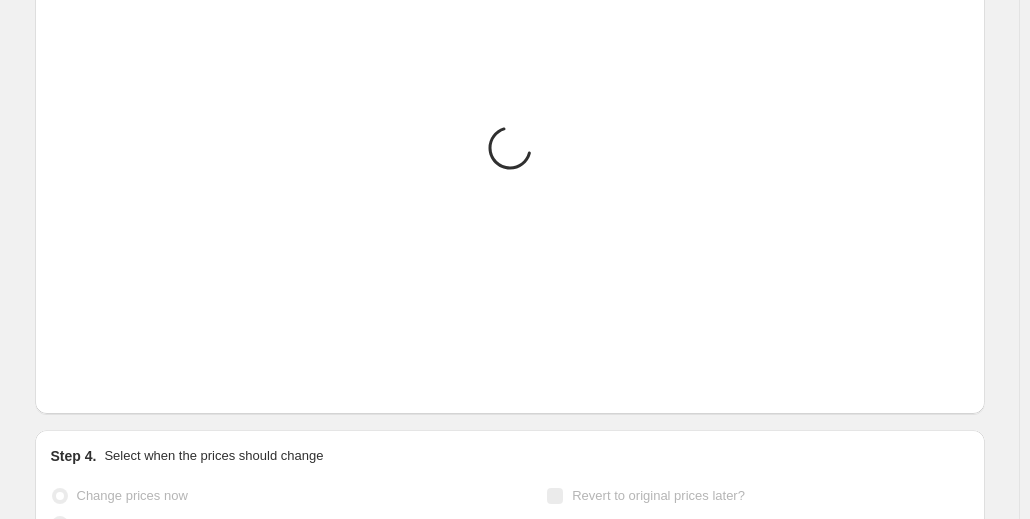 click 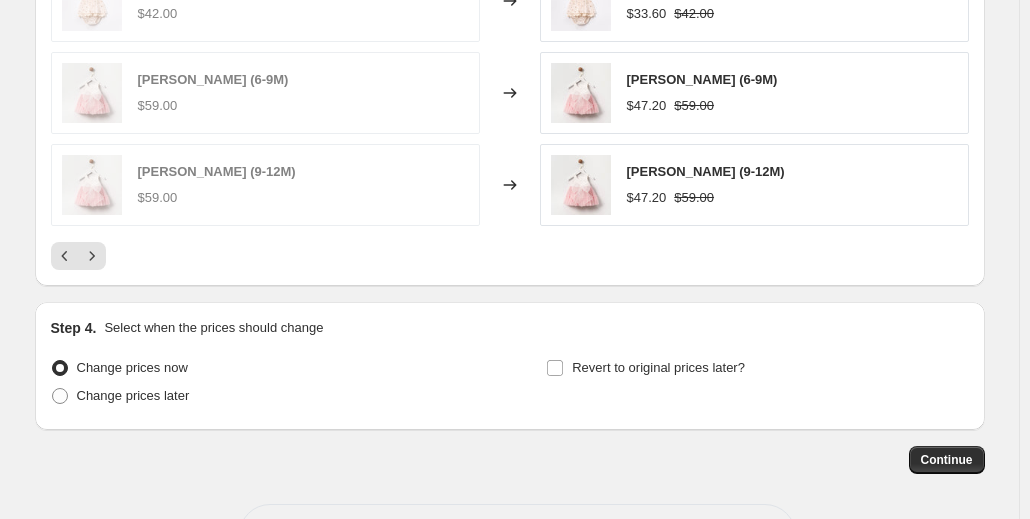 scroll, scrollTop: 1700, scrollLeft: 0, axis: vertical 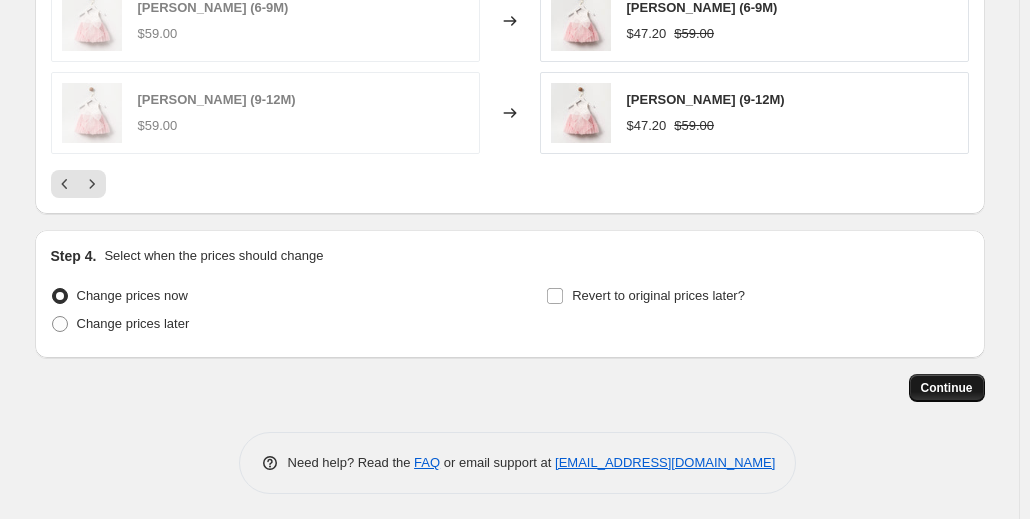 click on "Continue" at bounding box center [947, 388] 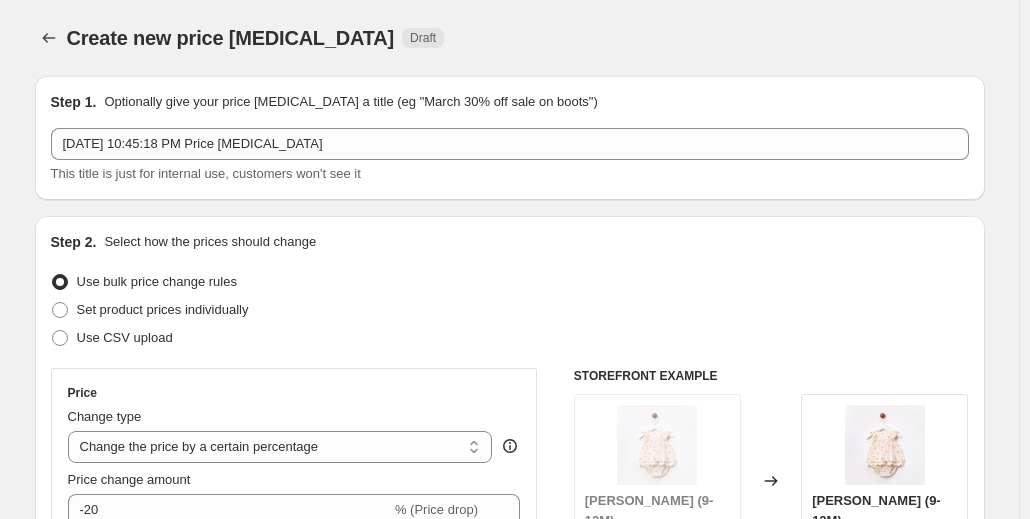 scroll, scrollTop: 1700, scrollLeft: 0, axis: vertical 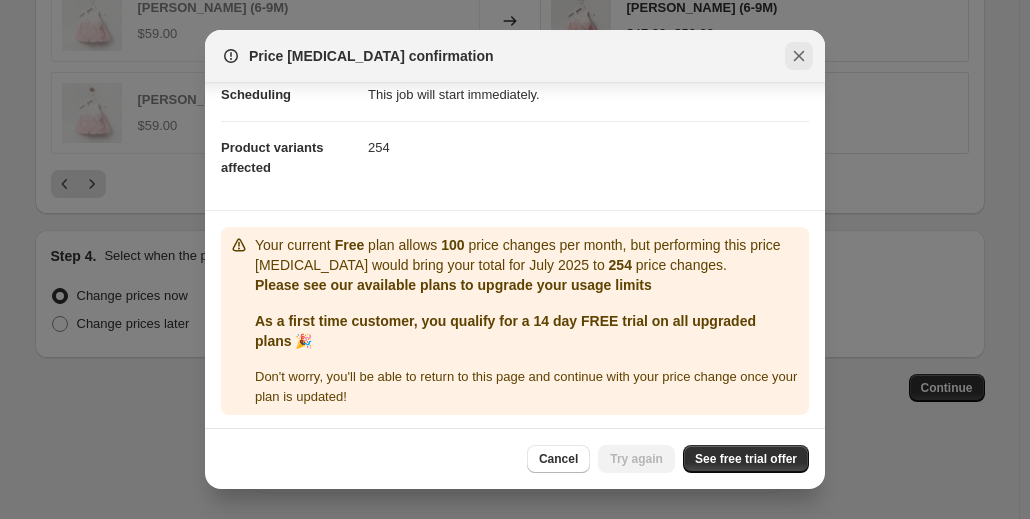 click at bounding box center [799, 56] 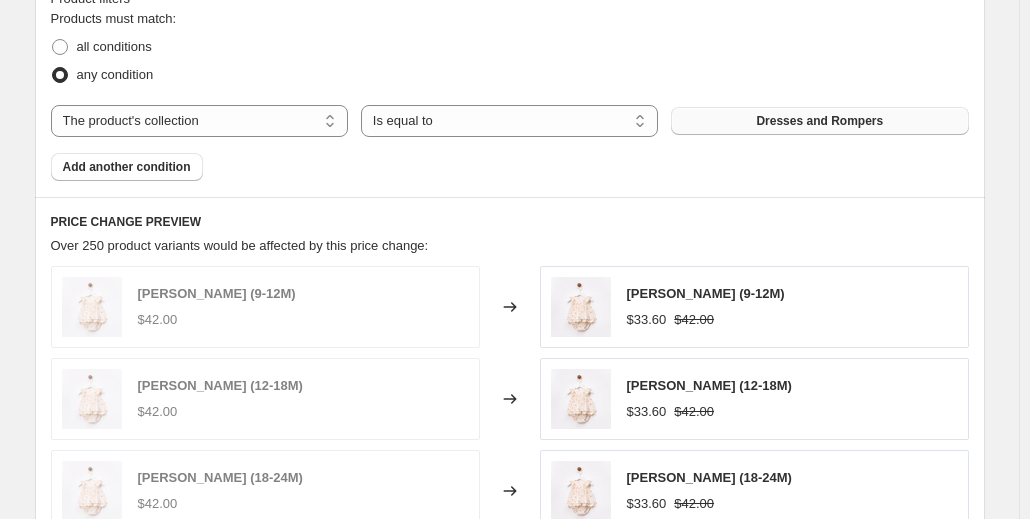 scroll, scrollTop: 1100, scrollLeft: 0, axis: vertical 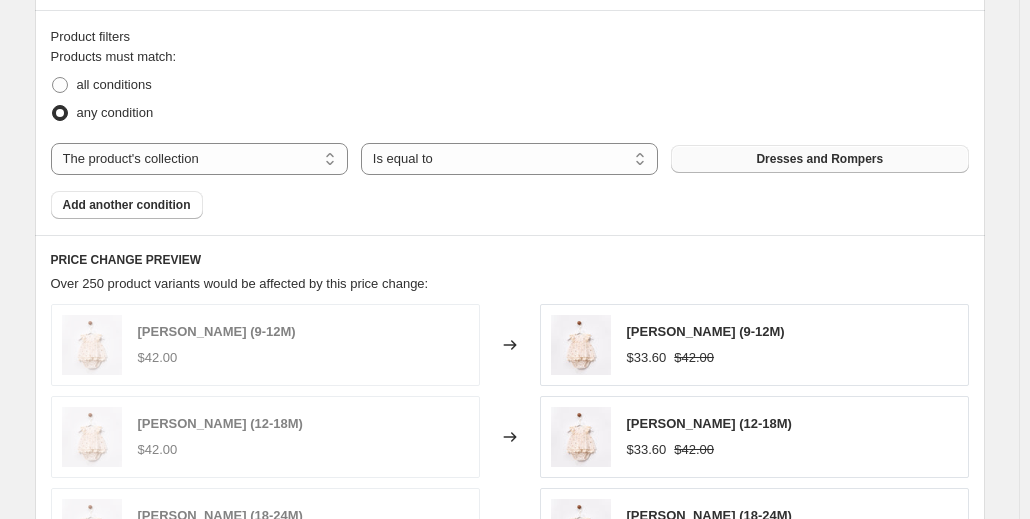 click on "Dresses and Rompers" at bounding box center (819, 159) 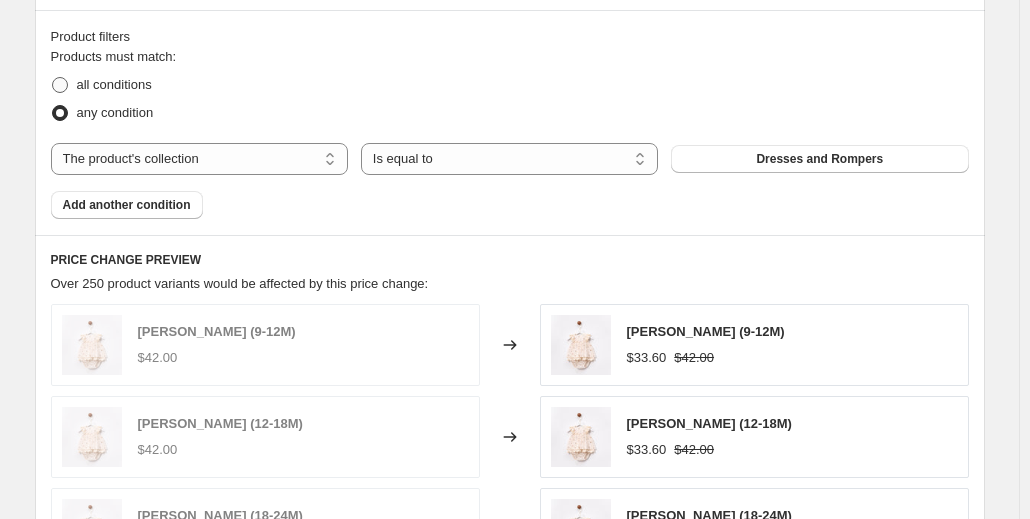 click on "all conditions" at bounding box center [114, 84] 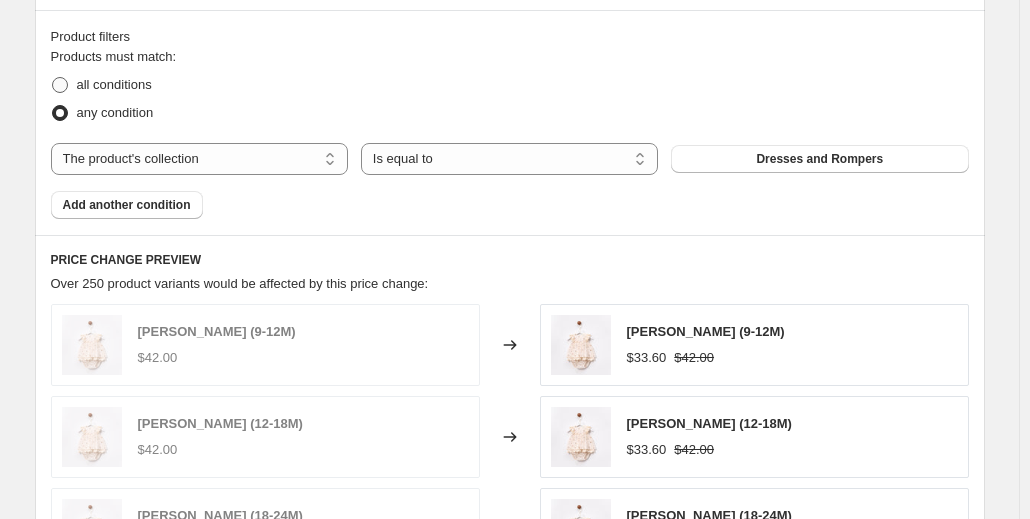 radio on "true" 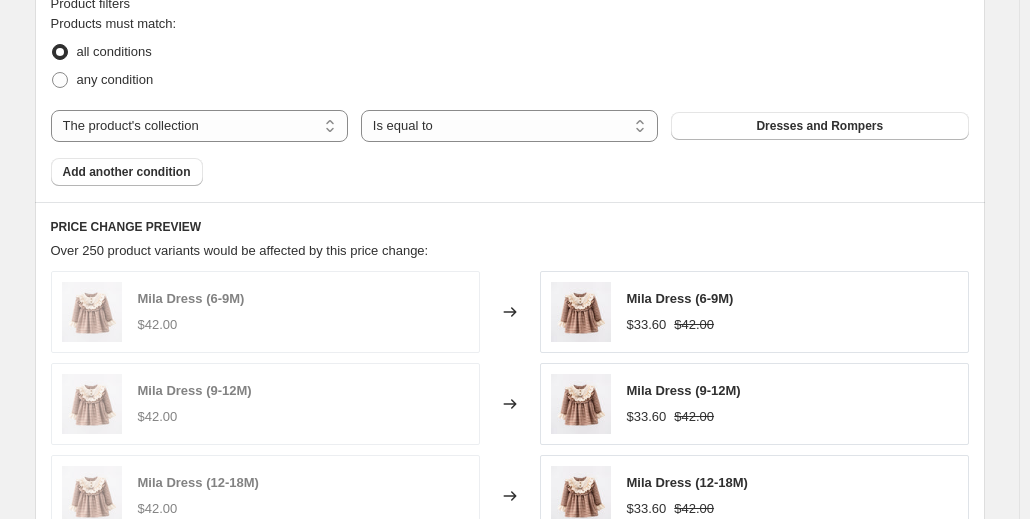 scroll, scrollTop: 1000, scrollLeft: 0, axis: vertical 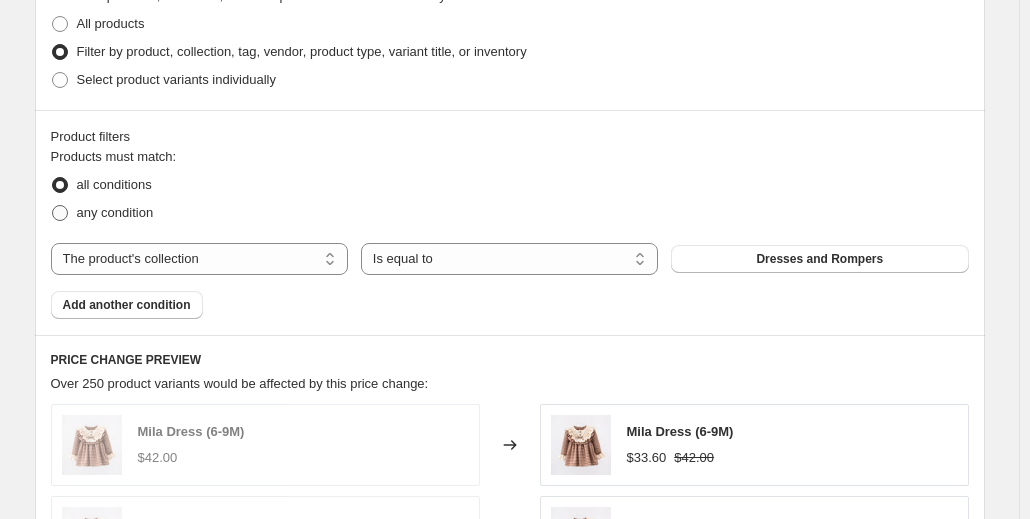 click on "any condition" at bounding box center (115, 212) 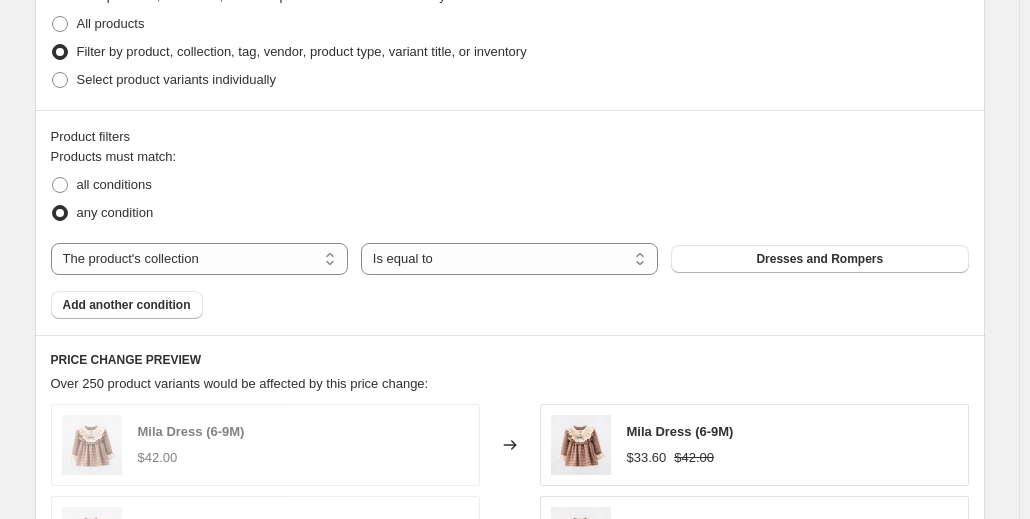 click on "Products must match: all conditions any condition The product The product's collection The product's tag The product's vendor The product's type The product's status The variant's title Inventory quantity The product's collection Is equal to Is not equal to Is equal to Dresses and Rompers Add another condition" at bounding box center (510, 233) 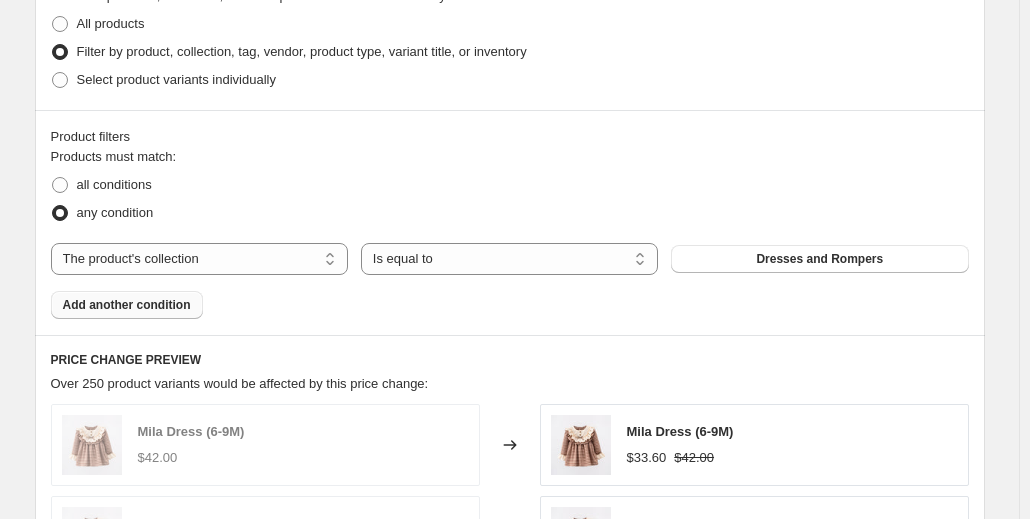 click on "Add another condition" at bounding box center (127, 305) 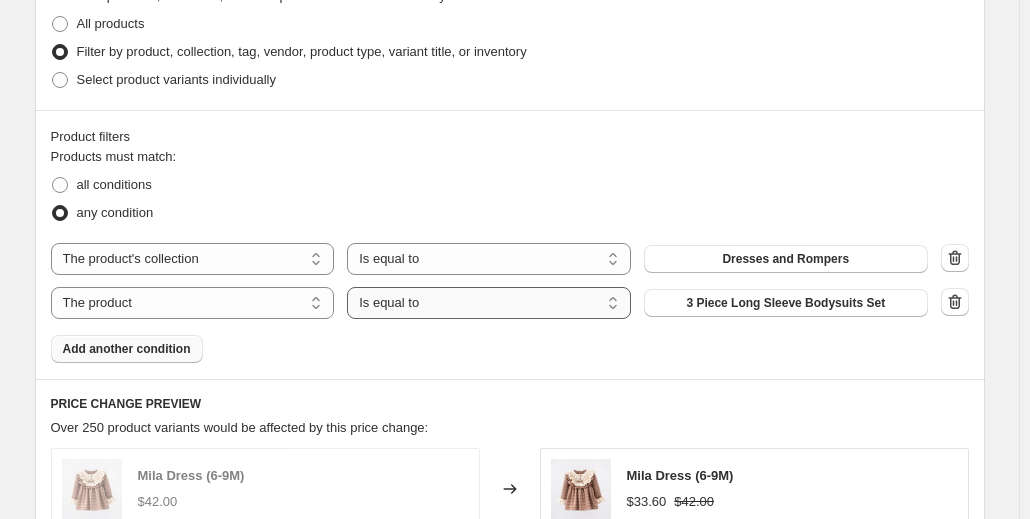 click on "Is equal to Is not equal to" at bounding box center [489, 303] 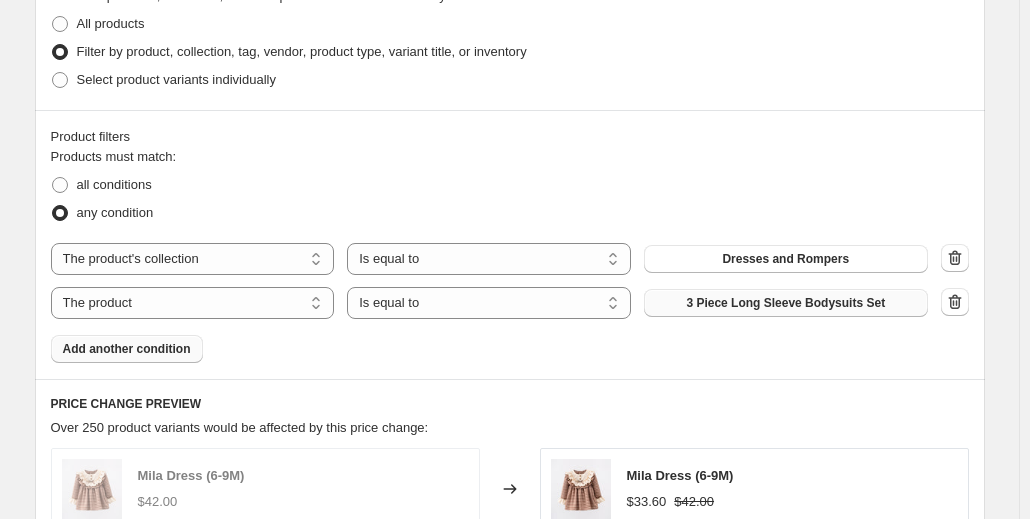 click on "3 Piece Long Sleeve Bodysuits Set" at bounding box center [786, 303] 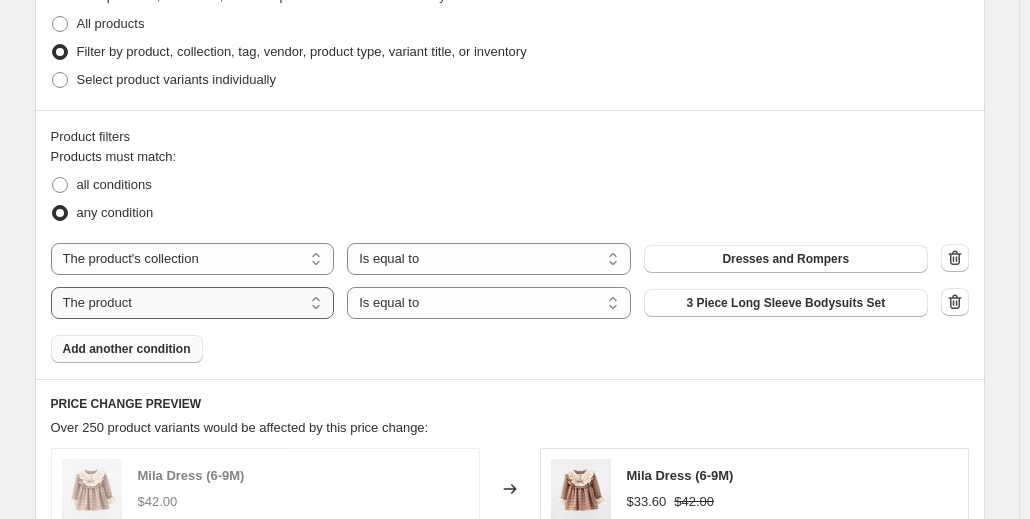 click on "The product The product's collection The product's tag The product's vendor The product's type The product's status The variant's title Inventory quantity" at bounding box center [193, 303] 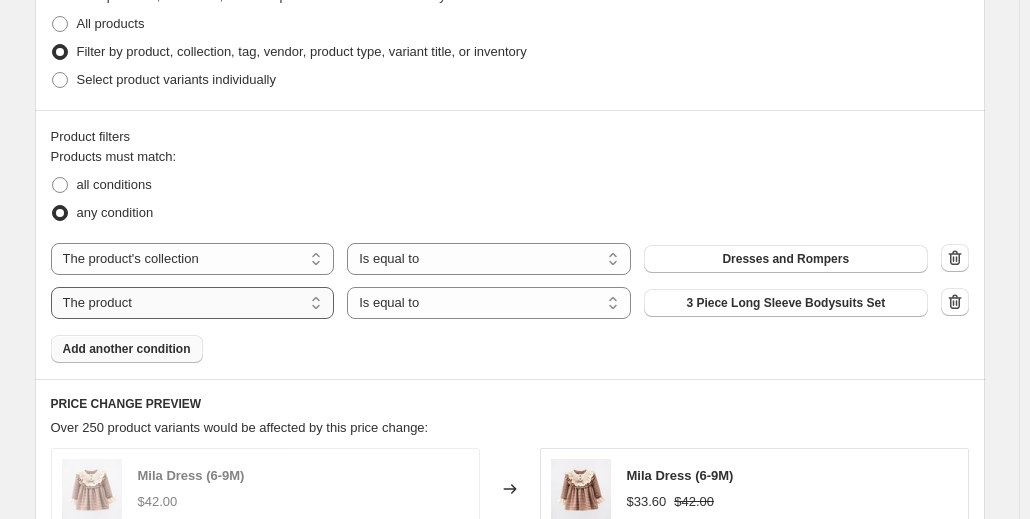 select on "inventory_quantity" 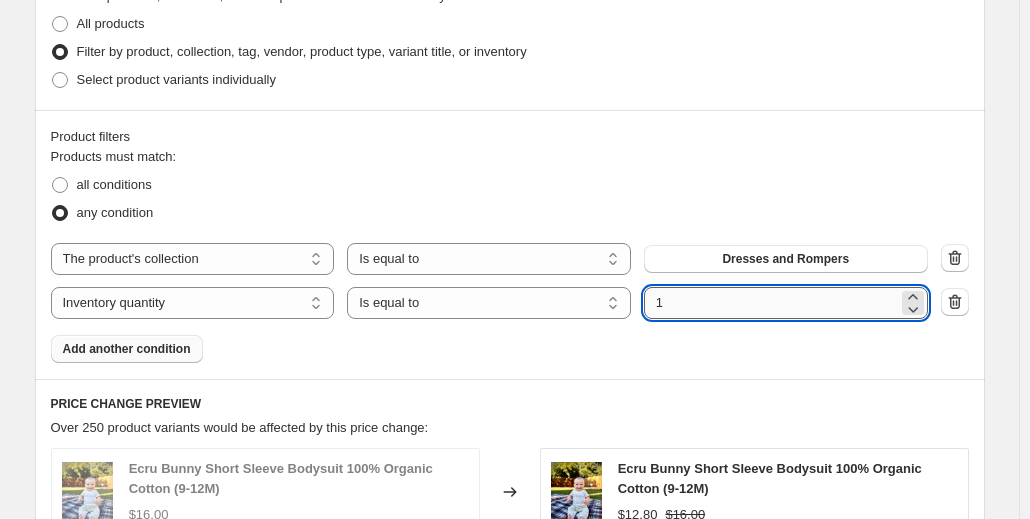click on "1" at bounding box center [771, 303] 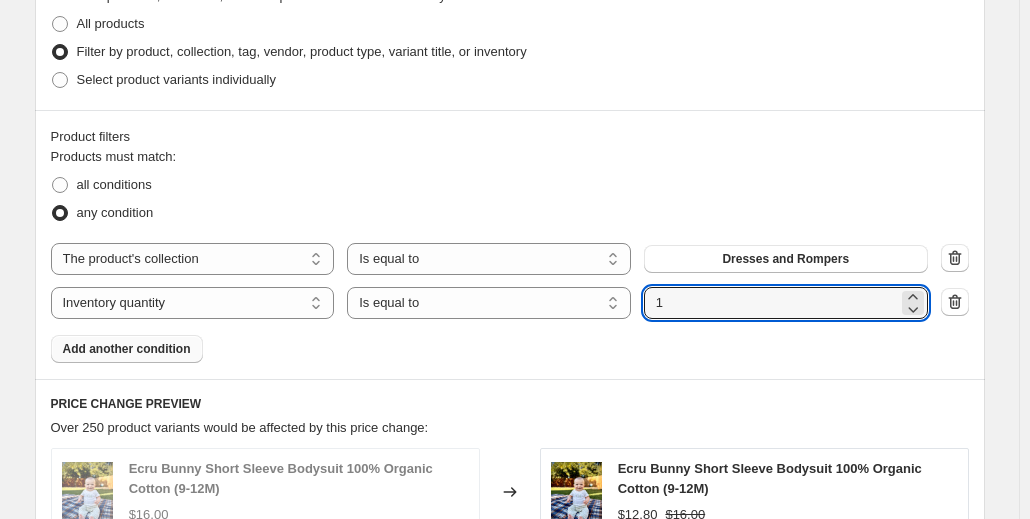 click on "Products must match: all conditions any condition The product The product's collection The product's tag The product's vendor The product's type The product's status The variant's title Inventory quantity The product's collection Is equal to Is not equal to Is equal to Dresses and Rompers The product The product's collection The product's tag The product's vendor The product's type The product's status The variant's title Inventory quantity Inventory quantity Is equal to Is not equal to Is greater than Is less than Is equal to Submit 1 Add another condition" at bounding box center [510, 255] 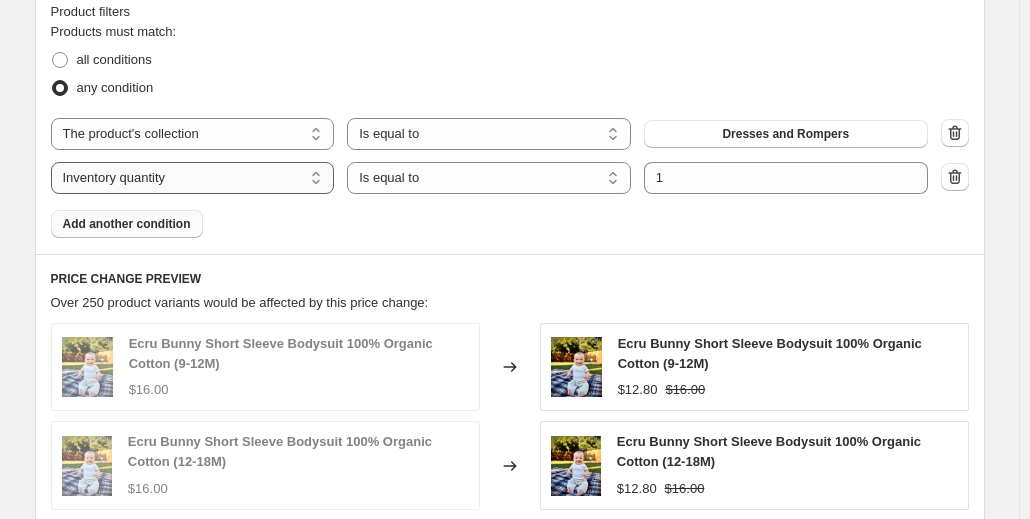 scroll, scrollTop: 1100, scrollLeft: 0, axis: vertical 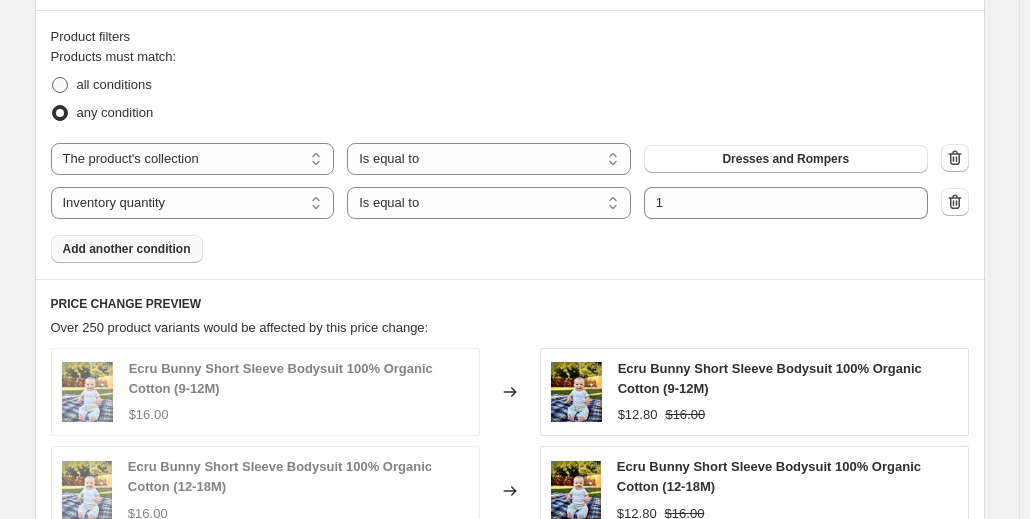 click on "all conditions" at bounding box center (114, 84) 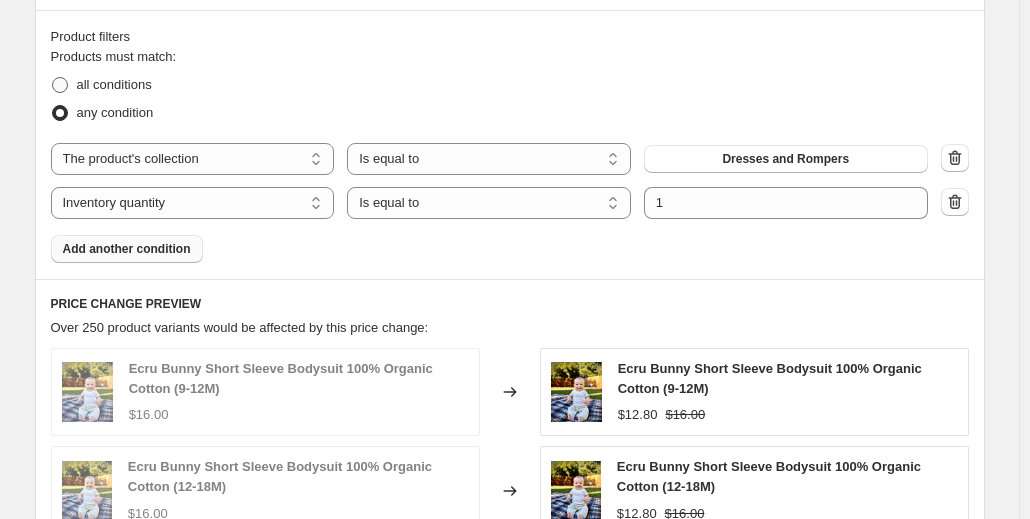 radio on "true" 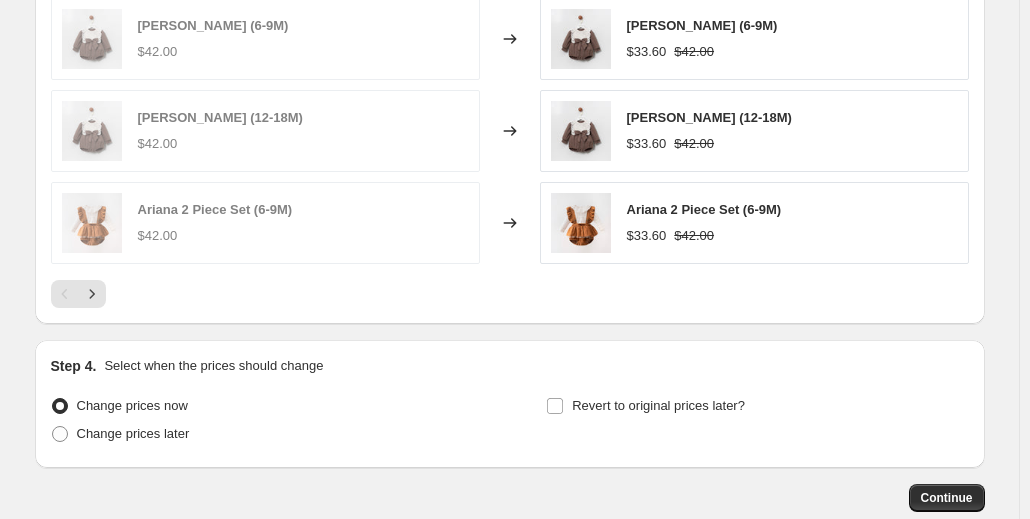 scroll, scrollTop: 1544, scrollLeft: 0, axis: vertical 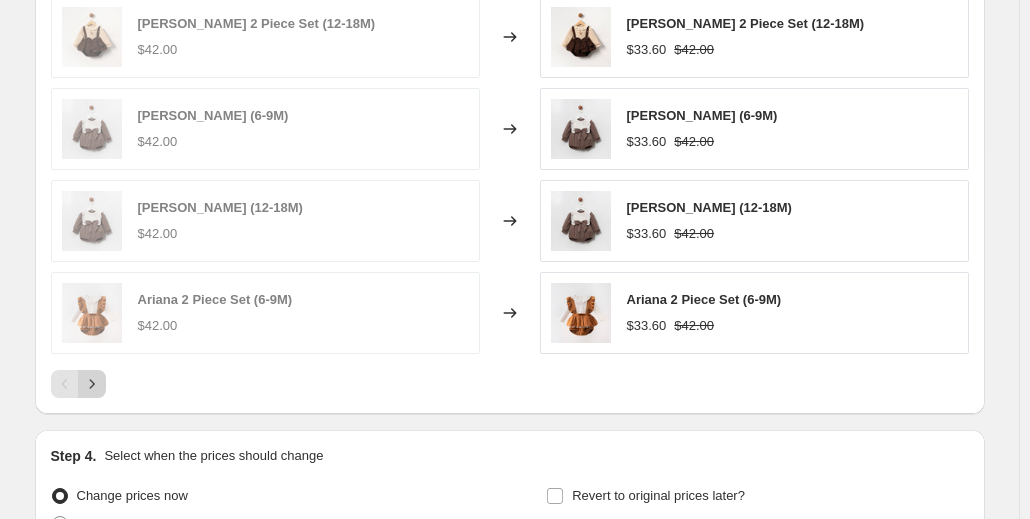 click 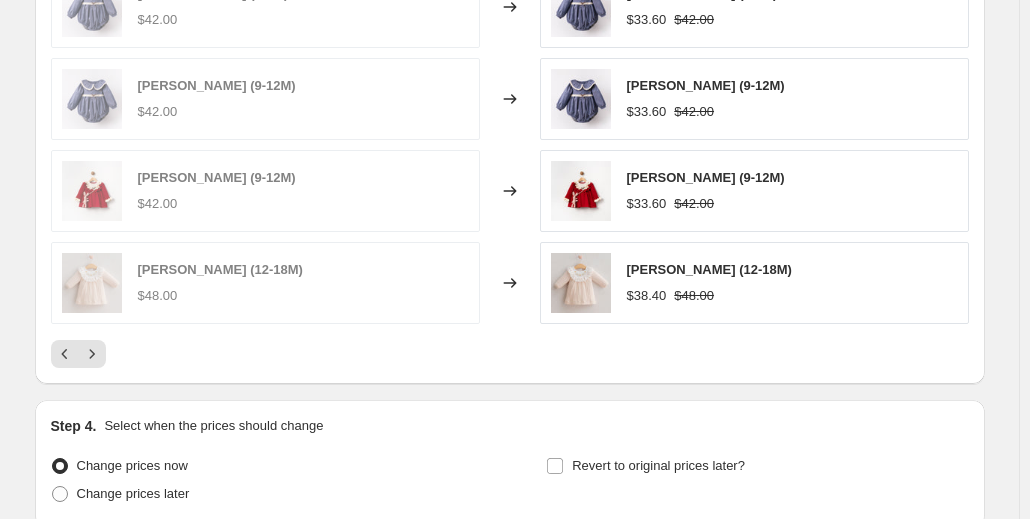 scroll, scrollTop: 1644, scrollLeft: 0, axis: vertical 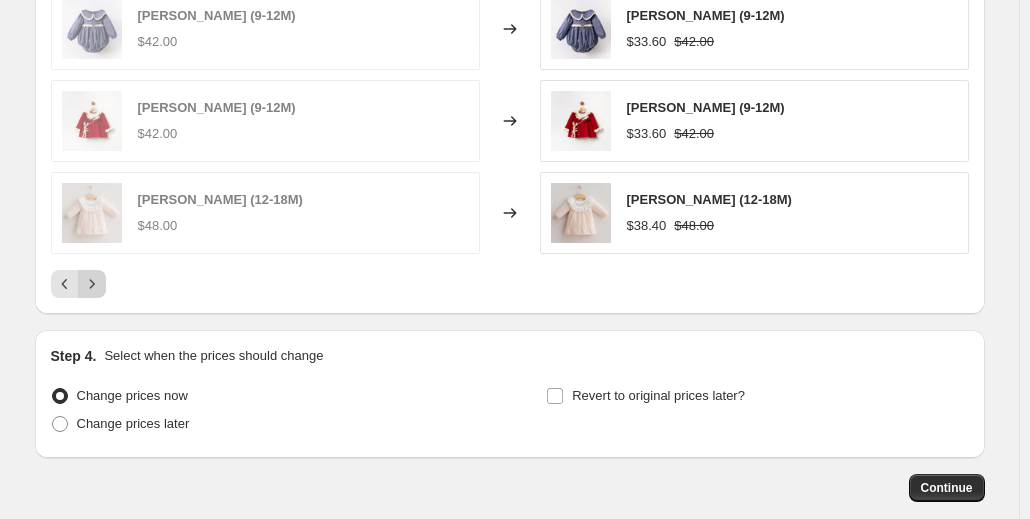 click 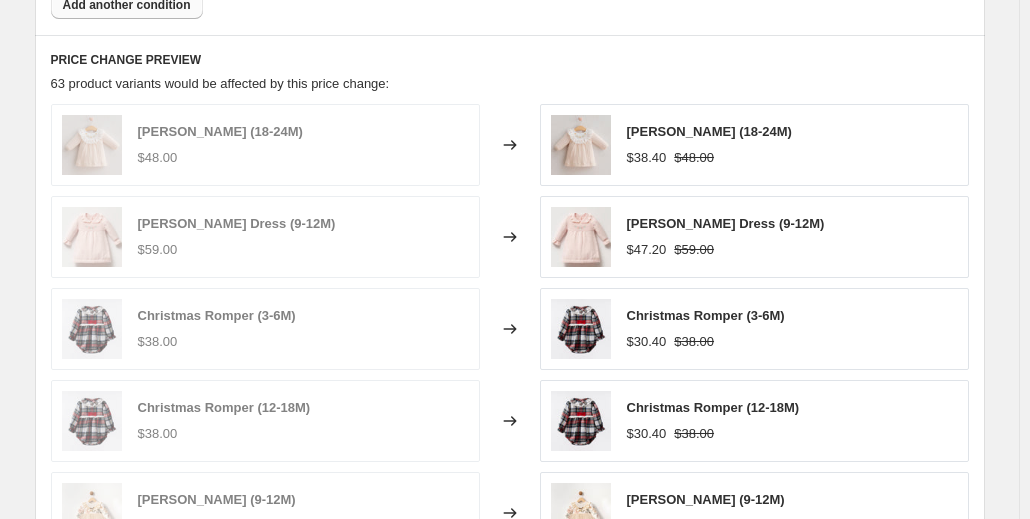 scroll, scrollTop: 1544, scrollLeft: 0, axis: vertical 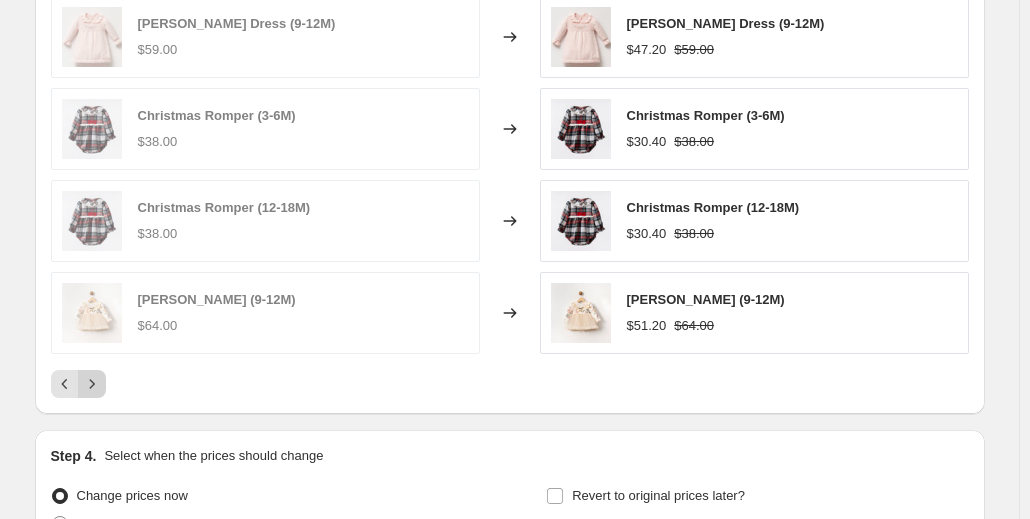 click 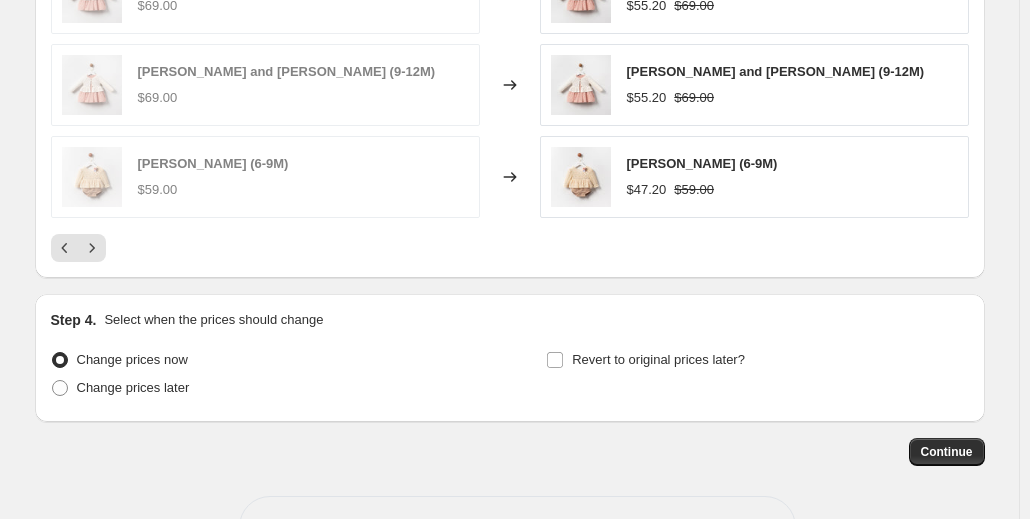 scroll, scrollTop: 1744, scrollLeft: 0, axis: vertical 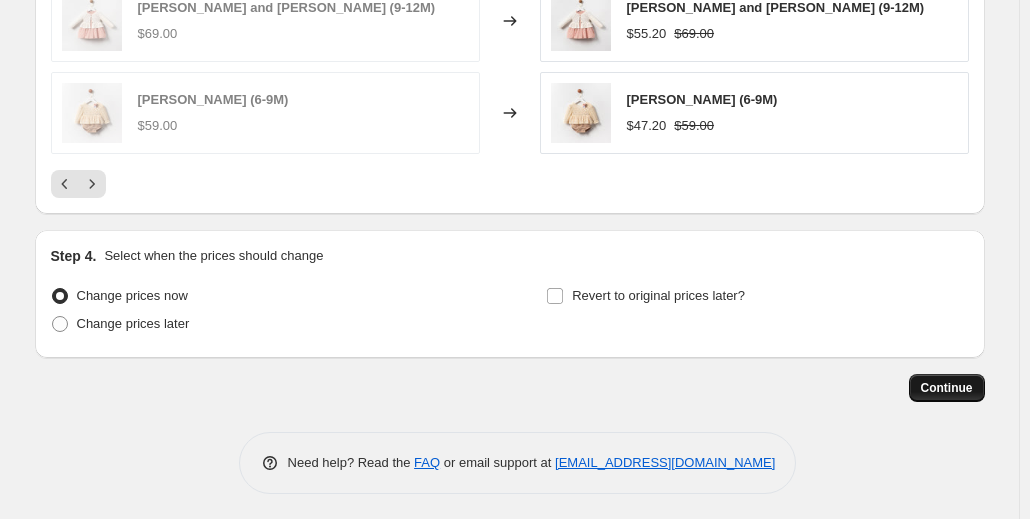 click on "Continue" at bounding box center (947, 388) 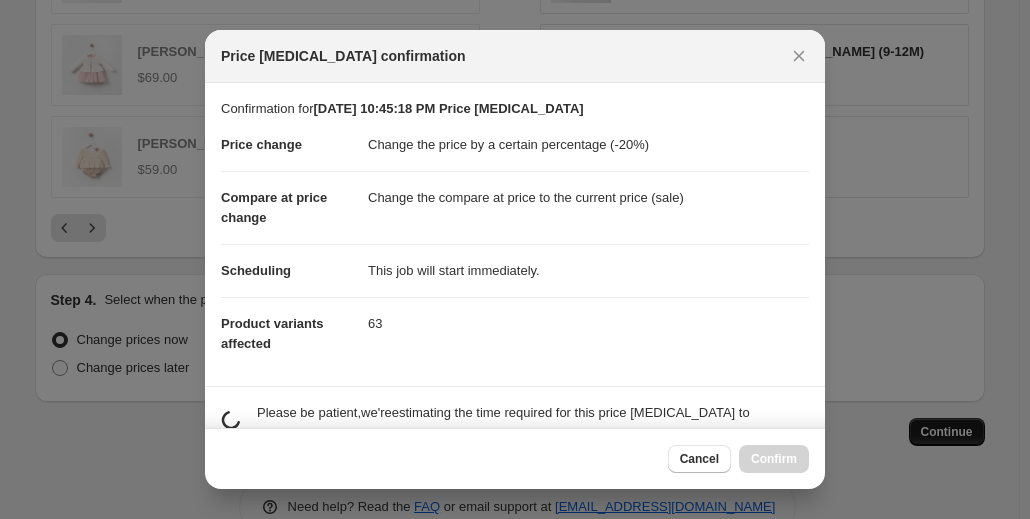 scroll, scrollTop: 0, scrollLeft: 0, axis: both 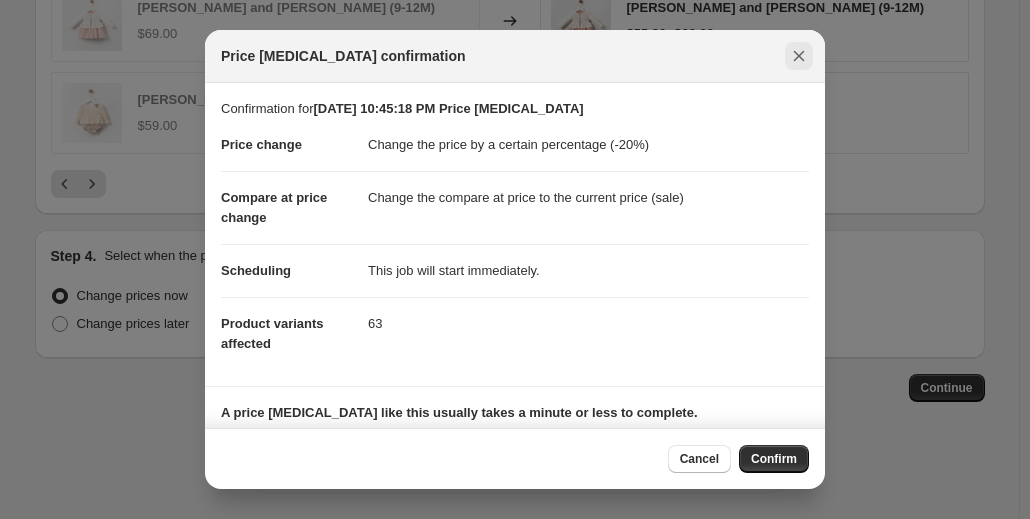 click 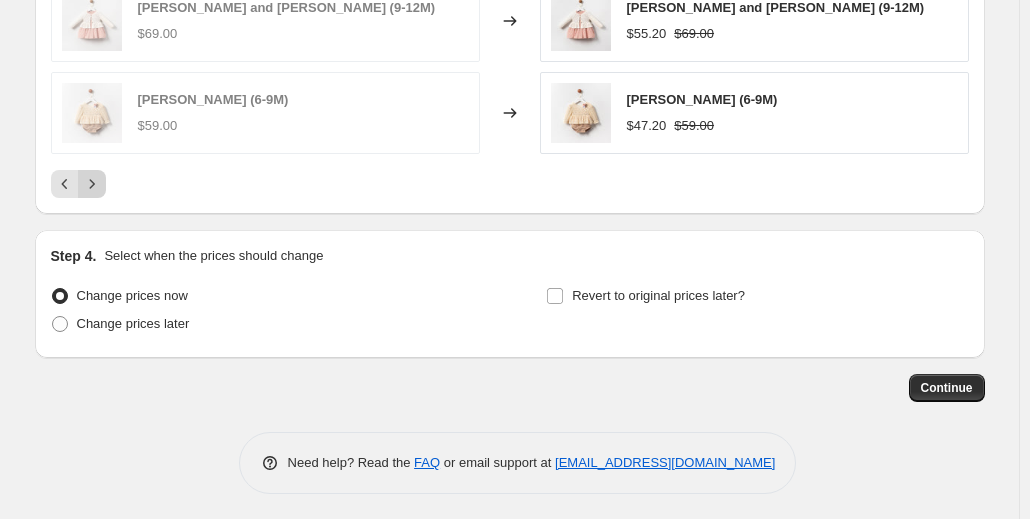 click 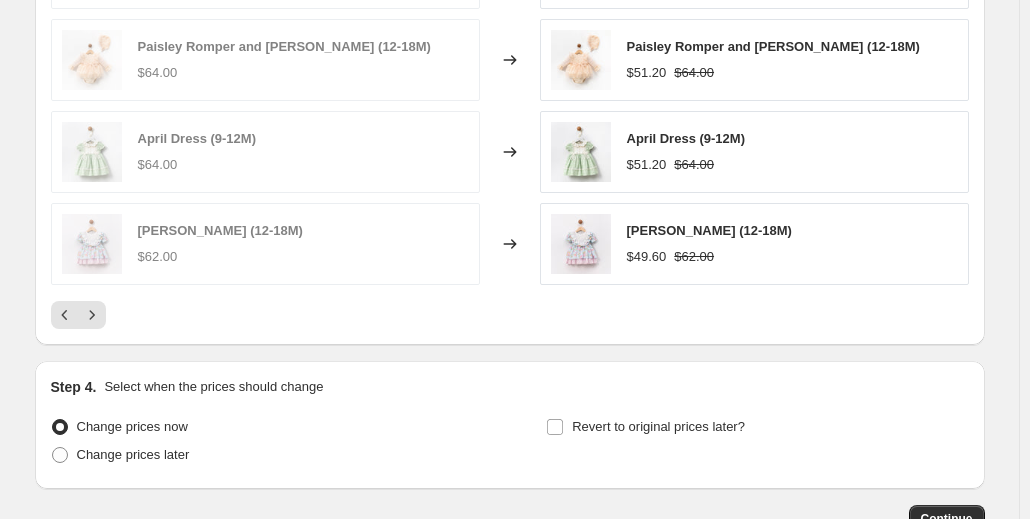 scroll, scrollTop: 1744, scrollLeft: 0, axis: vertical 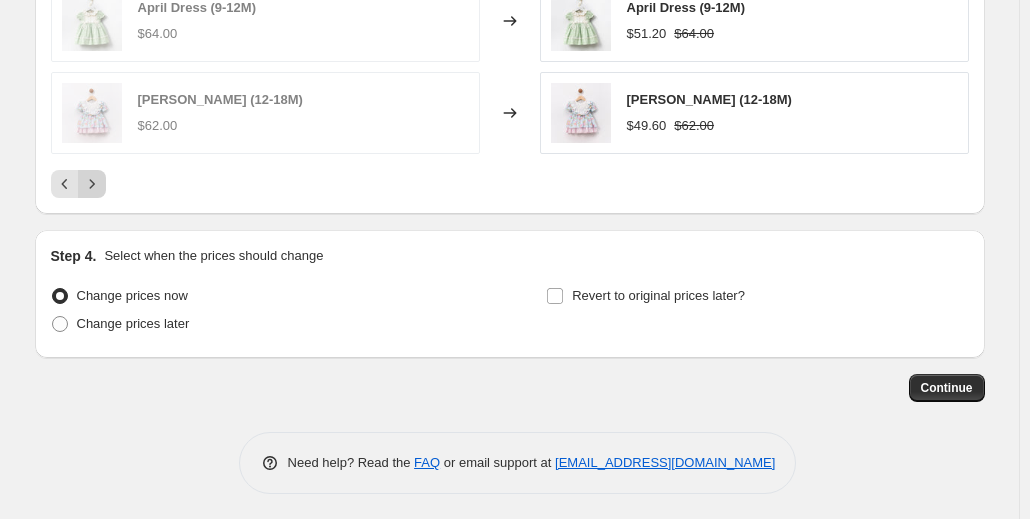 click 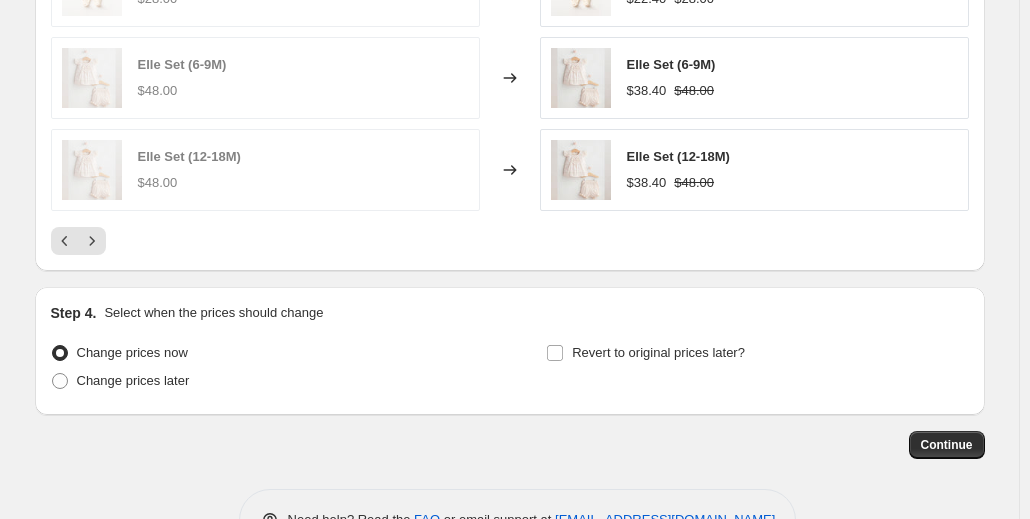 scroll, scrollTop: 1744, scrollLeft: 0, axis: vertical 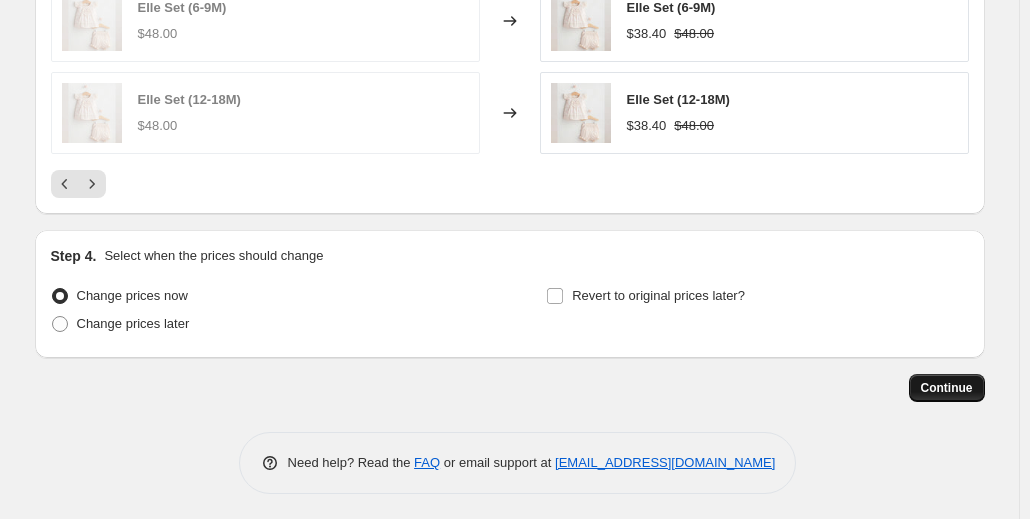 click on "Continue" at bounding box center [947, 388] 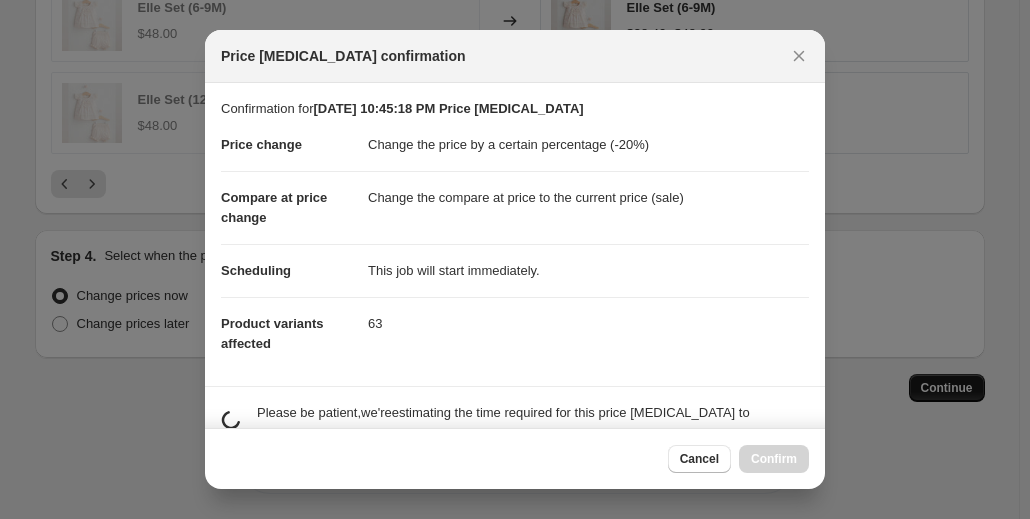 scroll, scrollTop: 0, scrollLeft: 0, axis: both 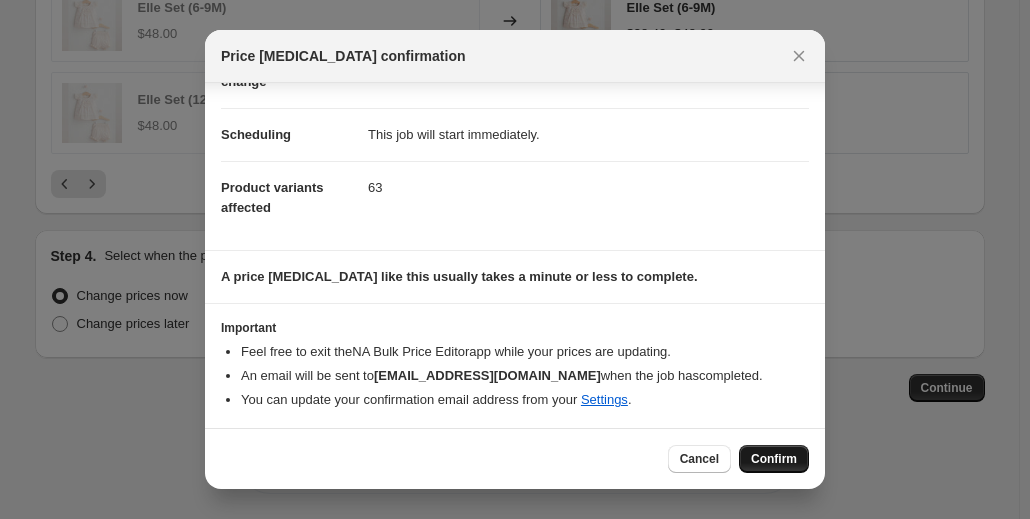 click on "Confirm" at bounding box center [774, 459] 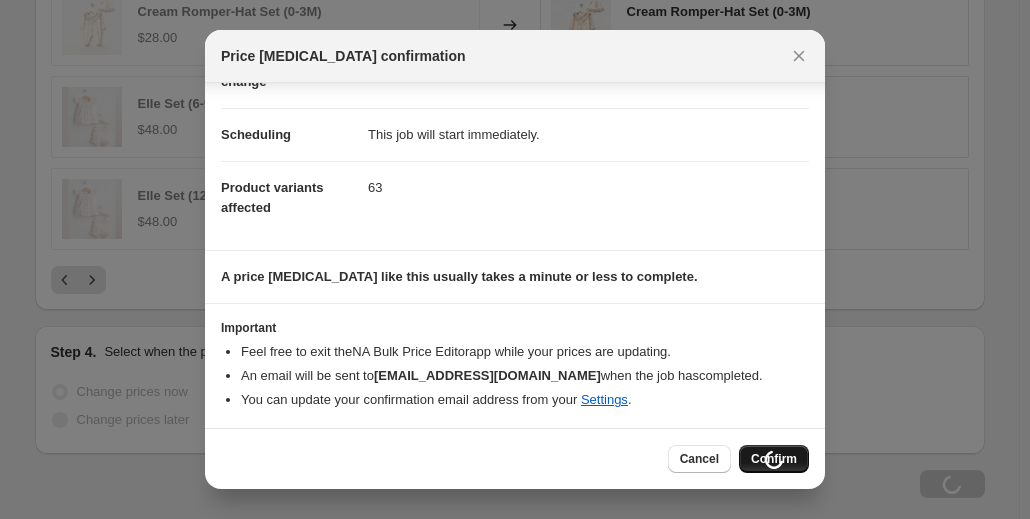 scroll, scrollTop: 1812, scrollLeft: 0, axis: vertical 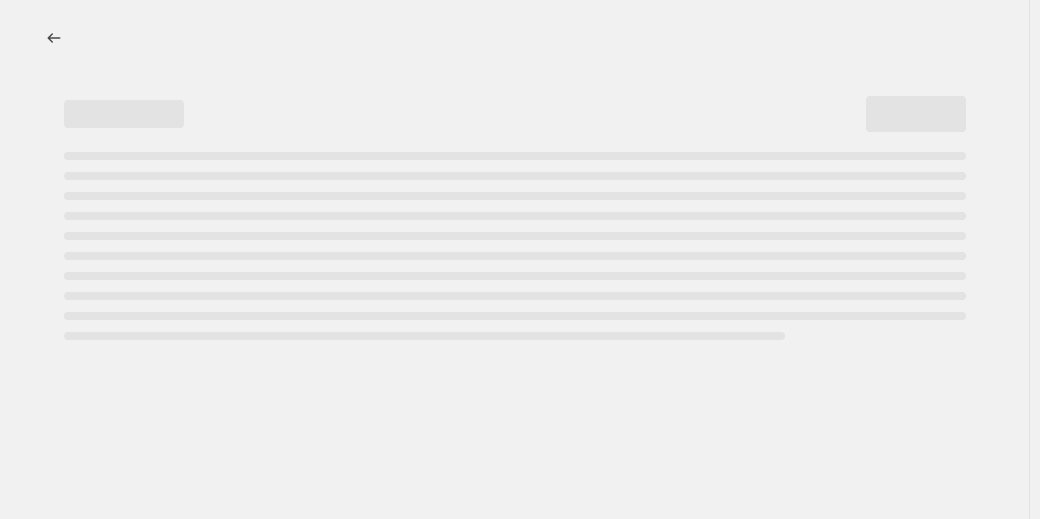 select on "percentage" 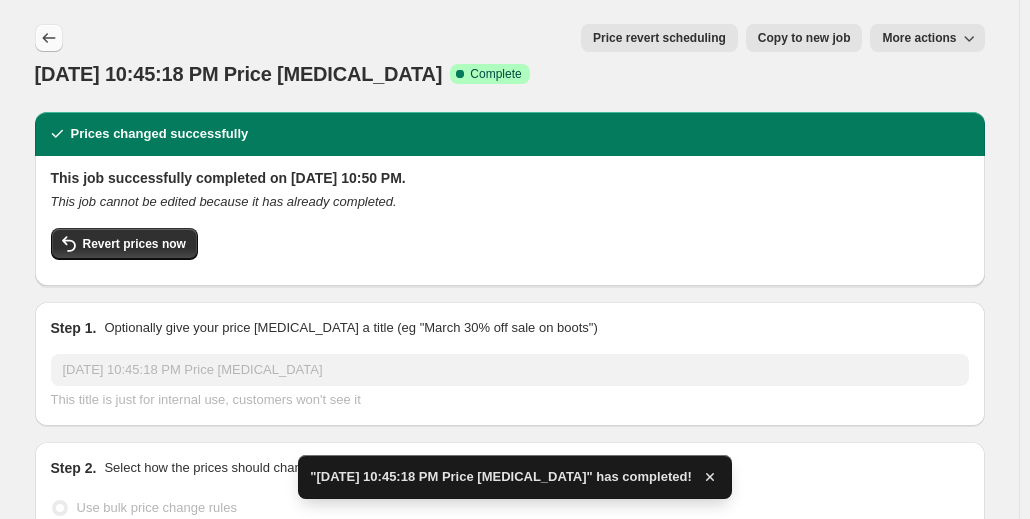 click 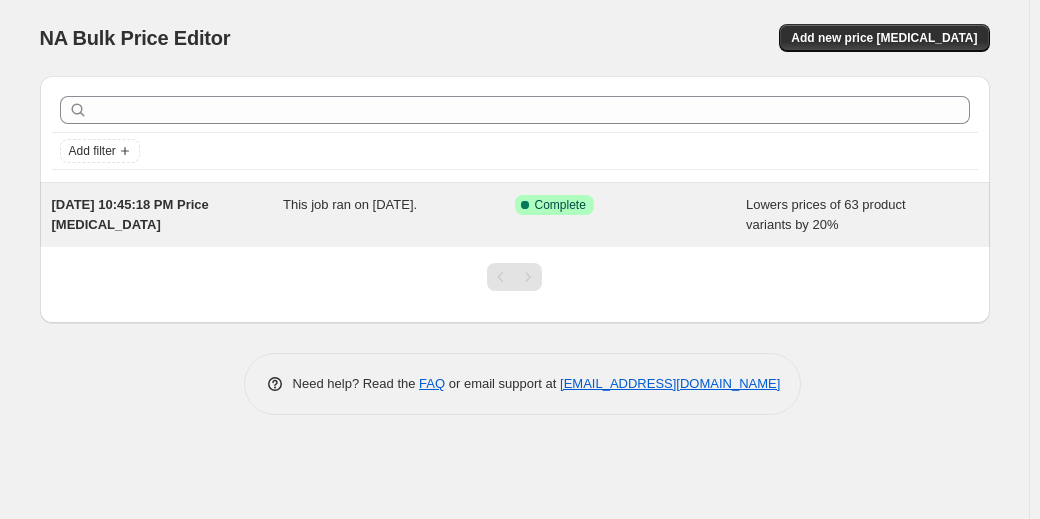 click on "This job ran on [DATE]." at bounding box center [399, 215] 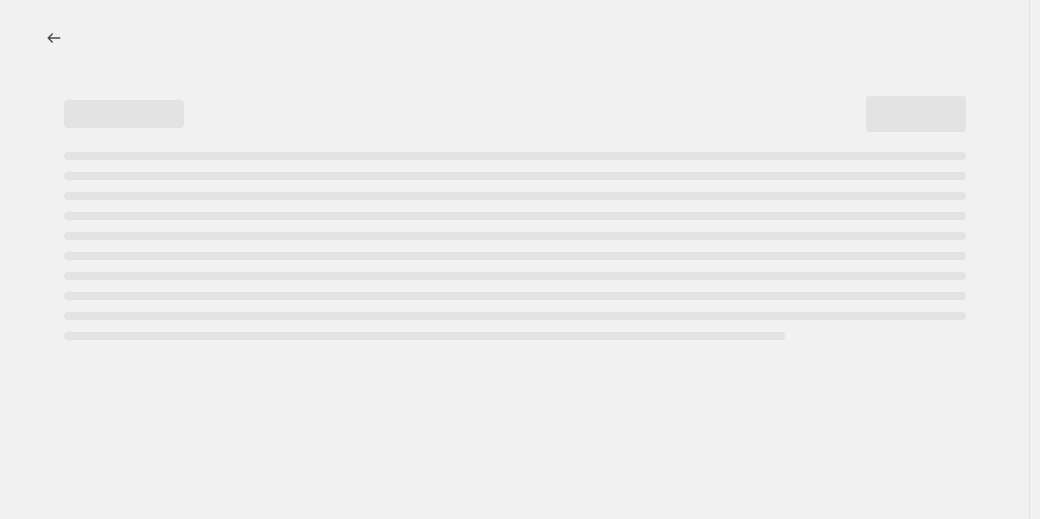 select on "percentage" 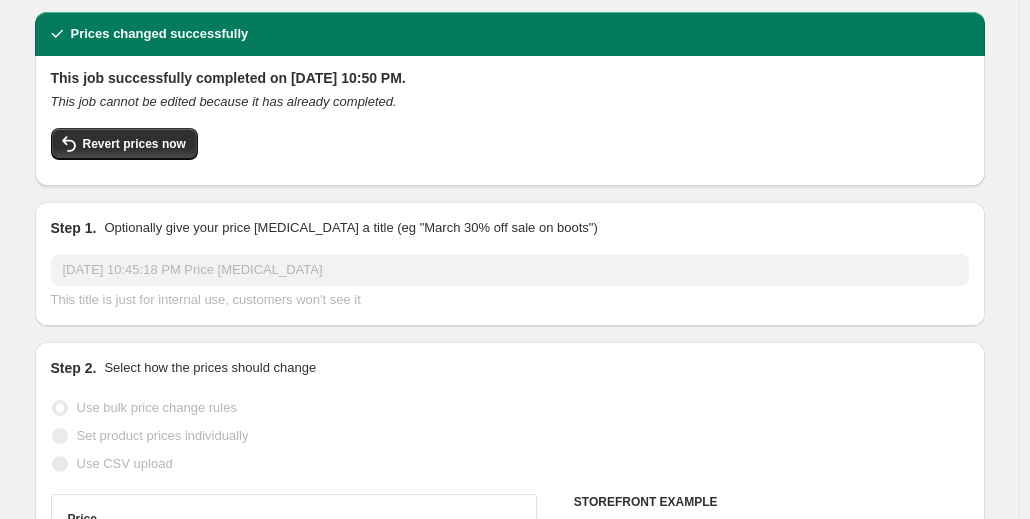 scroll, scrollTop: 0, scrollLeft: 0, axis: both 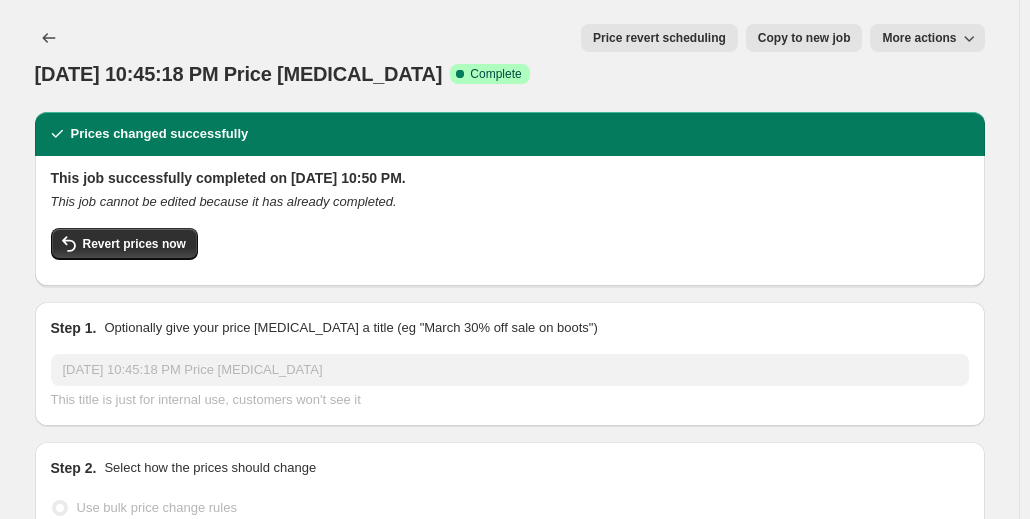 click on "More actions" at bounding box center [919, 38] 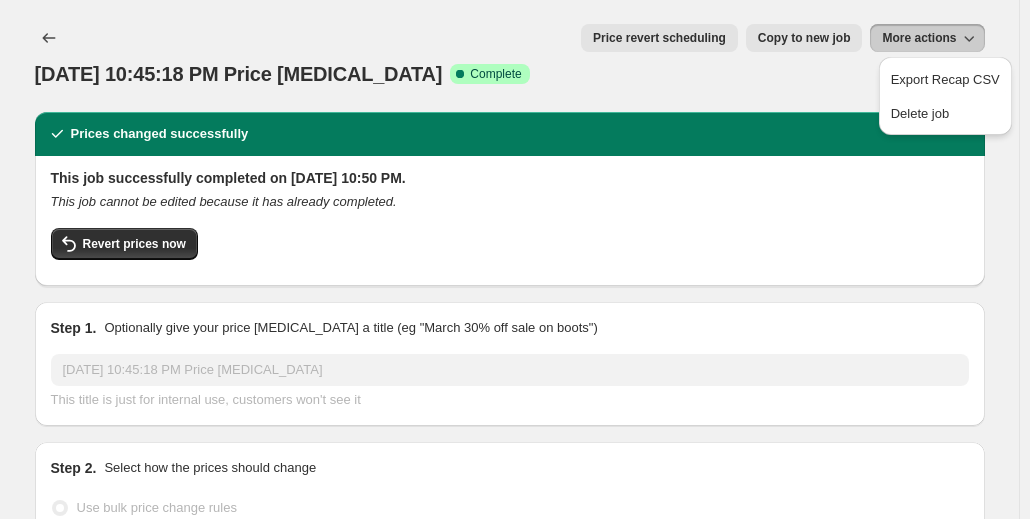click on "More actions" at bounding box center (919, 38) 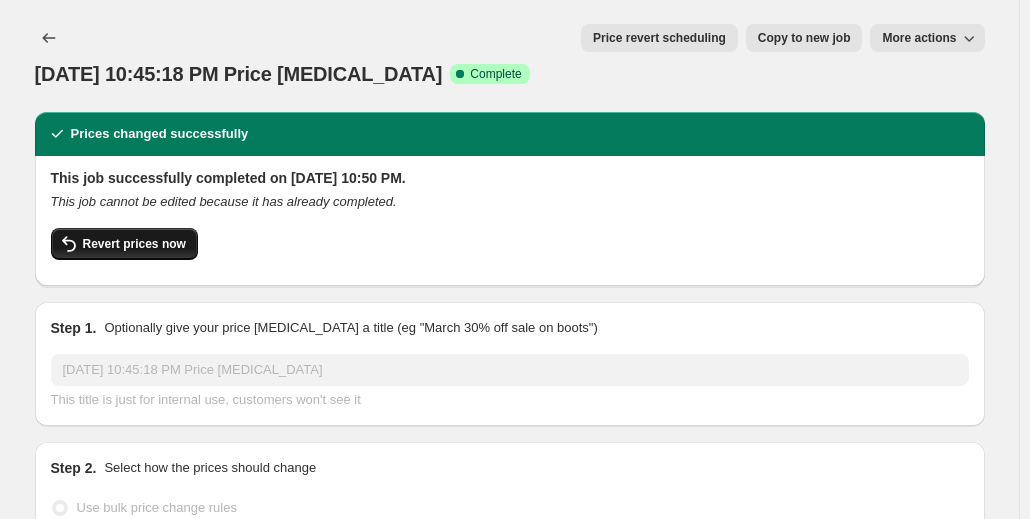 click on "Revert prices now" at bounding box center [124, 244] 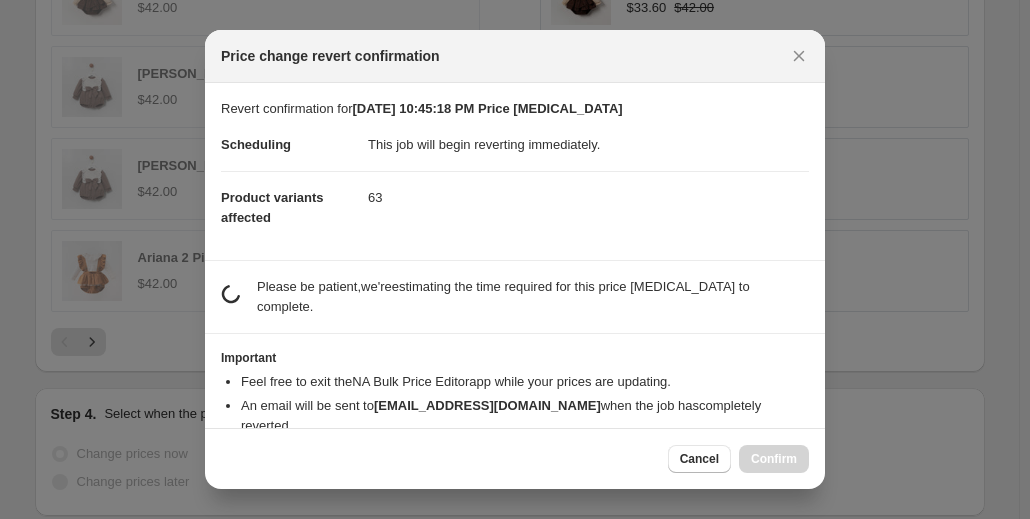 scroll, scrollTop: 0, scrollLeft: 0, axis: both 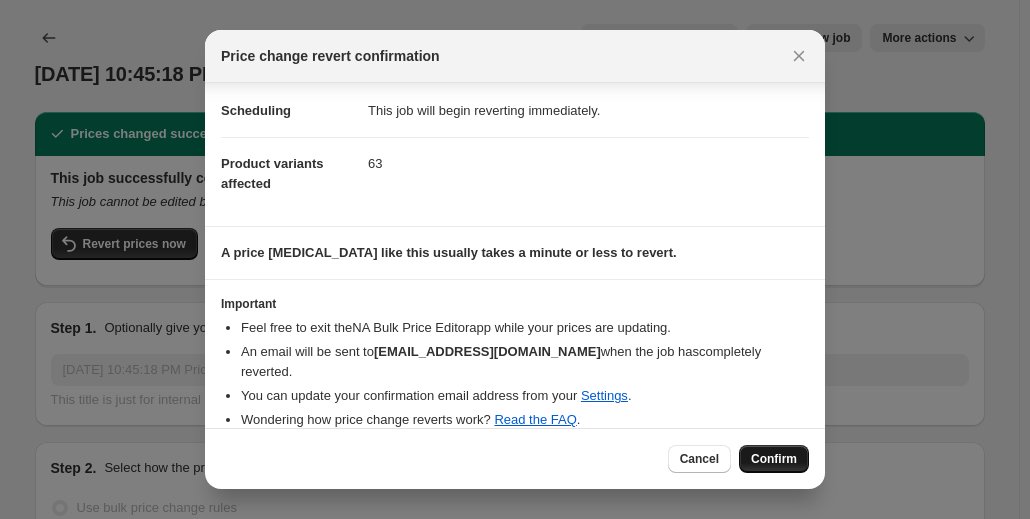click on "Confirm" at bounding box center (774, 459) 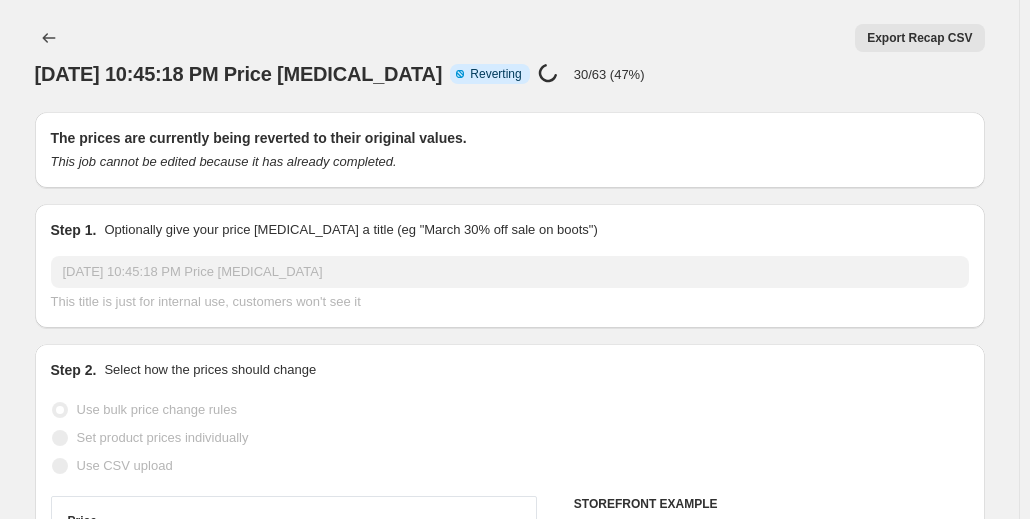select on "percentage" 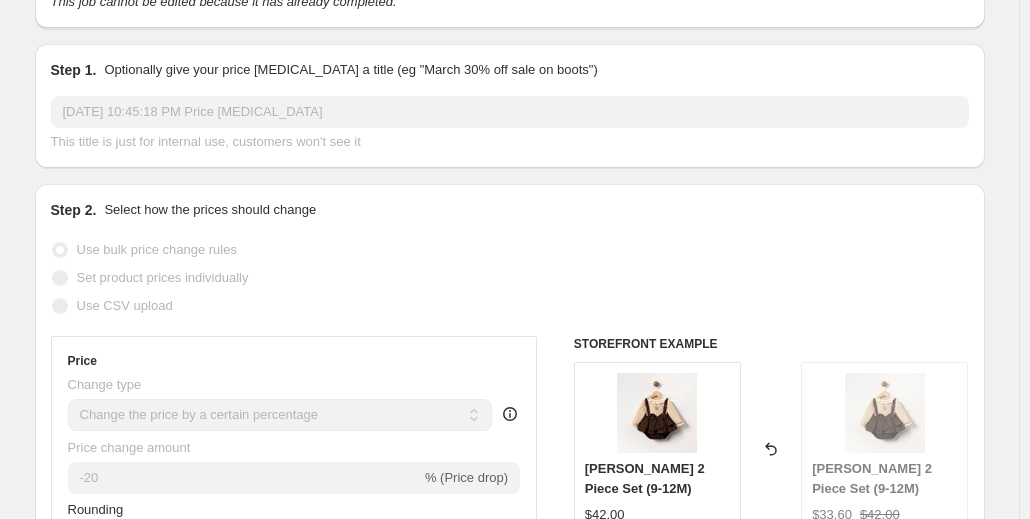 scroll, scrollTop: 0, scrollLeft: 0, axis: both 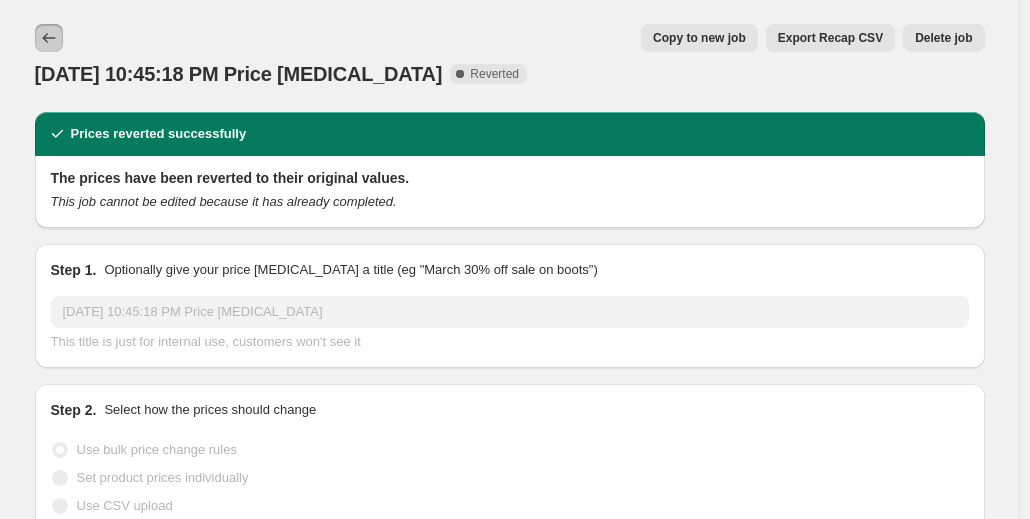 click 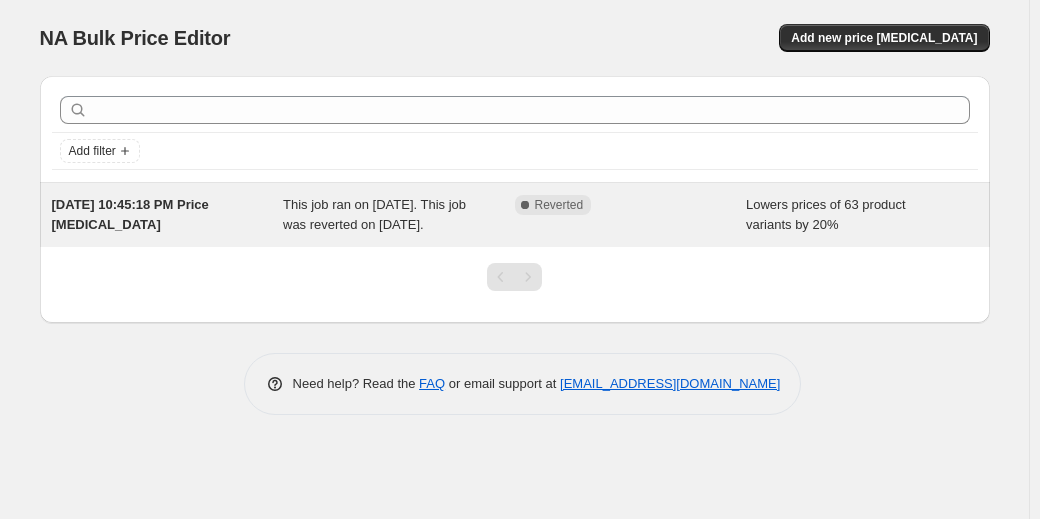 click on "This job ran on [DATE]. This job was reverted on [DATE]." at bounding box center (374, 214) 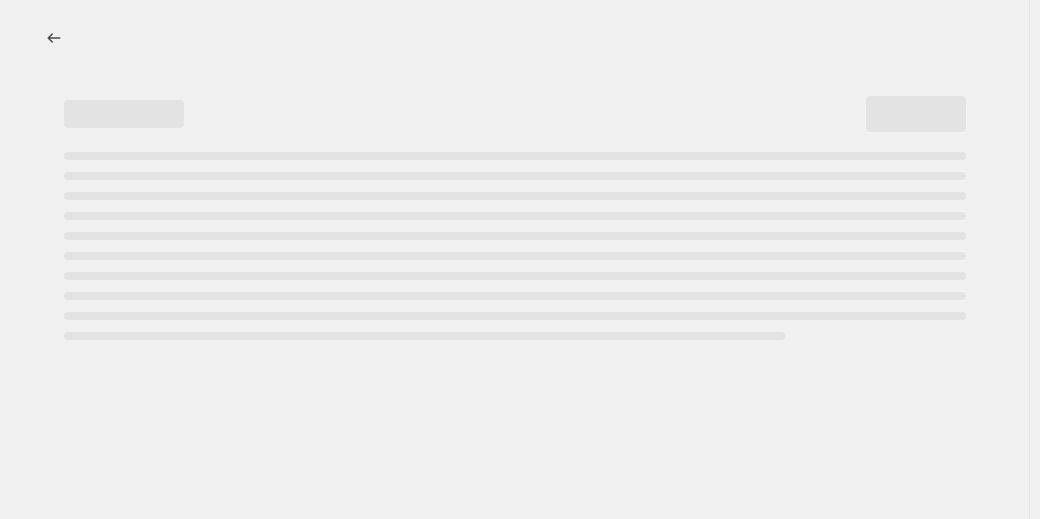 select on "percentage" 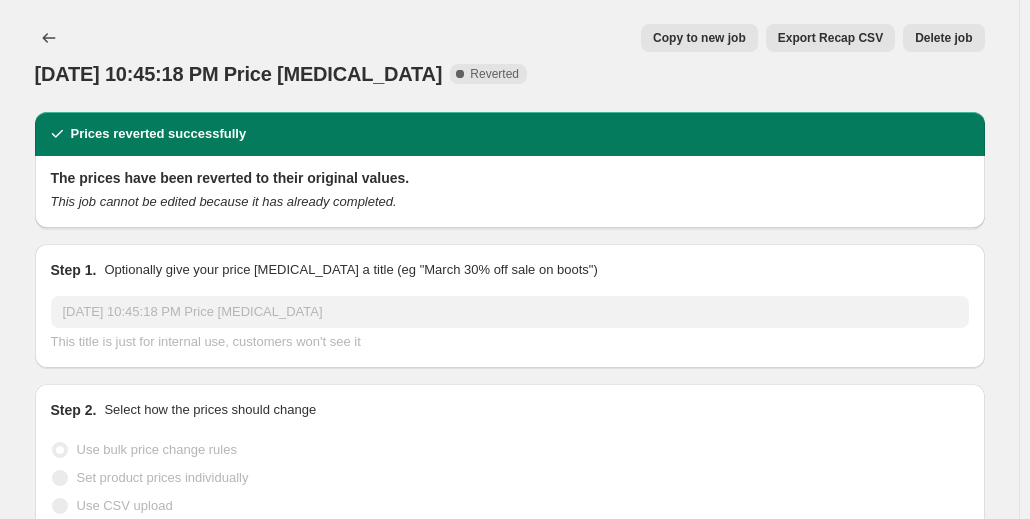 click on "Delete job" at bounding box center (943, 38) 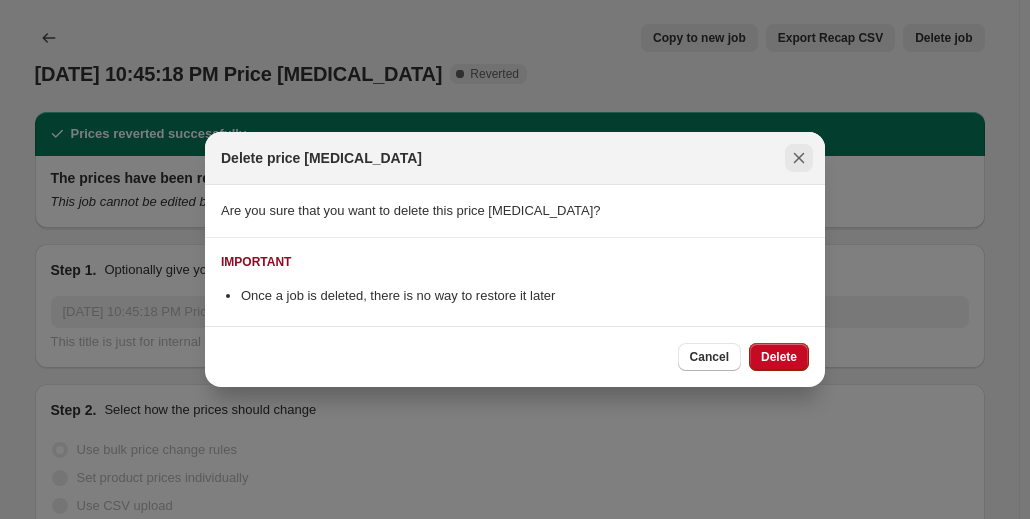 click 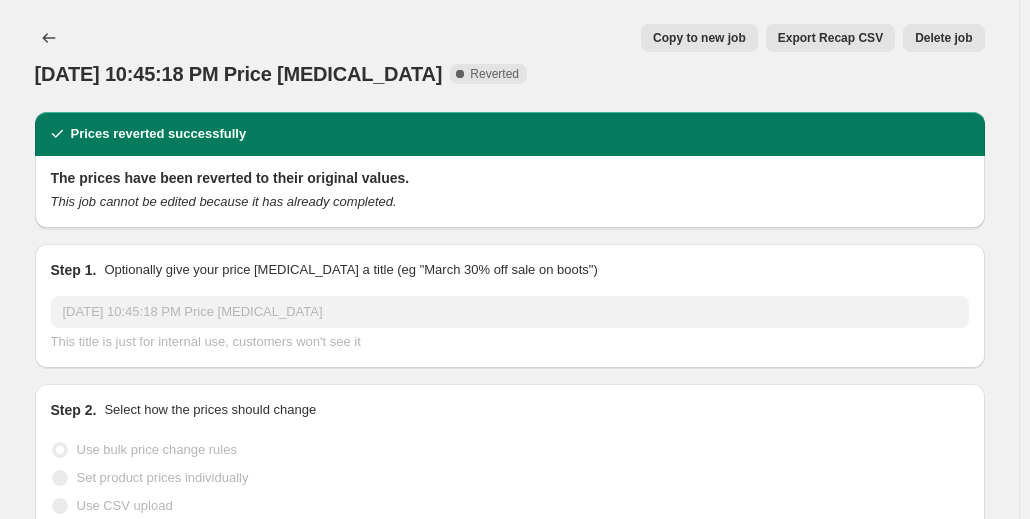 click on "Delete job" at bounding box center [943, 38] 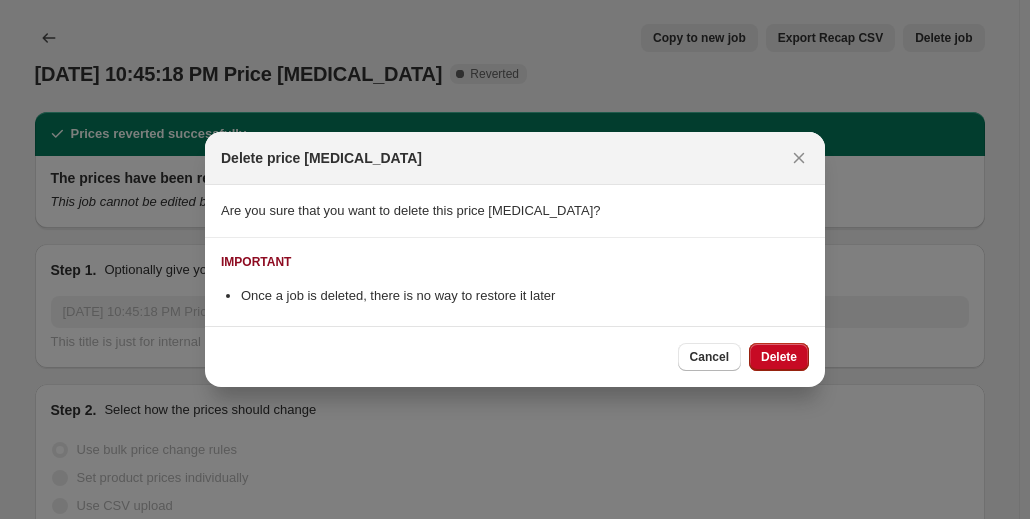 click on "Delete" at bounding box center [779, 357] 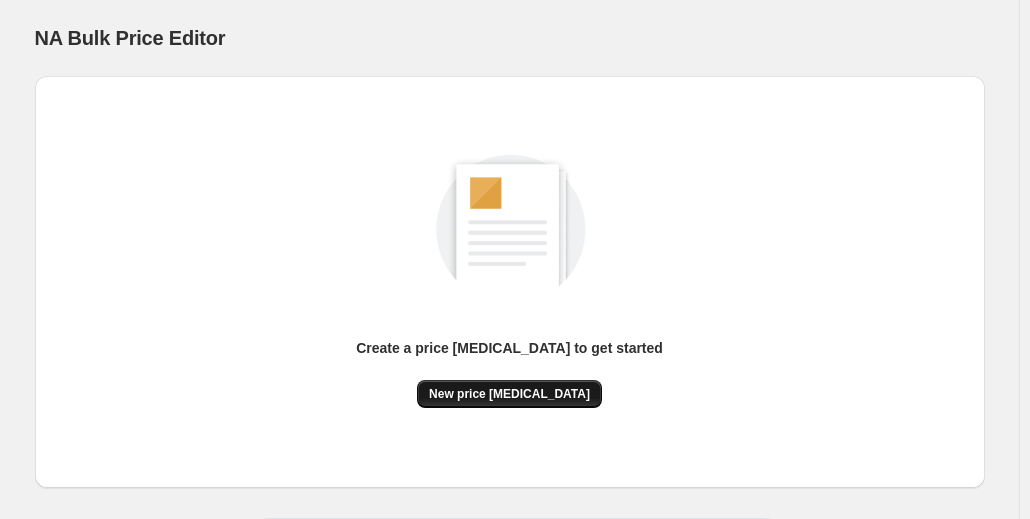 click on "New price [MEDICAL_DATA]" at bounding box center [509, 394] 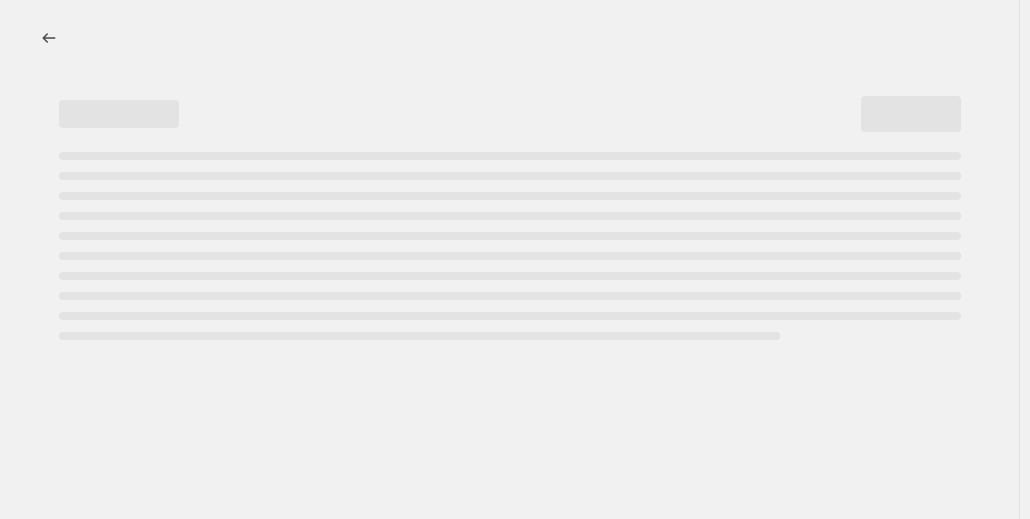 select on "percentage" 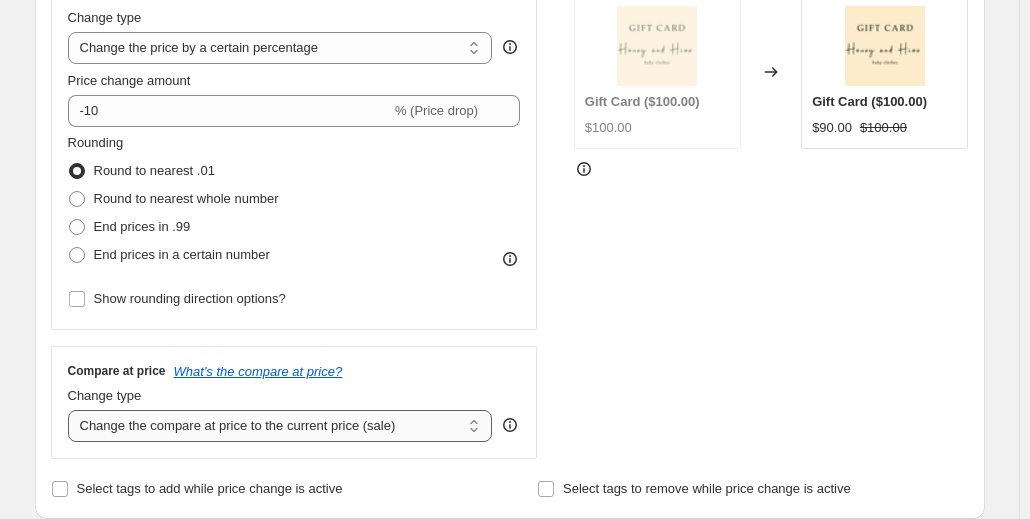 scroll, scrollTop: 400, scrollLeft: 0, axis: vertical 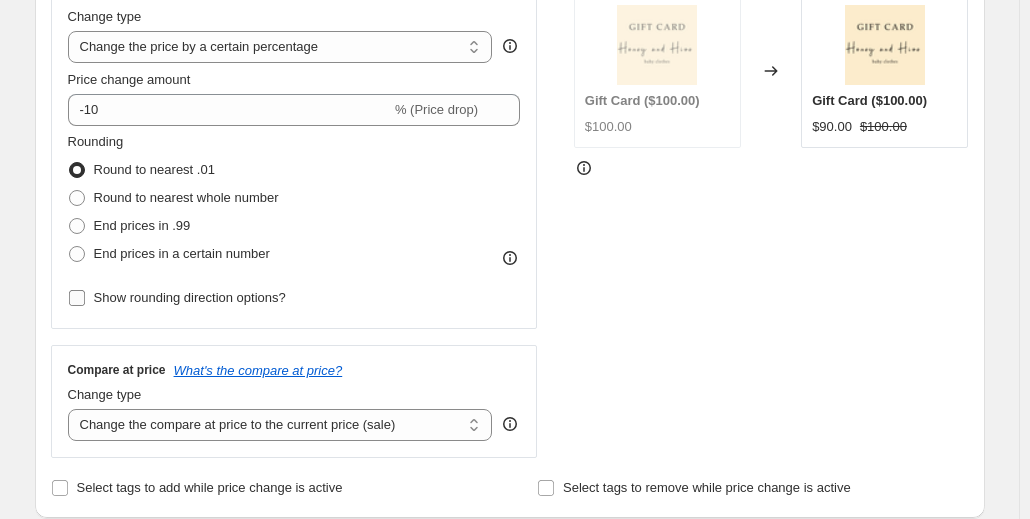 click on "Show rounding direction options?" at bounding box center (190, 297) 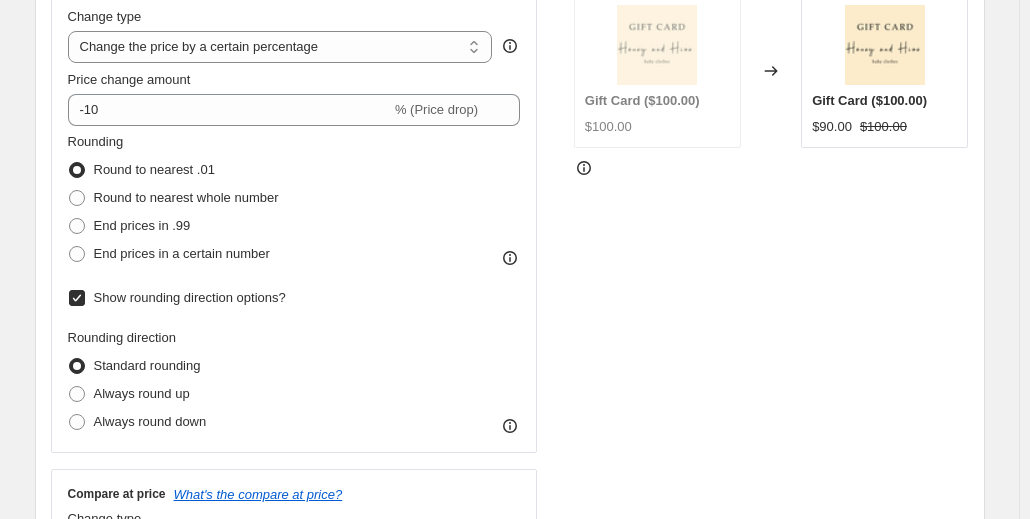 click on "Show rounding direction options?" at bounding box center [190, 297] 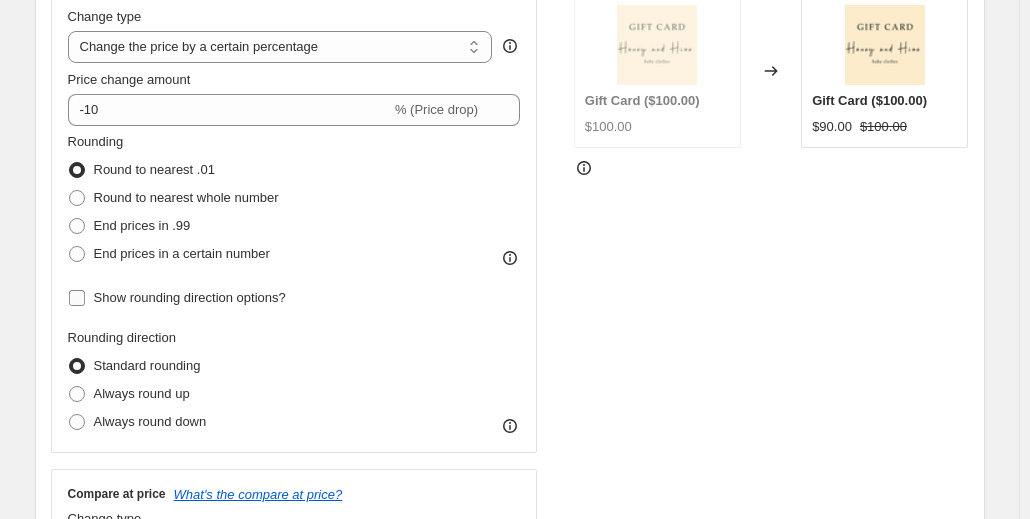 checkbox on "false" 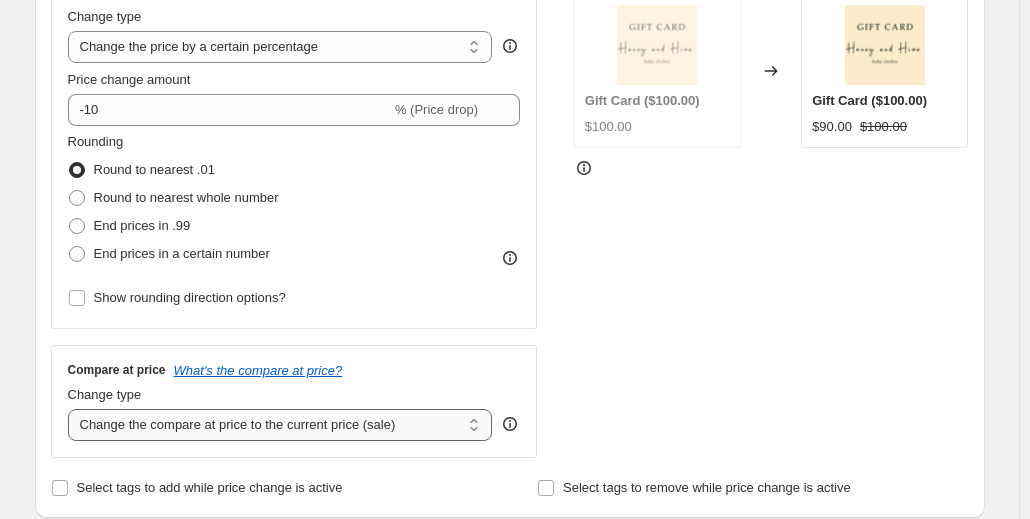 click on "Change the compare at price to the current price (sale) Change the compare at price to a certain amount Change the compare at price by a certain amount Change the compare at price by a certain percentage Change the compare at price by a certain amount relative to the actual price Change the compare at price by a certain percentage relative to the actual price Don't change the compare at price Remove the compare at price" at bounding box center (280, 425) 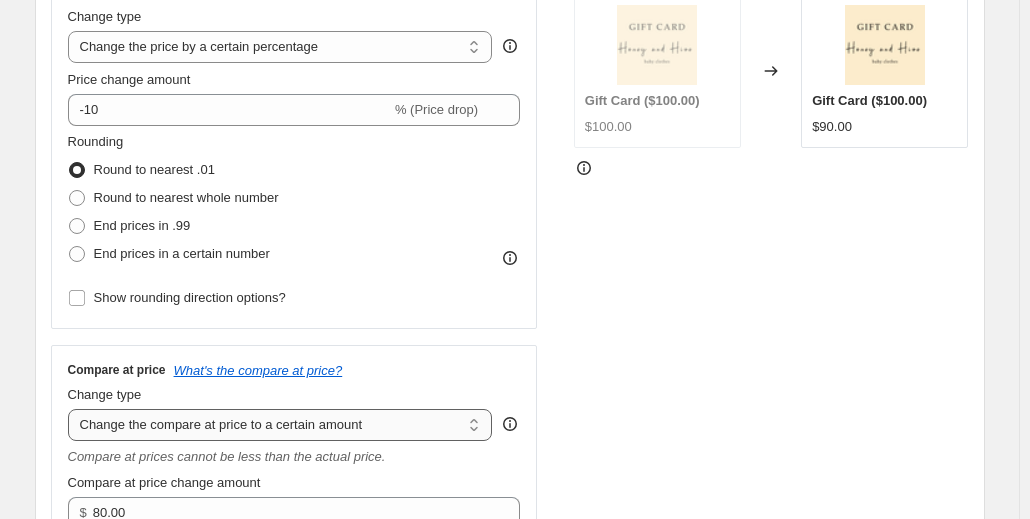 click on "Change the compare at price to the current price (sale) Change the compare at price to a certain amount Change the compare at price by a certain amount Change the compare at price by a certain percentage Change the compare at price by a certain amount relative to the actual price Change the compare at price by a certain percentage relative to the actual price Don't change the compare at price Remove the compare at price" at bounding box center (280, 425) 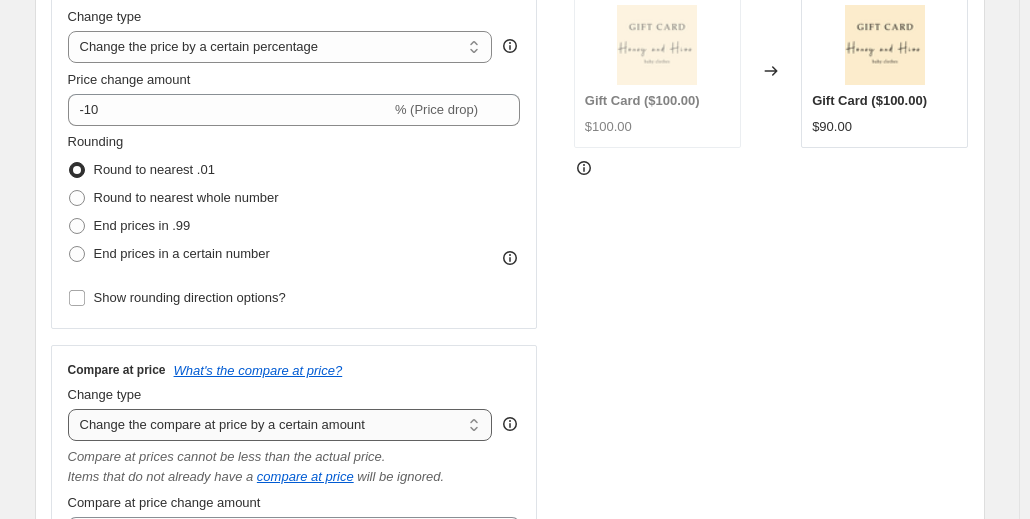 click on "Change the compare at price to the current price (sale) Change the compare at price to a certain amount Change the compare at price by a certain amount Change the compare at price by a certain percentage Change the compare at price by a certain amount relative to the actual price Change the compare at price by a certain percentage relative to the actual price Don't change the compare at price Remove the compare at price" at bounding box center [280, 425] 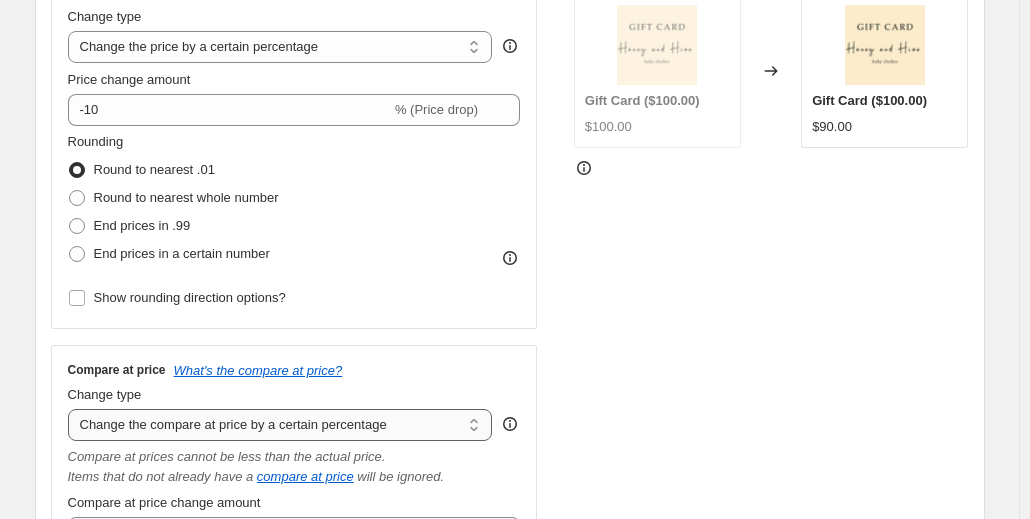 click on "Change the compare at price to the current price (sale) Change the compare at price to a certain amount Change the compare at price by a certain amount Change the compare at price by a certain percentage Change the compare at price by a certain amount relative to the actual price Change the compare at price by a certain percentage relative to the actual price Don't change the compare at price Remove the compare at price" at bounding box center (280, 425) 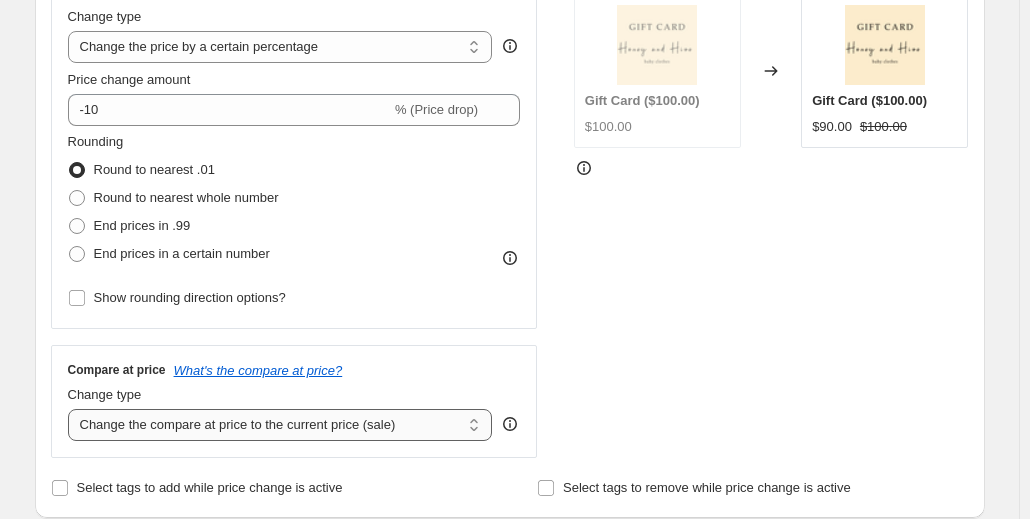 click on "Change the compare at price to the current price (sale) Change the compare at price to a certain amount Change the compare at price by a certain amount Change the compare at price by a certain percentage Change the compare at price by a certain amount relative to the actual price Change the compare at price by a certain percentage relative to the actual price Don't change the compare at price Remove the compare at price" at bounding box center (280, 425) 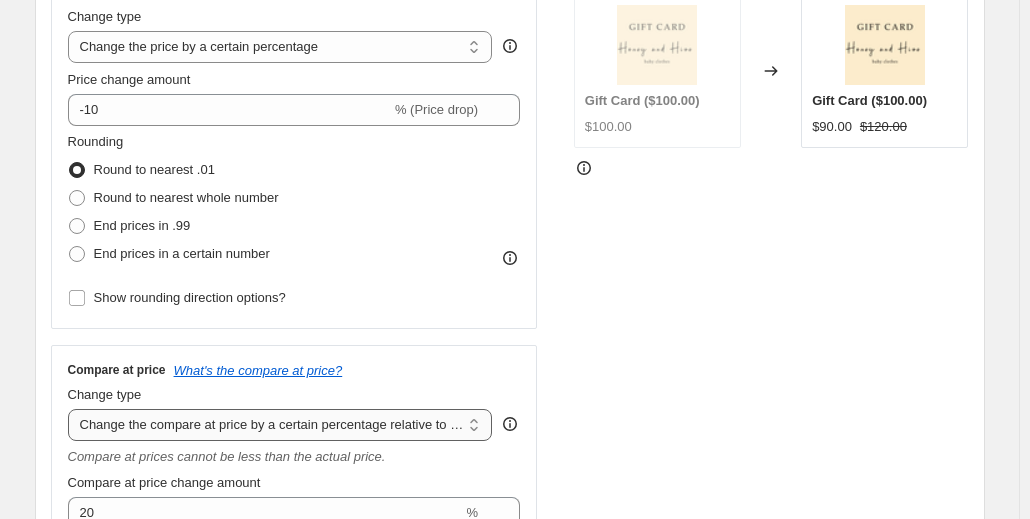 click on "Change the compare at price to the current price (sale) Change the compare at price to a certain amount Change the compare at price by a certain amount Change the compare at price by a certain percentage Change the compare at price by a certain amount relative to the actual price Change the compare at price by a certain percentage relative to the actual price Don't change the compare at price Remove the compare at price" at bounding box center (280, 425) 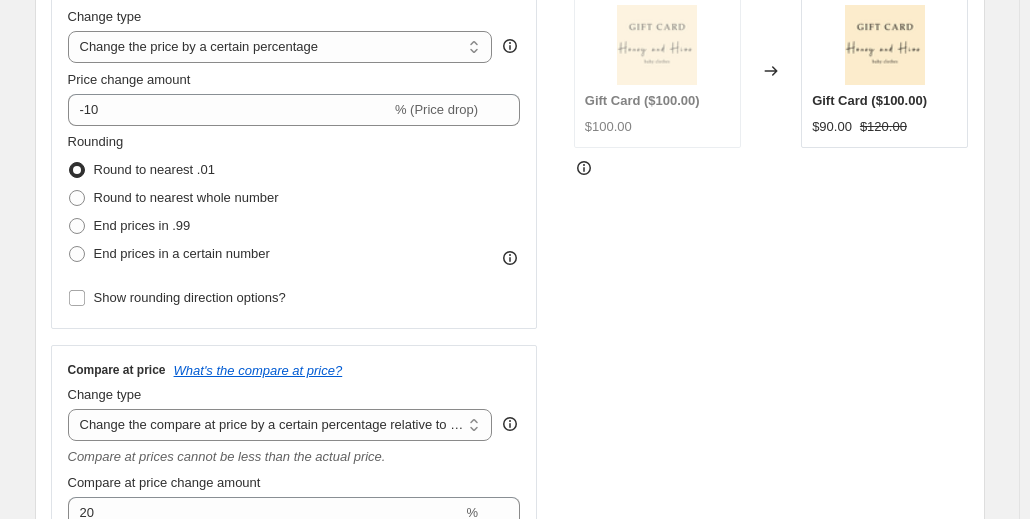 type on "12.00" 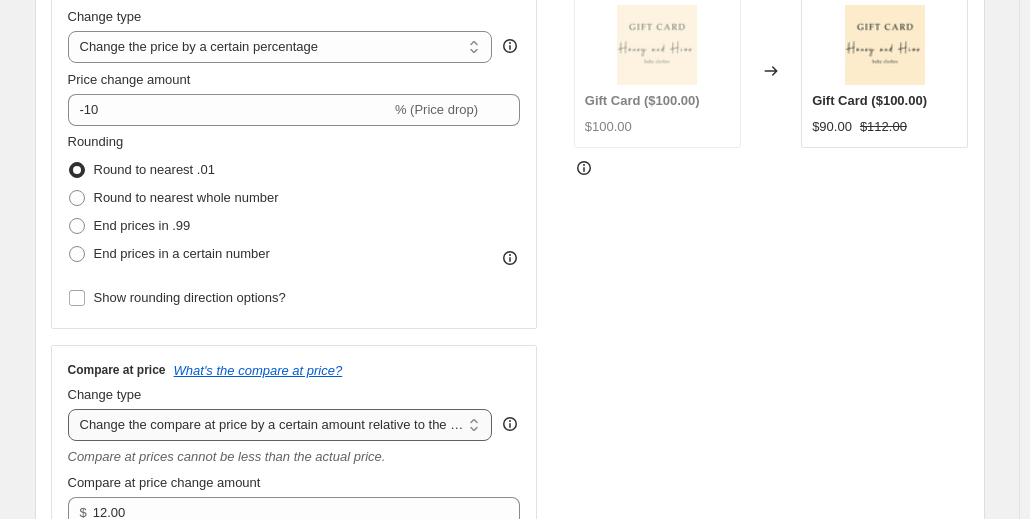 click on "Change the compare at price to the current price (sale) Change the compare at price to a certain amount Change the compare at price by a certain amount Change the compare at price by a certain percentage Change the compare at price by a certain amount relative to the actual price Change the compare at price by a certain percentage relative to the actual price Don't change the compare at price Remove the compare at price" at bounding box center (280, 425) 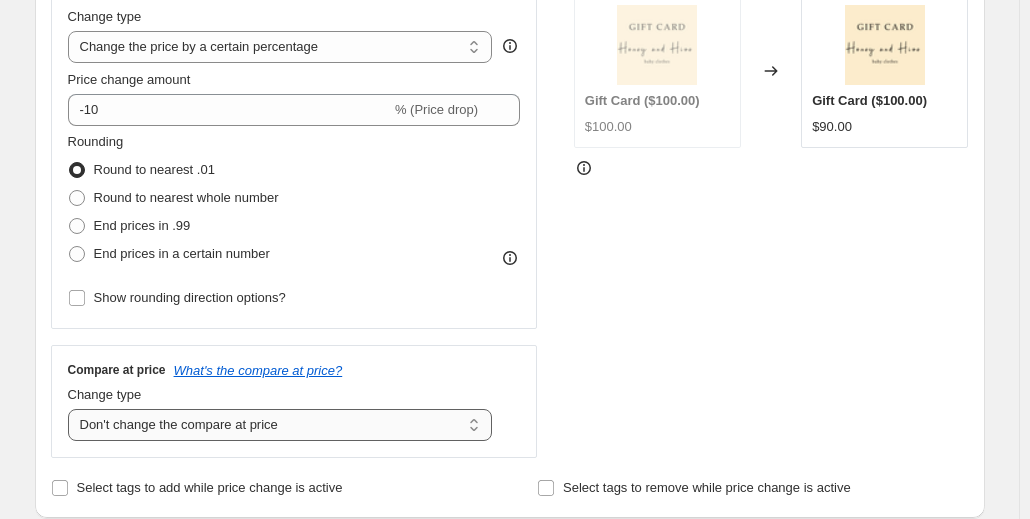 click on "Change the compare at price to the current price (sale) Change the compare at price to a certain amount Change the compare at price by a certain amount Change the compare at price by a certain percentage Change the compare at price by a certain amount relative to the actual price Change the compare at price by a certain percentage relative to the actual price Don't change the compare at price Remove the compare at price" at bounding box center [280, 425] 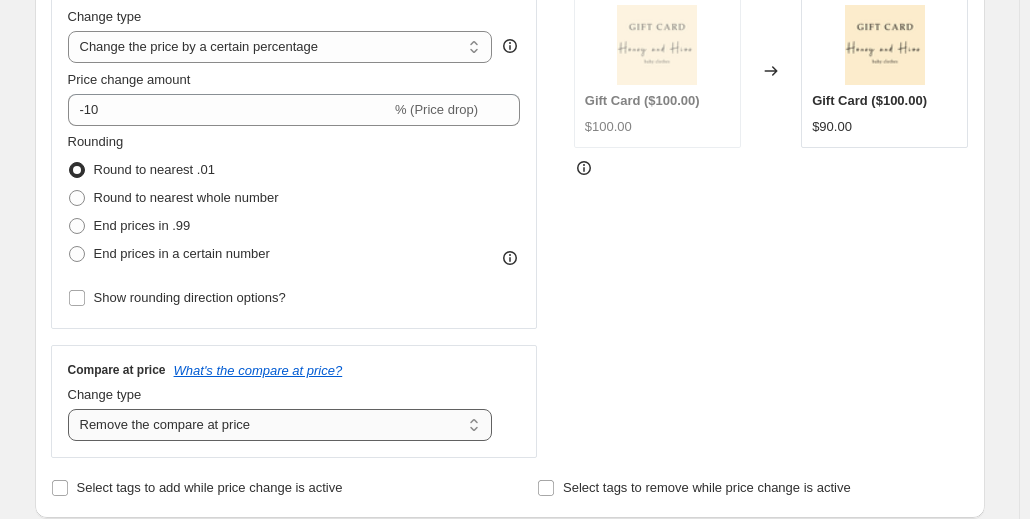 click on "Change the compare at price to the current price (sale) Change the compare at price to a certain amount Change the compare at price by a certain amount Change the compare at price by a certain percentage Change the compare at price by a certain amount relative to the actual price Change the compare at price by a certain percentage relative to the actual price Don't change the compare at price Remove the compare at price" at bounding box center [280, 425] 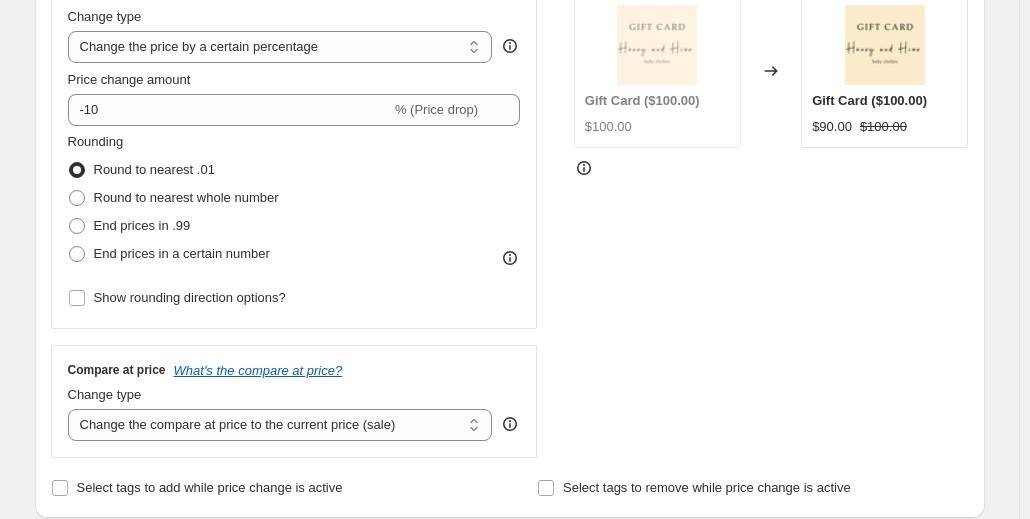 click on "STOREFRONT EXAMPLE Gift Card ($100.00) $100.00 Changed to Gift Card ($100.00) $90.00 $100.00" at bounding box center (771, 213) 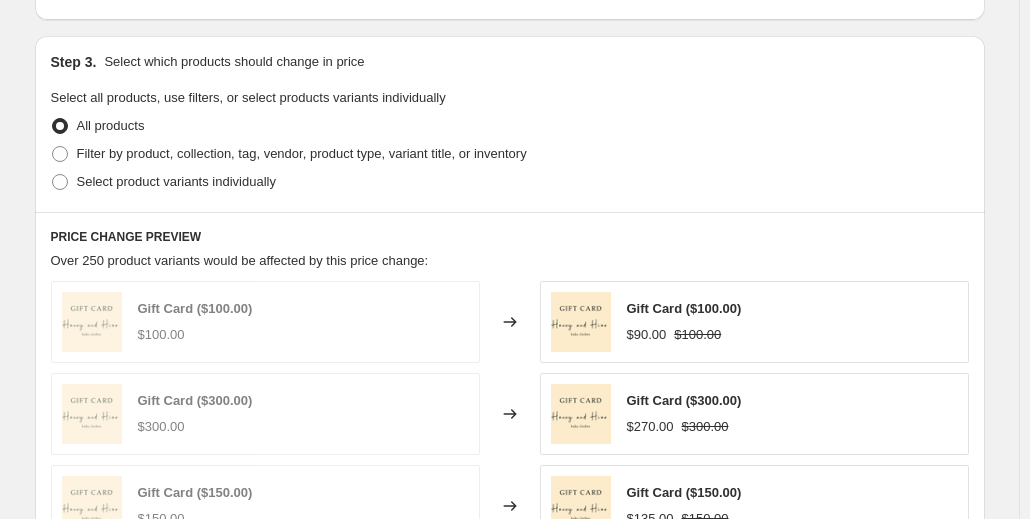 scroll, scrollTop: 800, scrollLeft: 0, axis: vertical 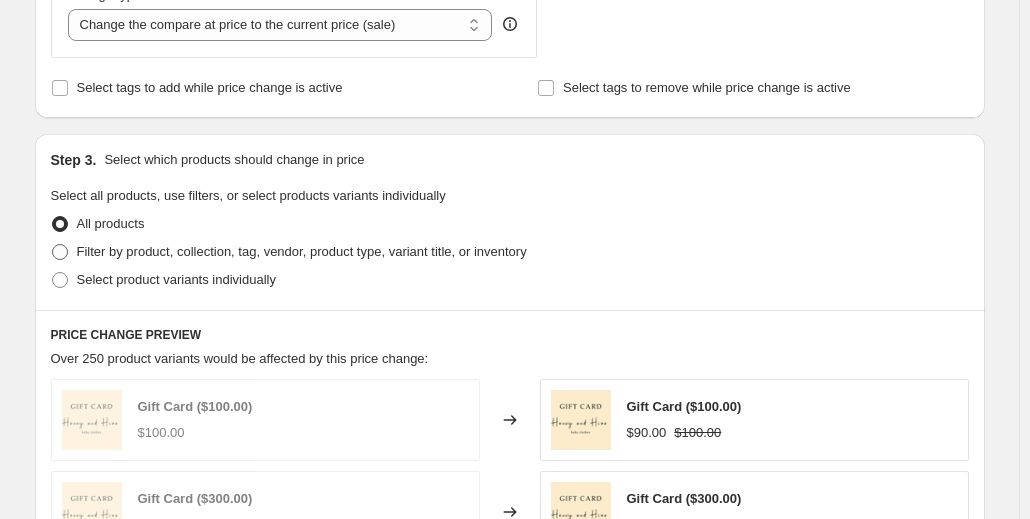 click on "Filter by product, collection, tag, vendor, product type, variant title, or inventory" at bounding box center [302, 251] 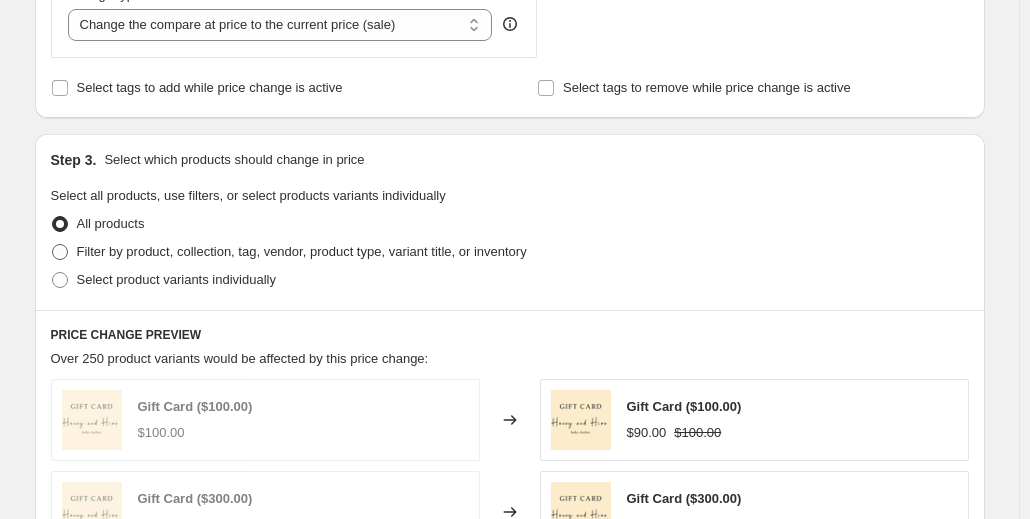 radio on "true" 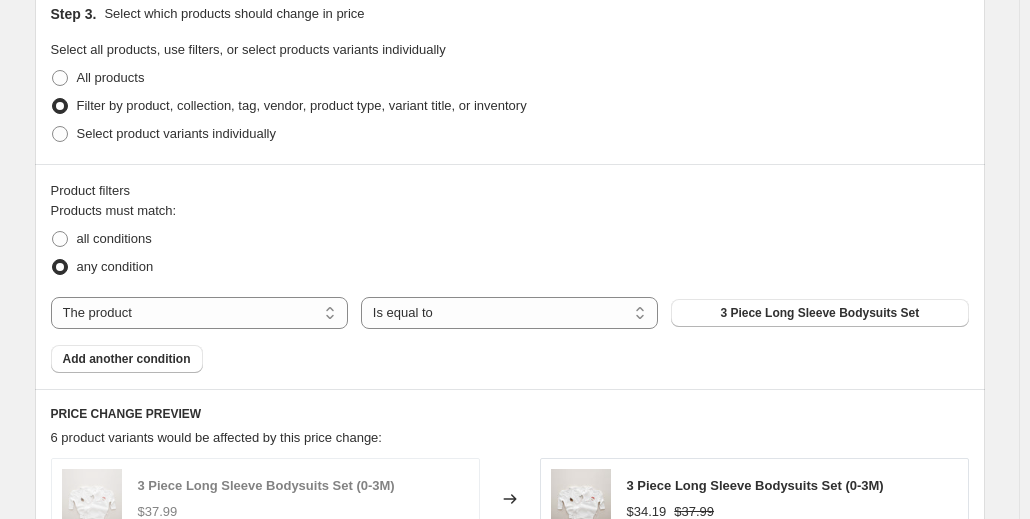 scroll, scrollTop: 1000, scrollLeft: 0, axis: vertical 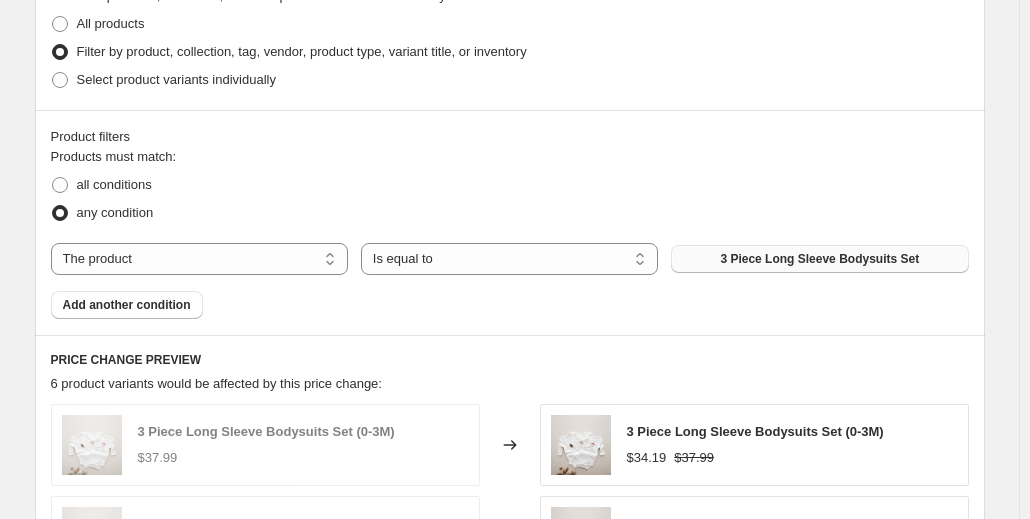 click on "3 Piece Long Sleeve Bodysuits Set" at bounding box center (819, 259) 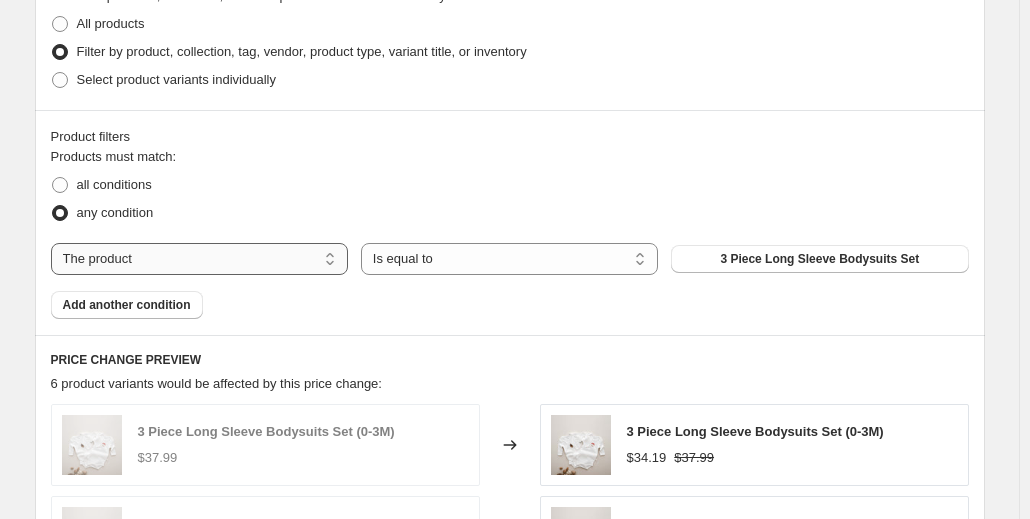 click on "The product The product's collection The product's tag The product's vendor The product's type The product's status The variant's title Inventory quantity" at bounding box center [199, 259] 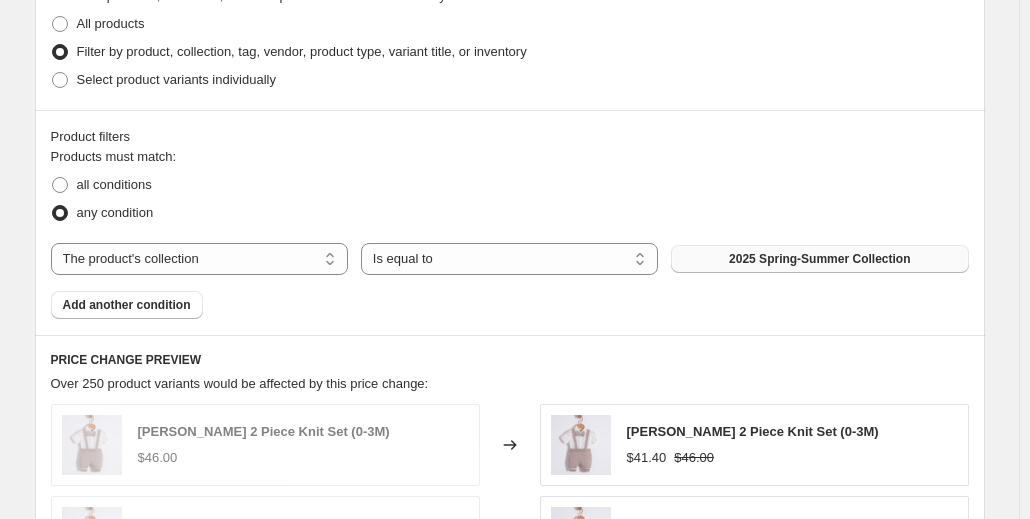click on "2025 Spring-Summer Collection" at bounding box center [819, 259] 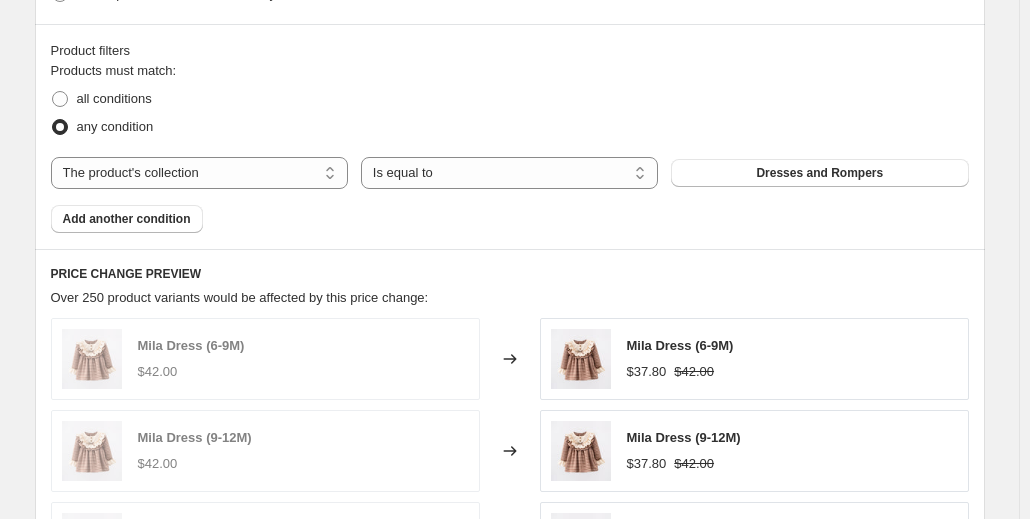 scroll, scrollTop: 1000, scrollLeft: 0, axis: vertical 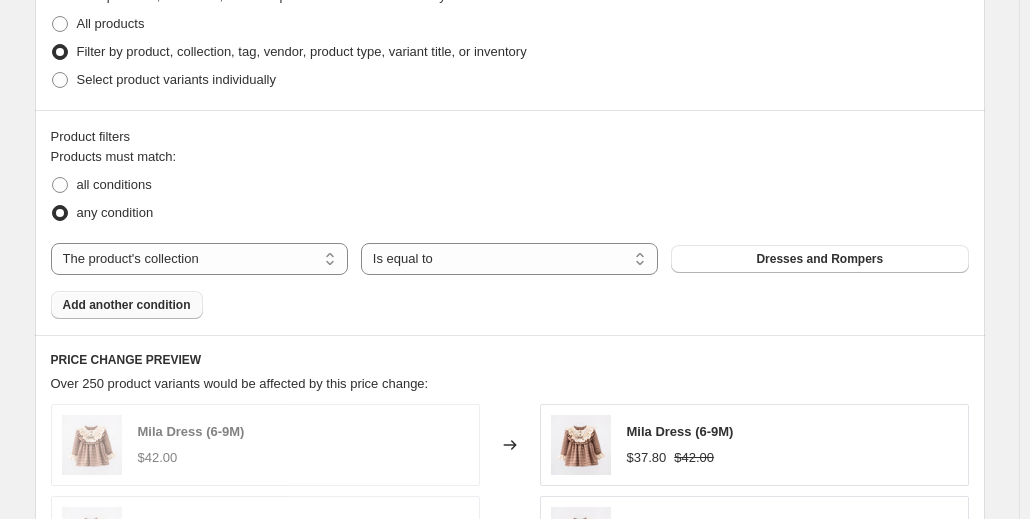 click on "Add another condition" at bounding box center [127, 305] 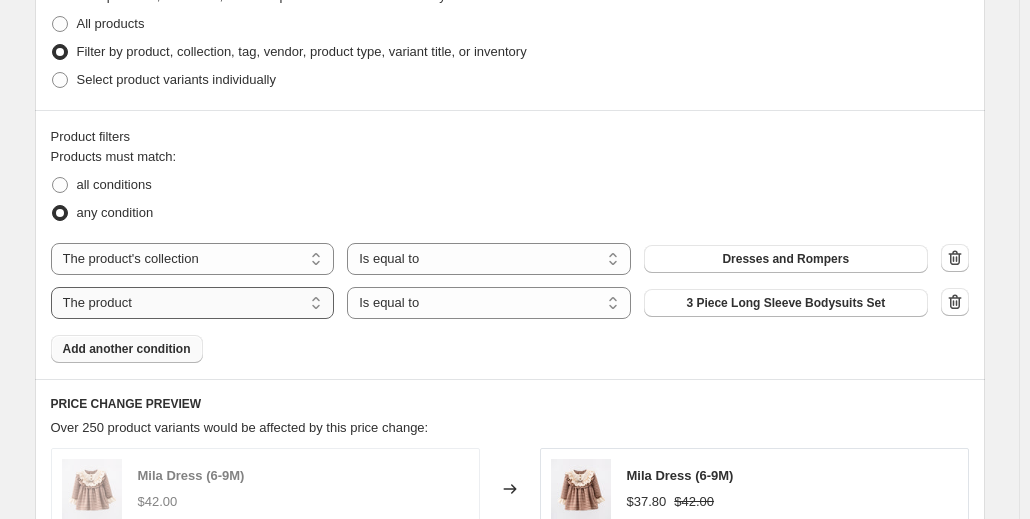 click on "The product The product's collection The product's tag The product's vendor The product's type The product's status The variant's title Inventory quantity" at bounding box center [193, 303] 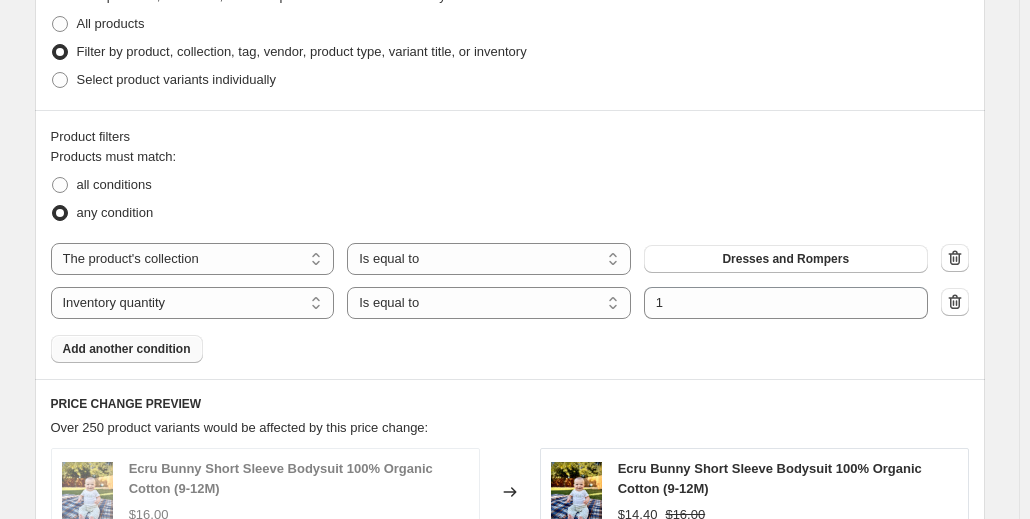 click on "The product The product's collection The product's tag The product's vendor The product's type The product's status The variant's title Inventory quantity The product's collection Is equal to Is not equal to Is equal to Dresses and Rompers The product The product's collection The product's tag The product's vendor The product's type The product's status The variant's title Inventory quantity Inventory quantity Is equal to Is not equal to Is greater than Is less than Is equal to Submit 1" at bounding box center (510, 281) 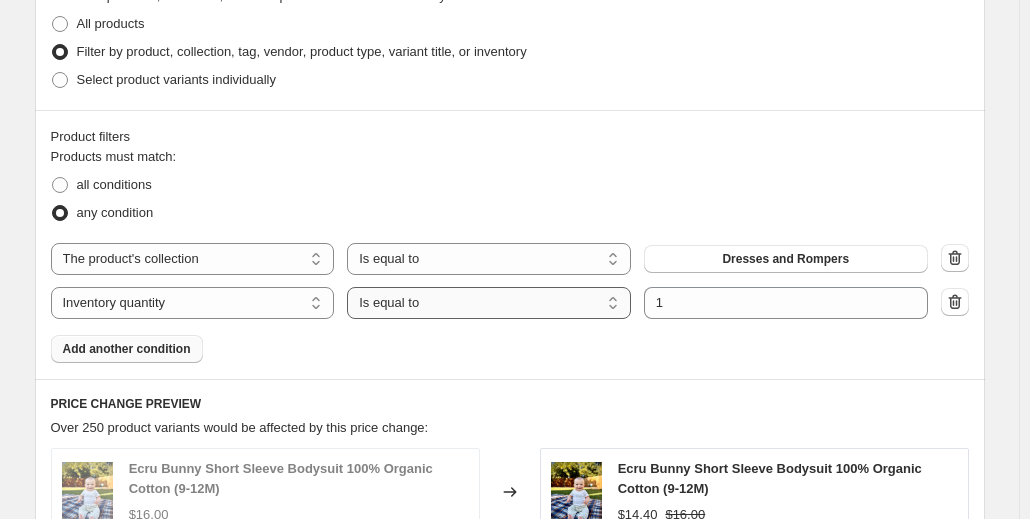 click on "Is equal to Is not equal to Is greater than Is less than" at bounding box center [489, 303] 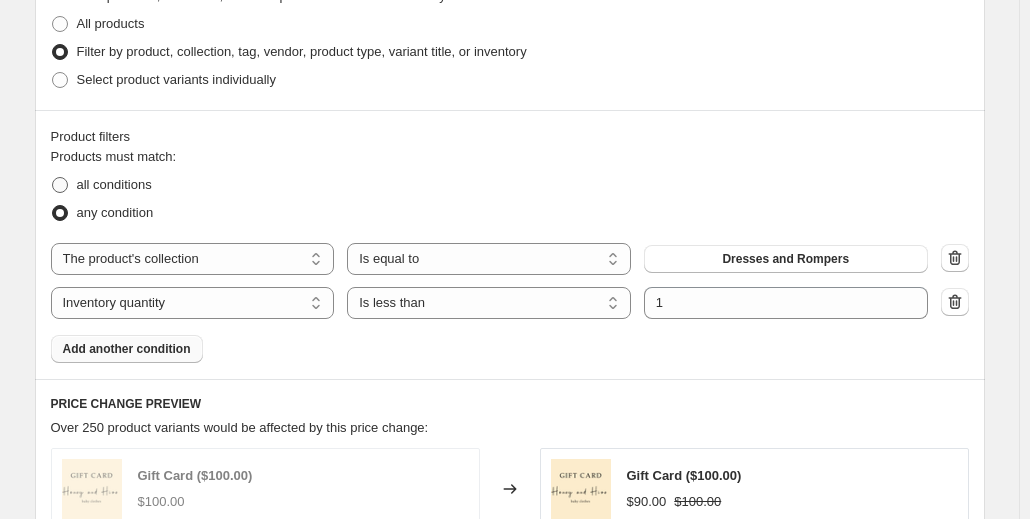 click on "all conditions" at bounding box center [114, 184] 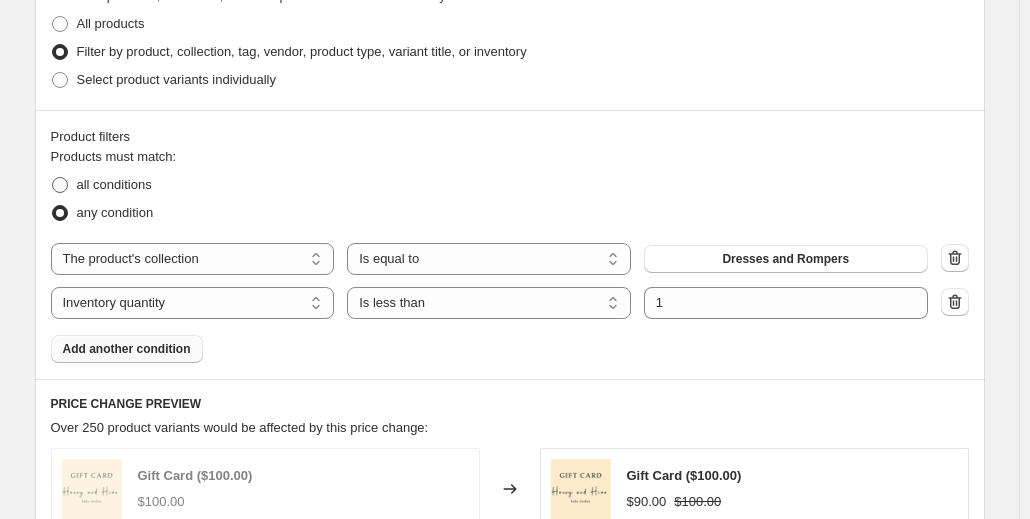 radio on "true" 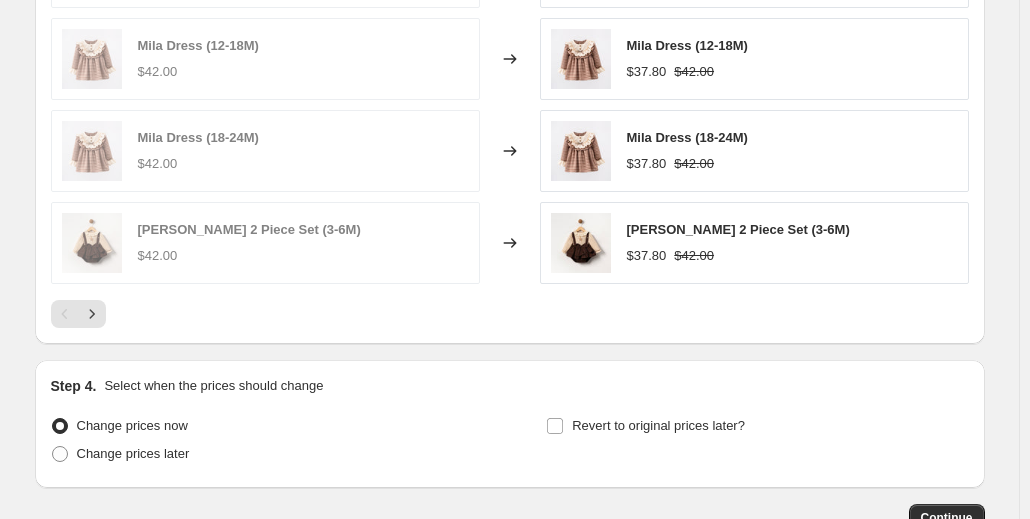 scroll, scrollTop: 1500, scrollLeft: 0, axis: vertical 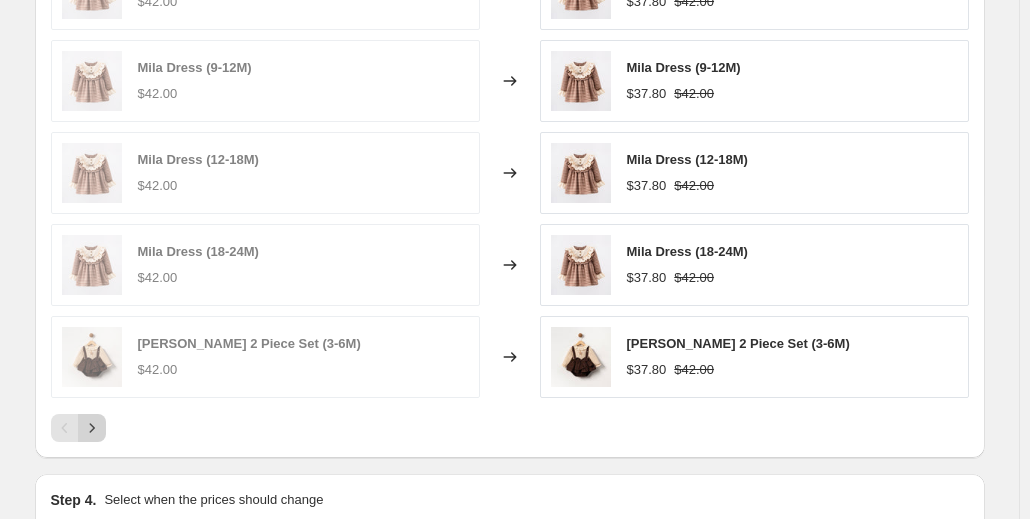 click 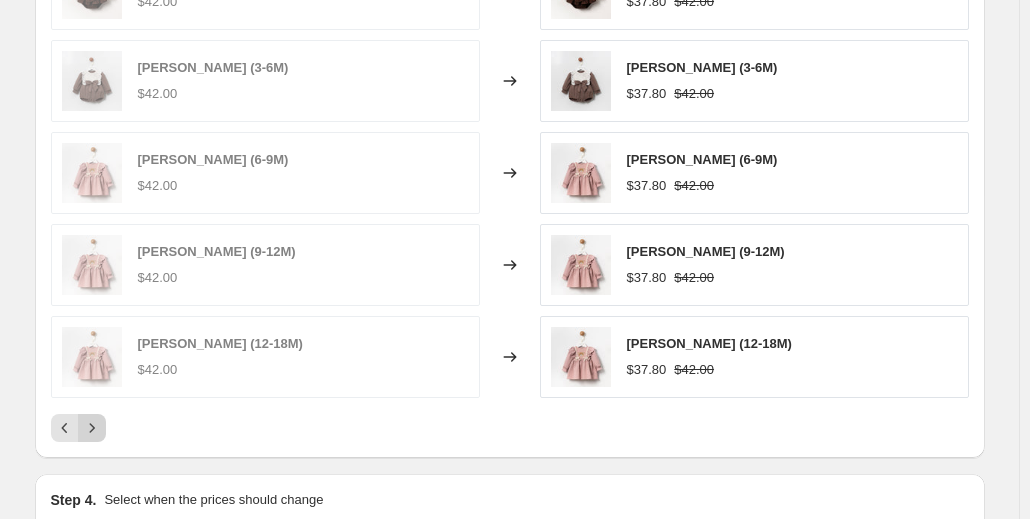 click 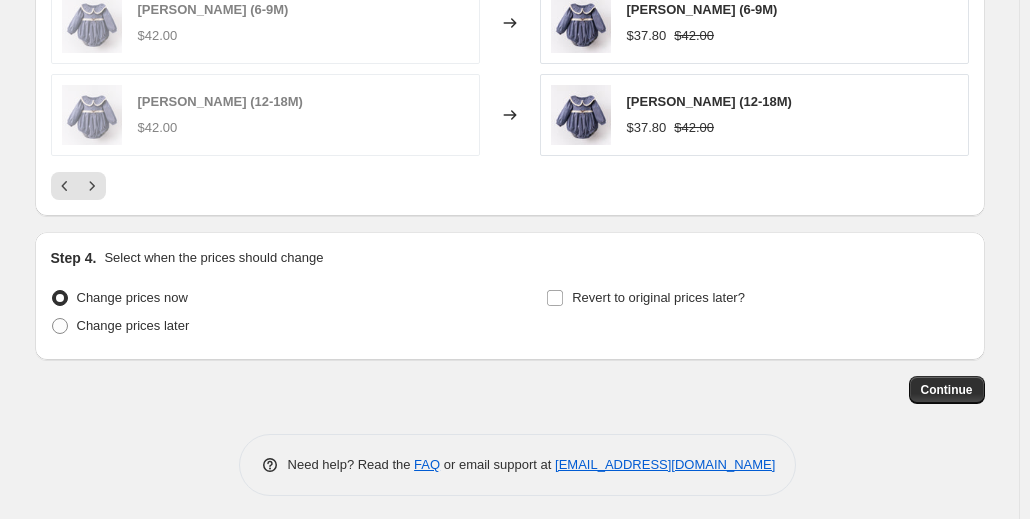 scroll, scrollTop: 1744, scrollLeft: 0, axis: vertical 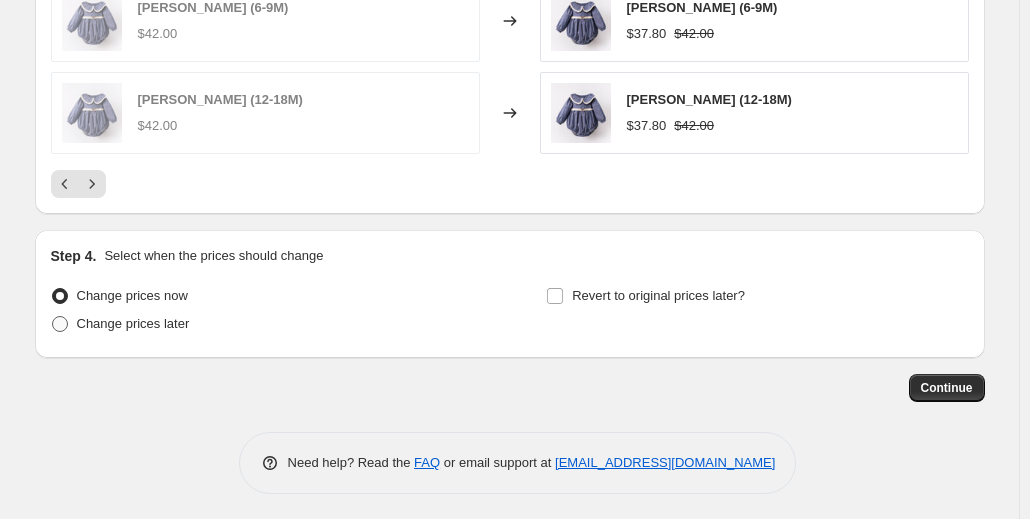 click on "Change prices later" at bounding box center [133, 323] 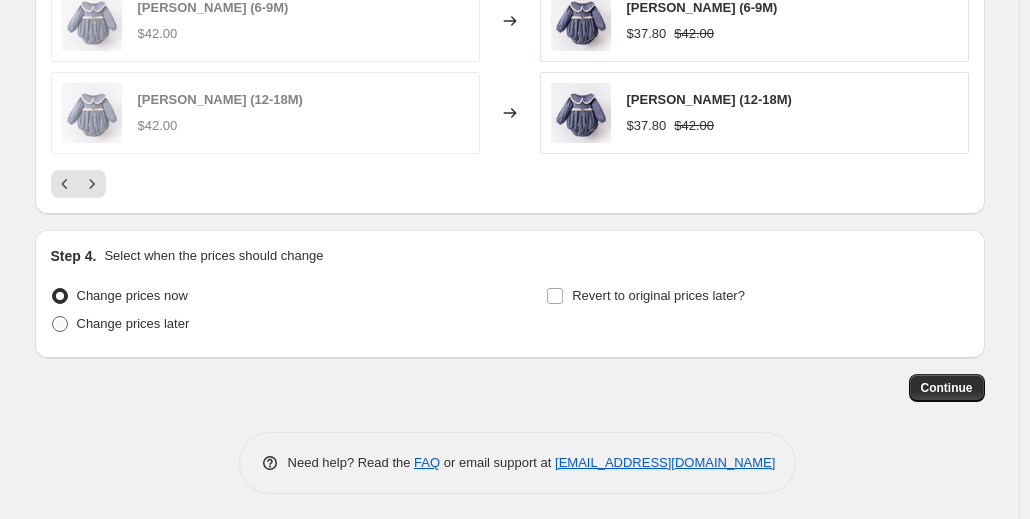 radio on "true" 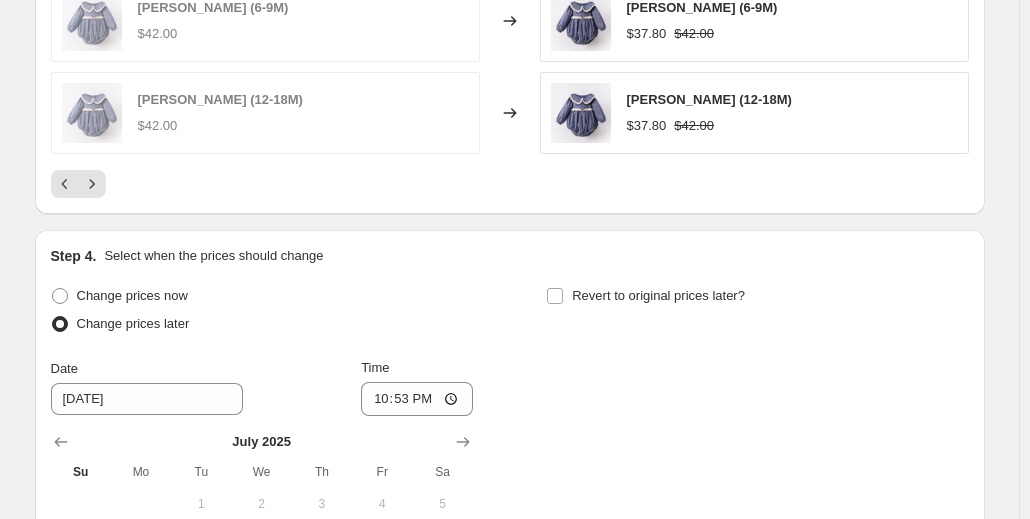 click on "Change prices later" at bounding box center (133, 323) 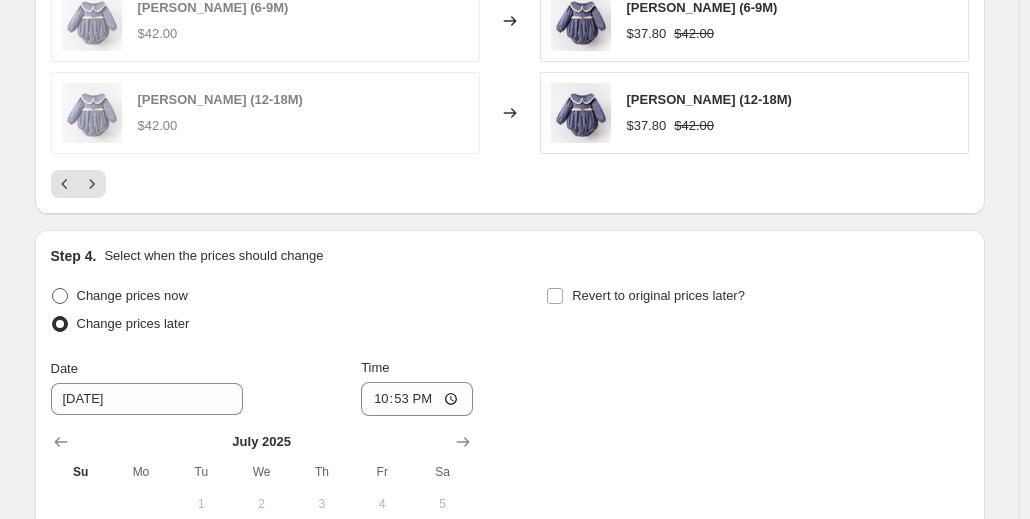 click on "Change prices now" at bounding box center [132, 295] 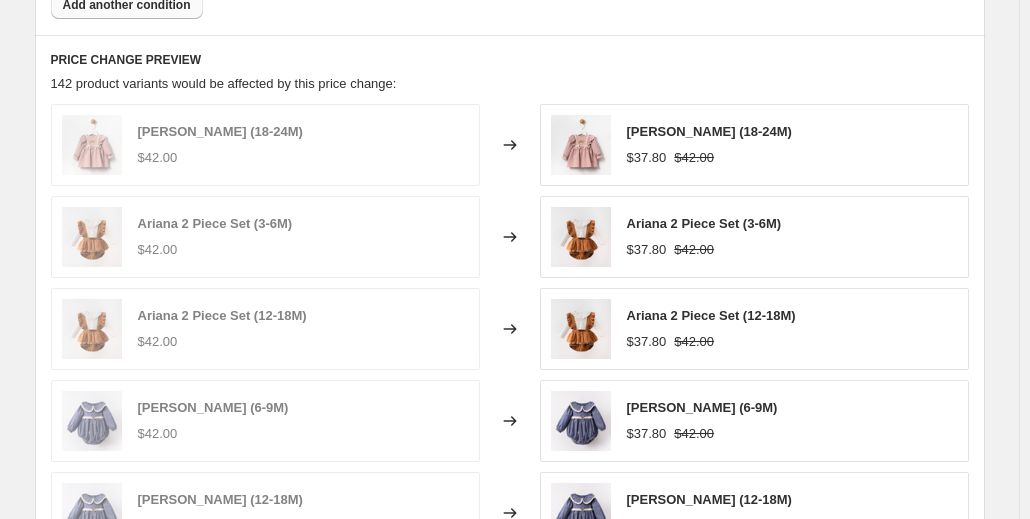 scroll, scrollTop: 1744, scrollLeft: 0, axis: vertical 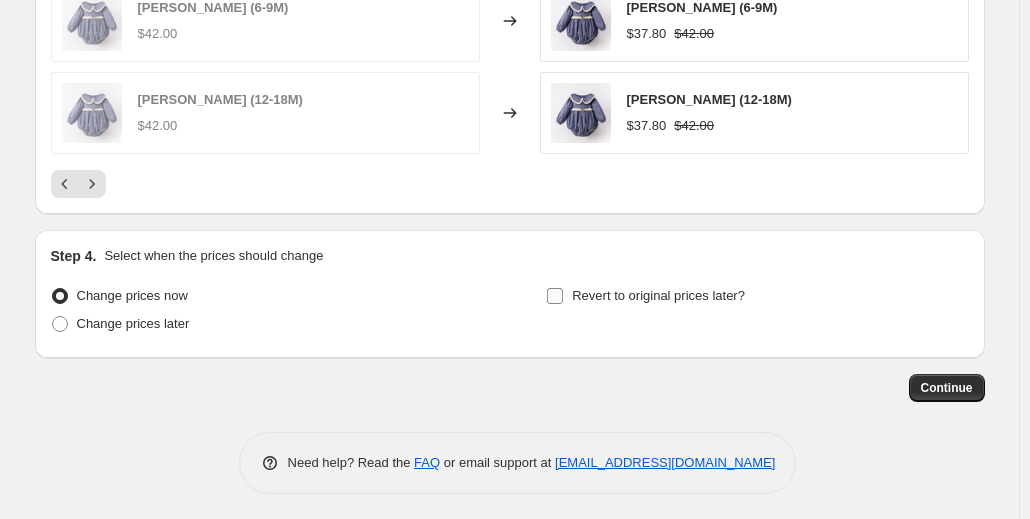 click on "Revert to original prices later?" at bounding box center [645, 296] 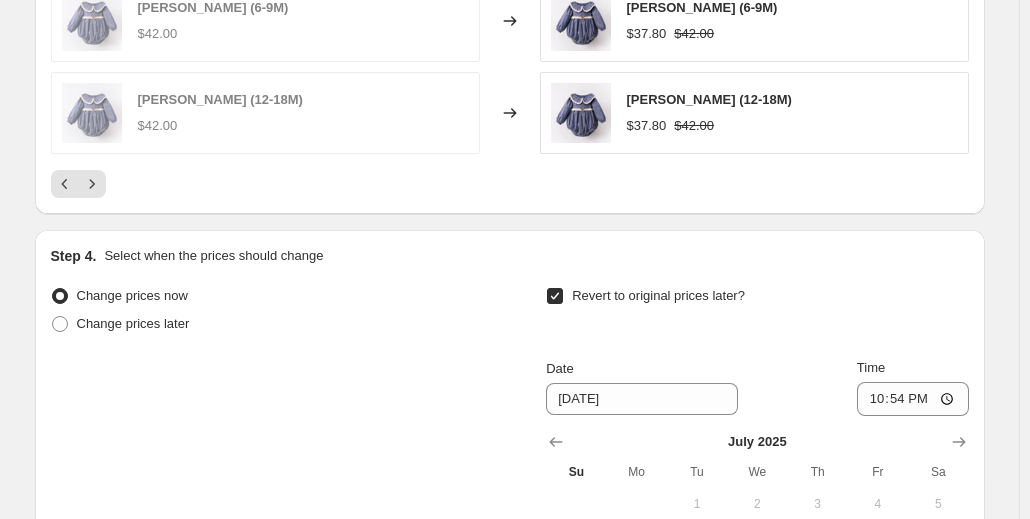 click on "Revert to original prices later?" at bounding box center (658, 295) 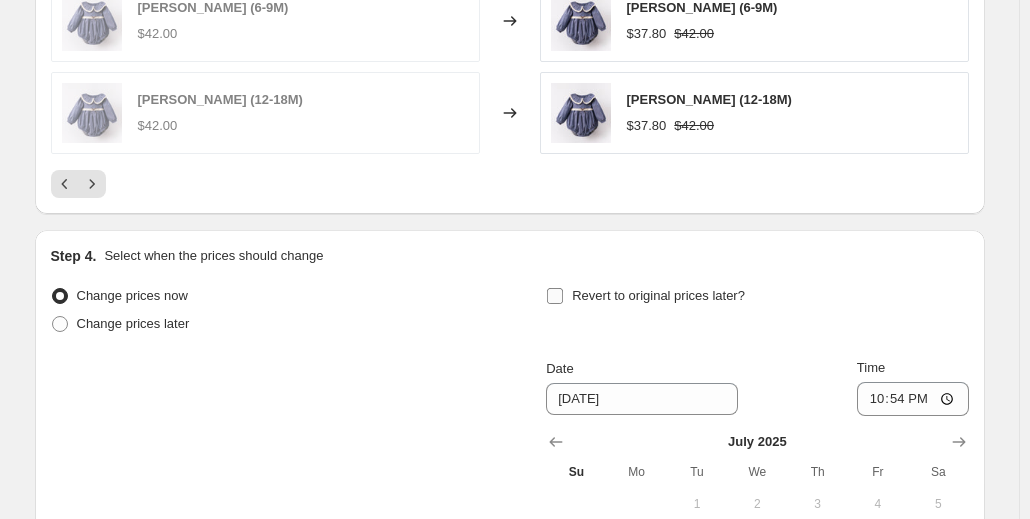 checkbox on "false" 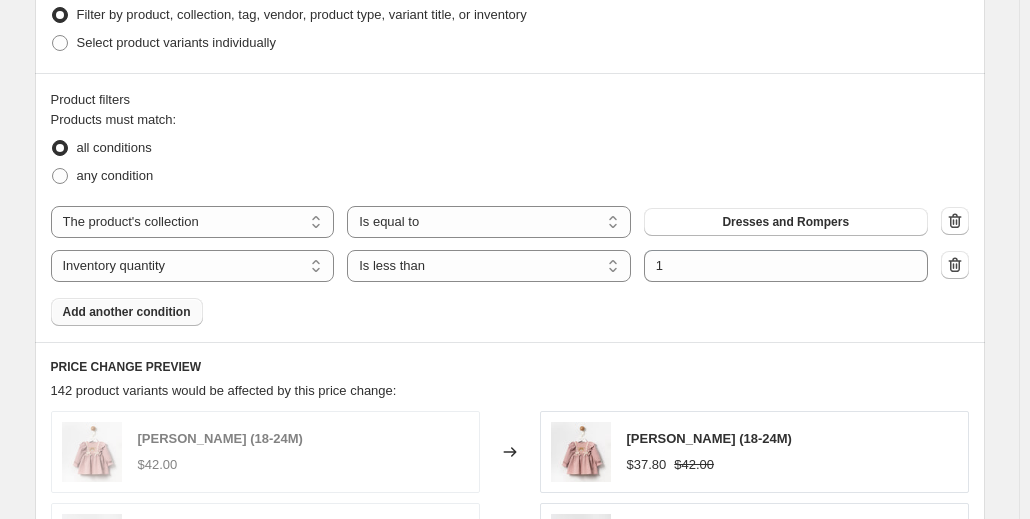 scroll, scrollTop: 944, scrollLeft: 0, axis: vertical 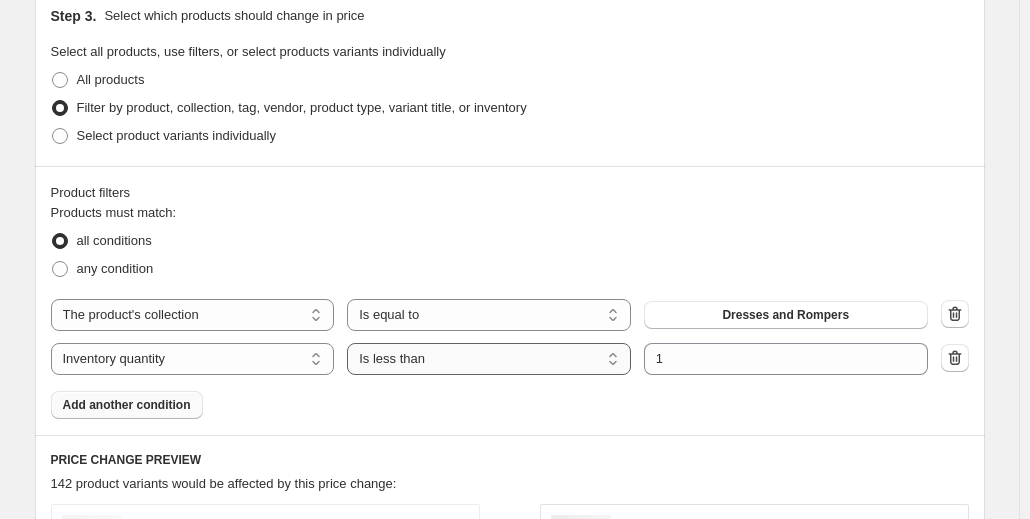 click on "Is equal to Is not equal to Is greater than Is less than" at bounding box center [489, 359] 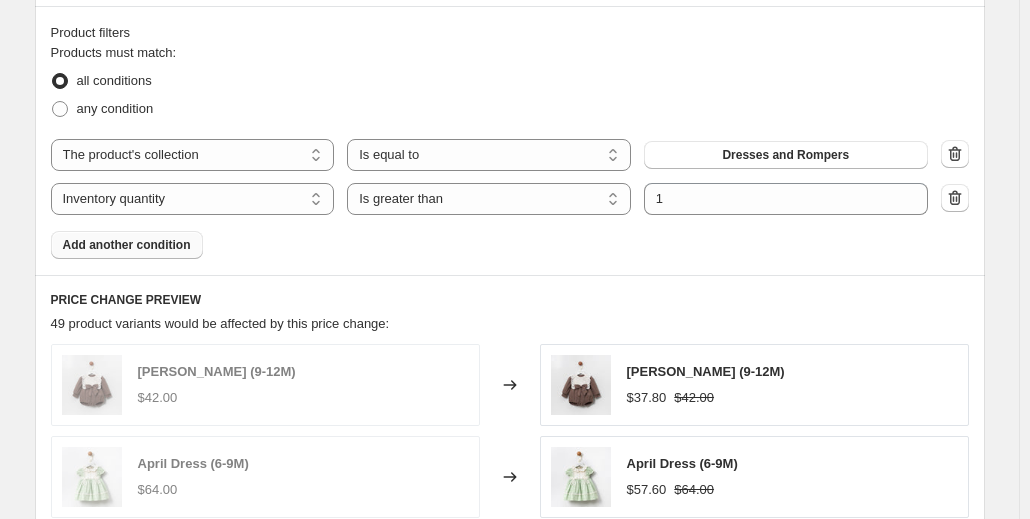 scroll, scrollTop: 1044, scrollLeft: 0, axis: vertical 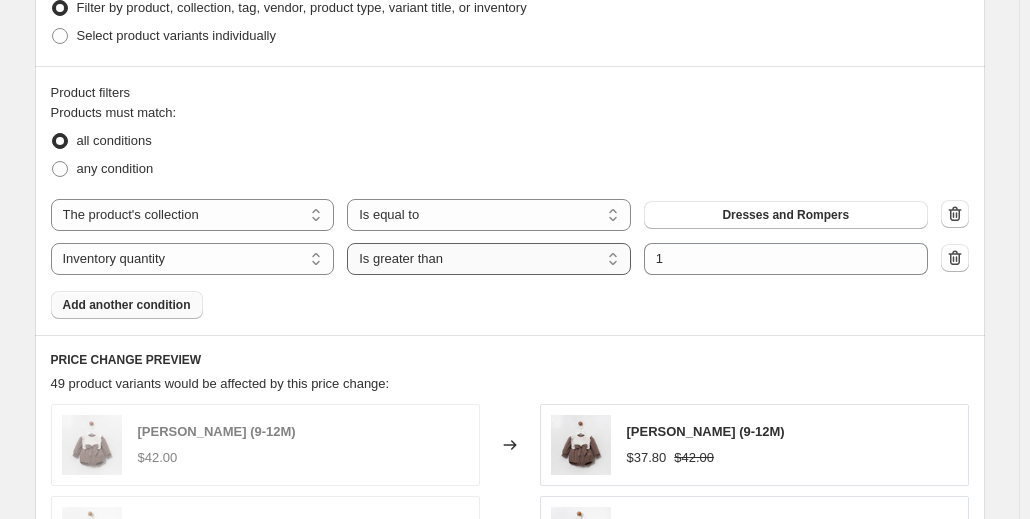 click on "Is equal to Is not equal to Is greater than Is less than" at bounding box center (489, 259) 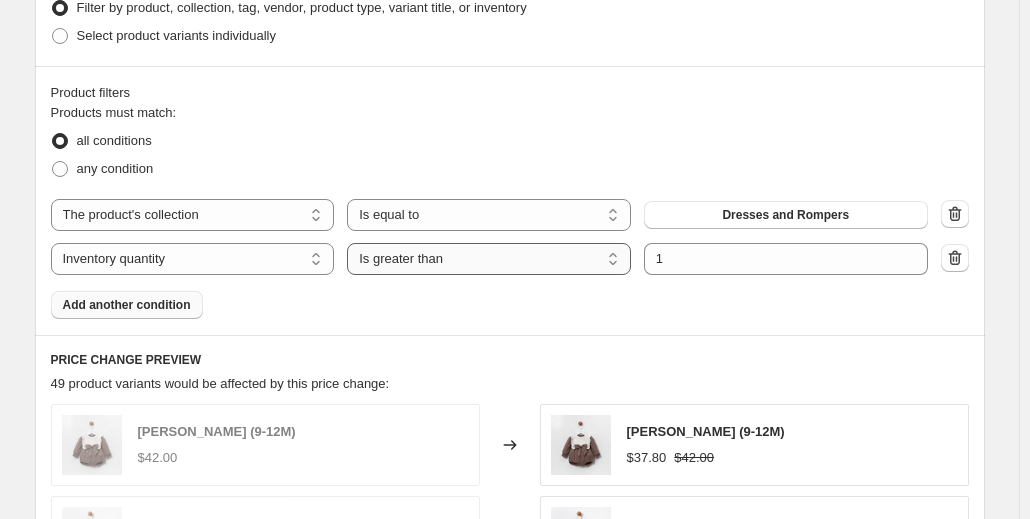 select on "not_equal" 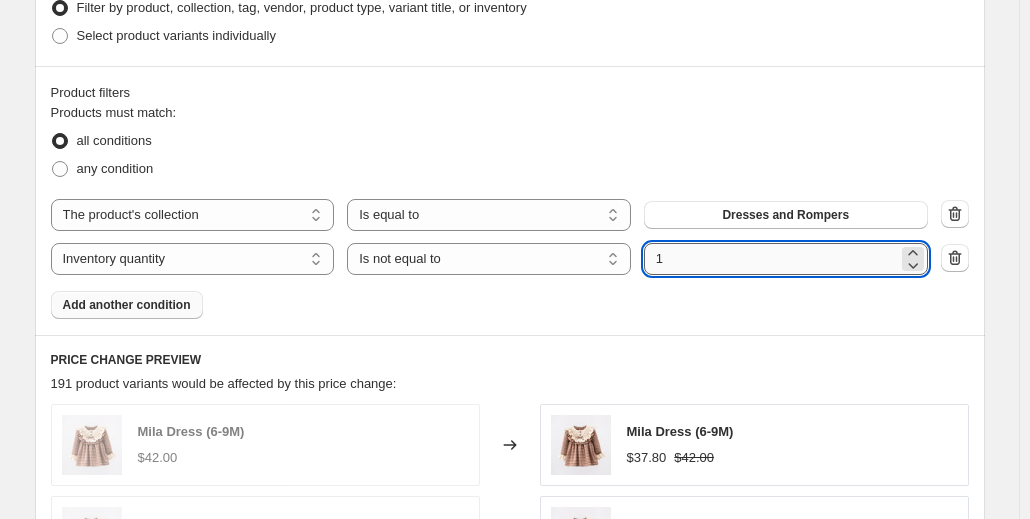 click on "1" at bounding box center (771, 259) 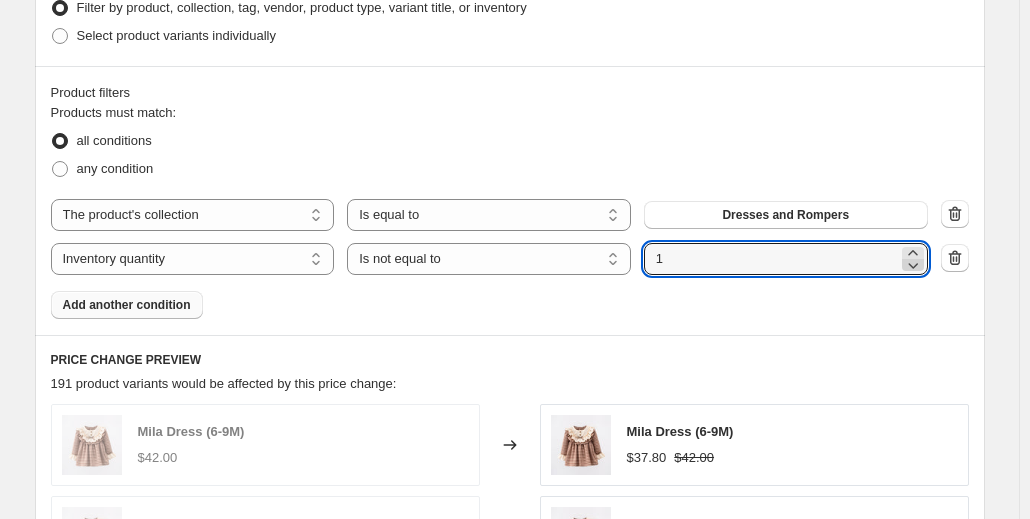 click 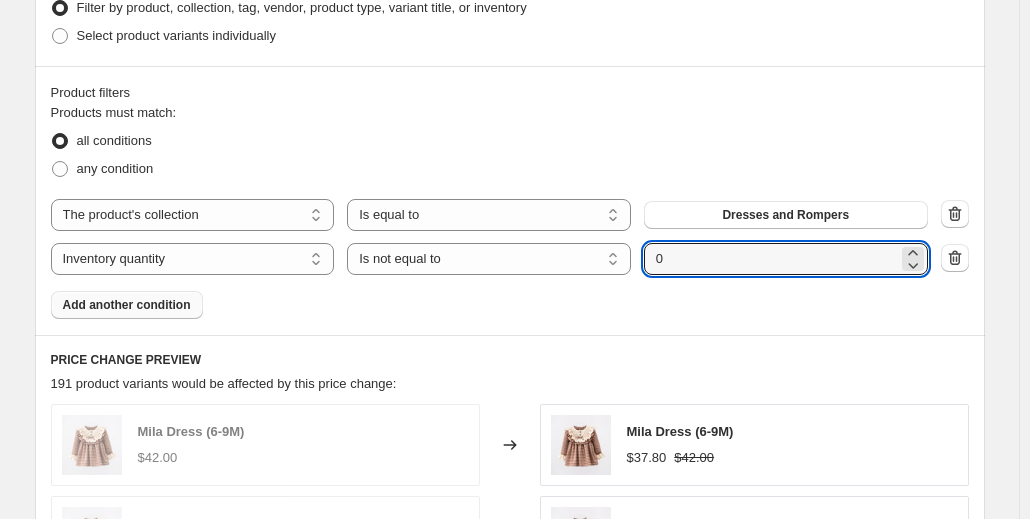 click on "Products must match: all conditions any condition The product The product's collection The product's tag The product's vendor The product's type The product's status The variant's title Inventory quantity The product's collection Is equal to Is not equal to Is equal to Dresses and Rompers The product The product's collection The product's tag The product's vendor The product's type The product's status The variant's title Inventory quantity Inventory quantity Is equal to Is not equal to Is greater than Is less than Is not equal to Submit 0 Add another condition" at bounding box center [510, 211] 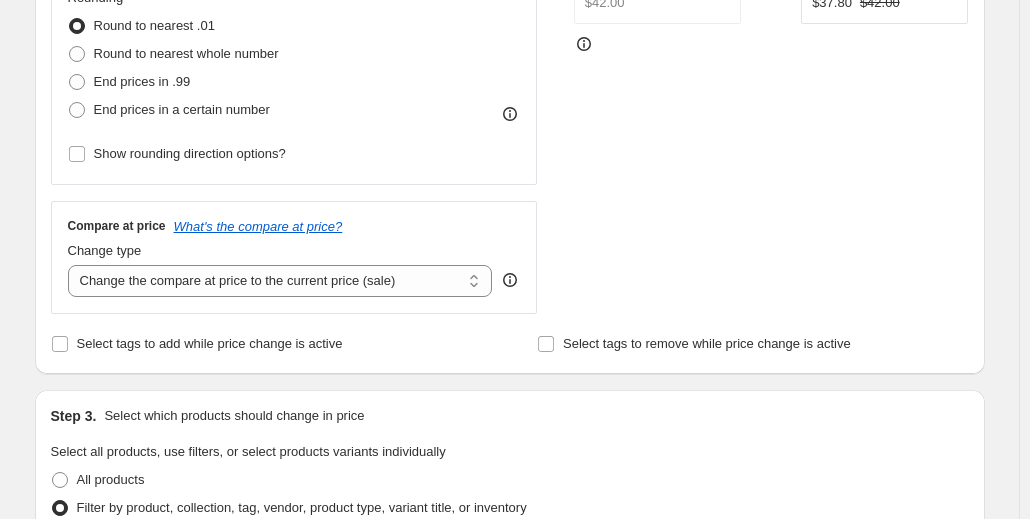 scroll, scrollTop: 344, scrollLeft: 0, axis: vertical 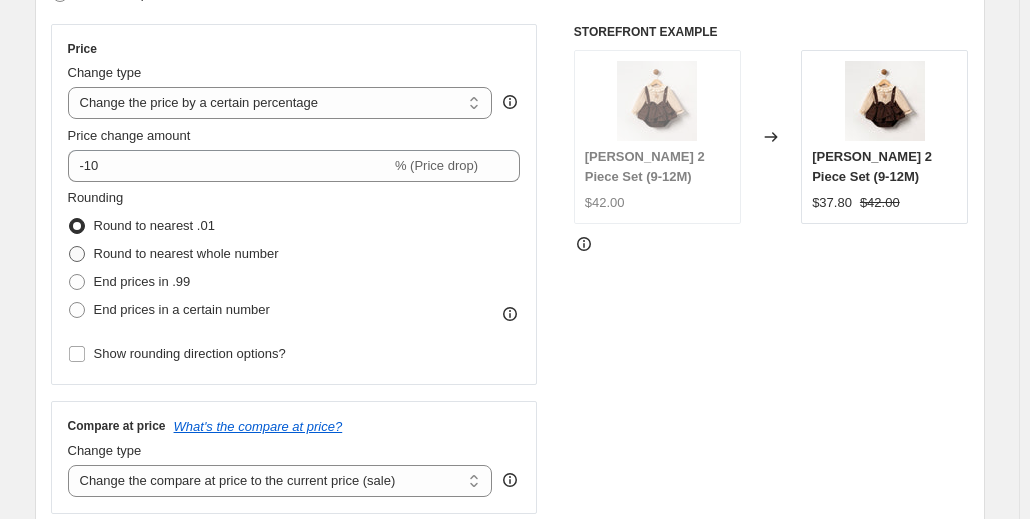 click on "Round to nearest whole number" at bounding box center [186, 254] 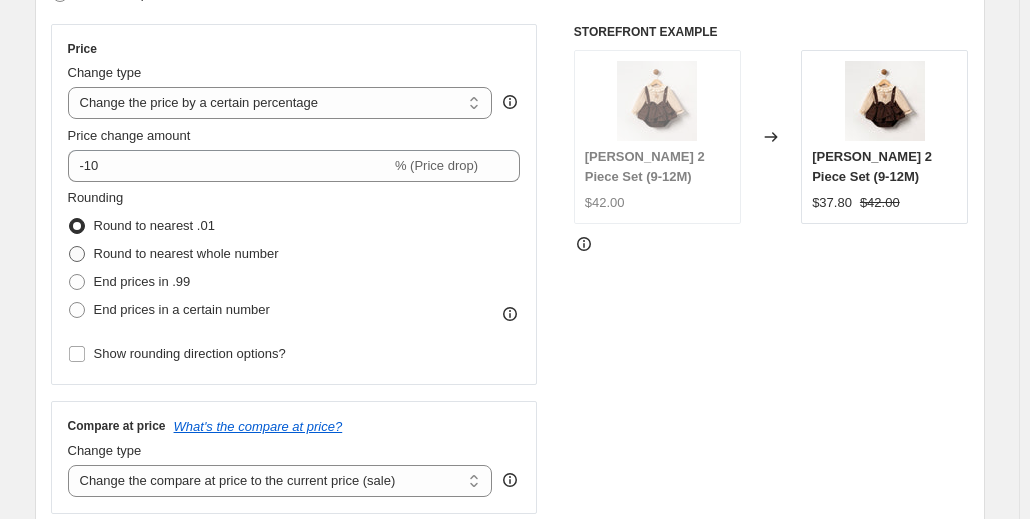 radio on "true" 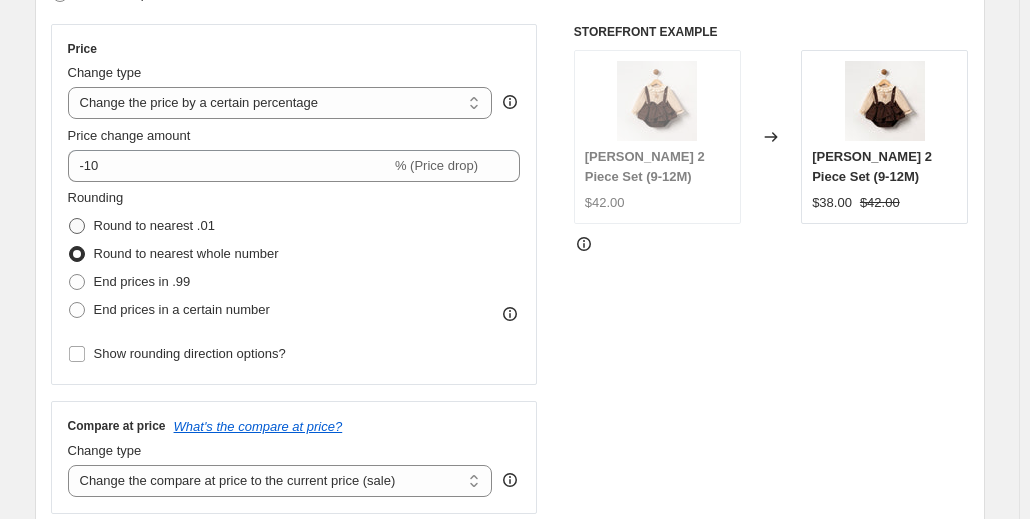 click on "Round to nearest .01" at bounding box center (154, 225) 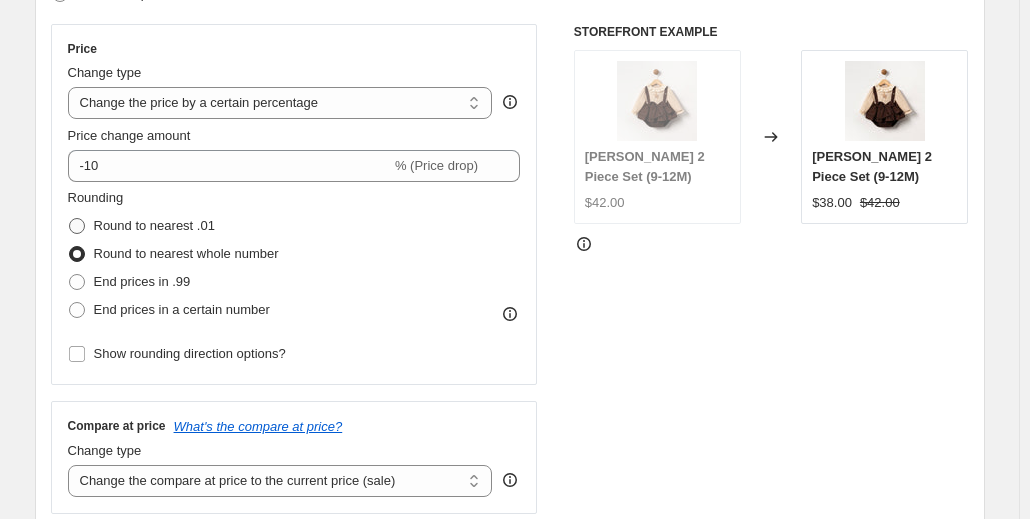 radio on "true" 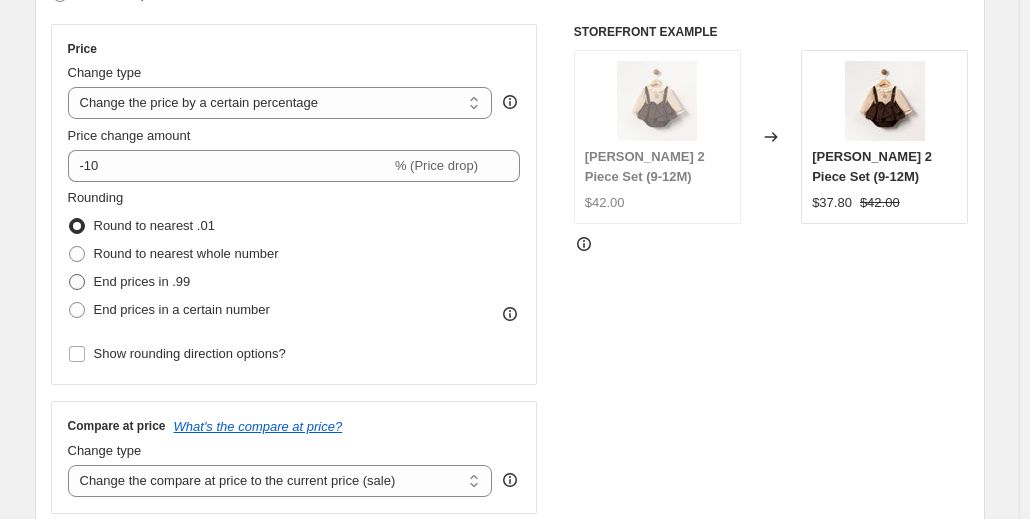click on "End prices in .99" at bounding box center [142, 281] 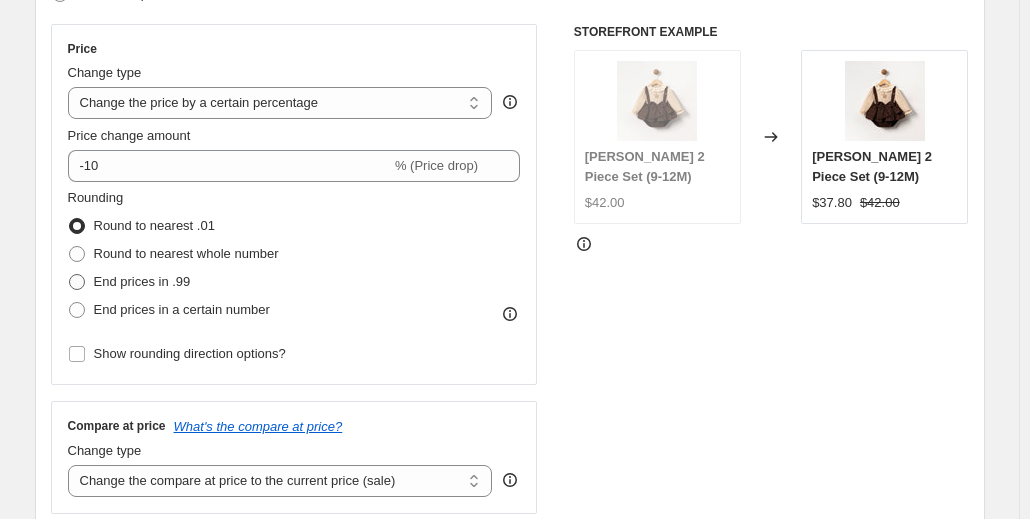 radio on "true" 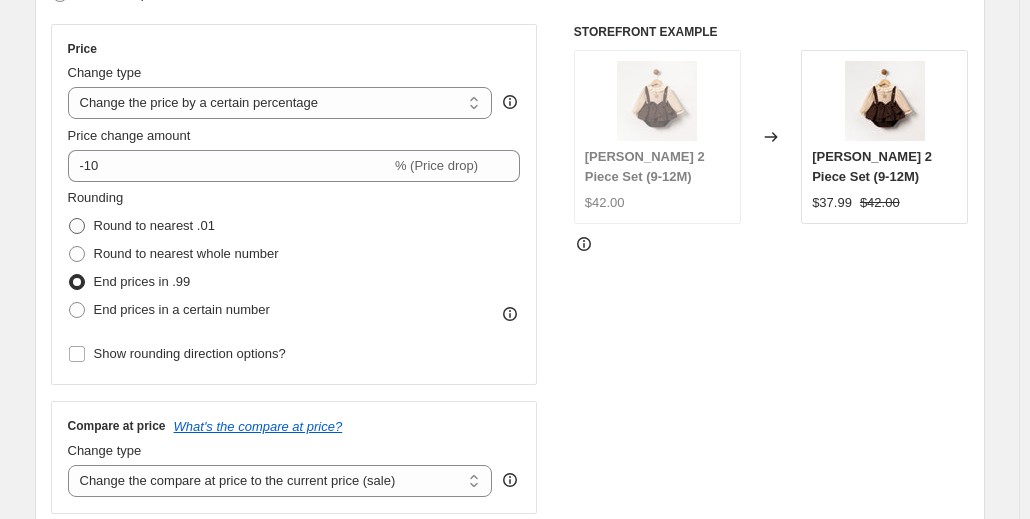 click on "Round to nearest .01" at bounding box center (154, 225) 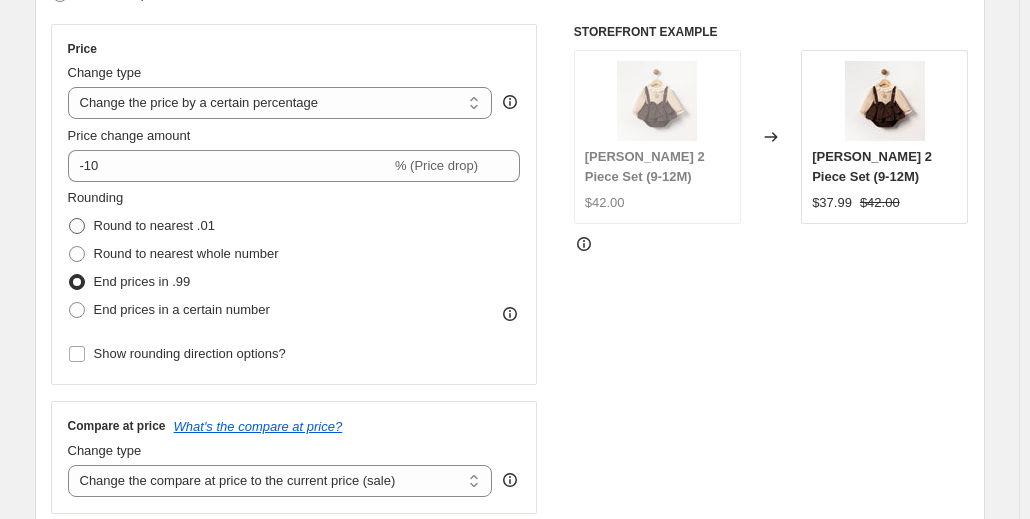 radio on "true" 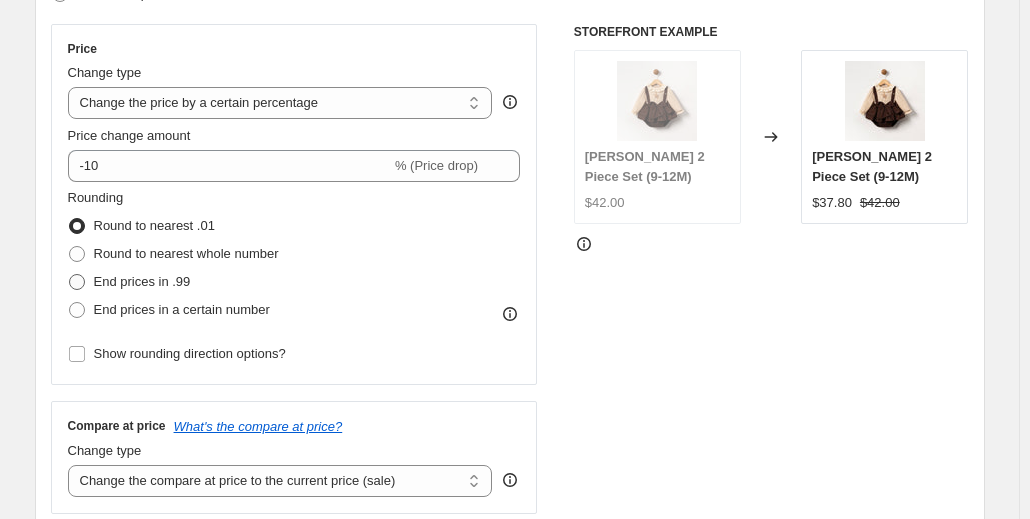 click on "End prices in .99" at bounding box center (142, 281) 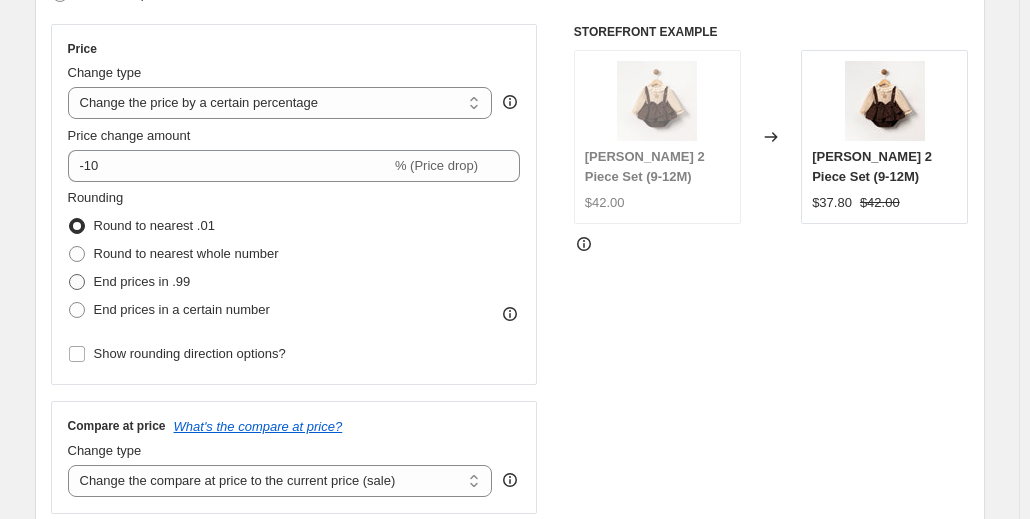 radio on "true" 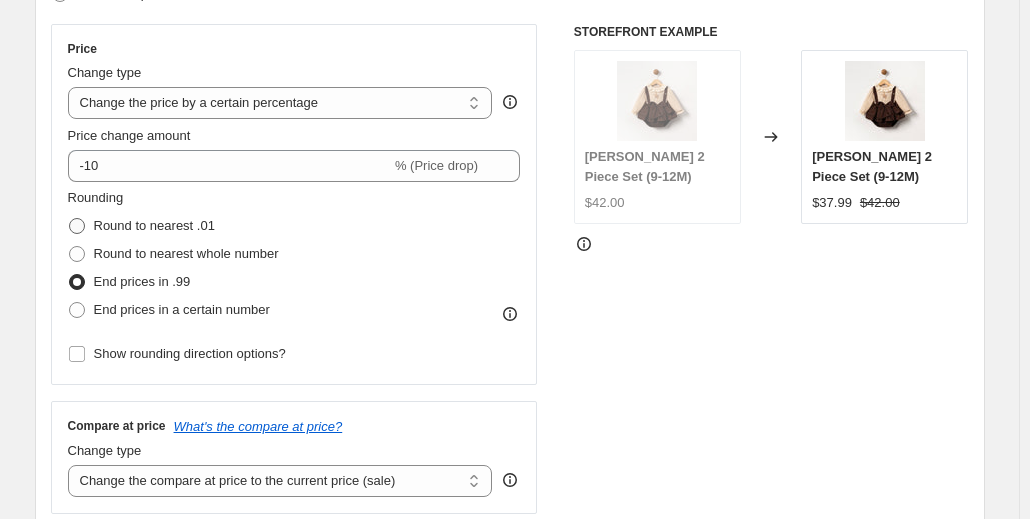 click on "Round to nearest .01" at bounding box center (154, 225) 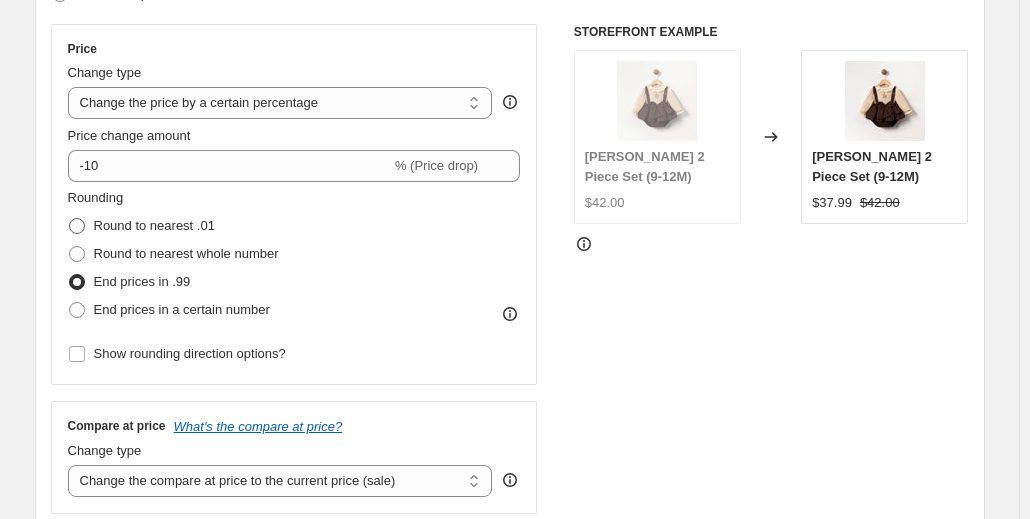 radio on "true" 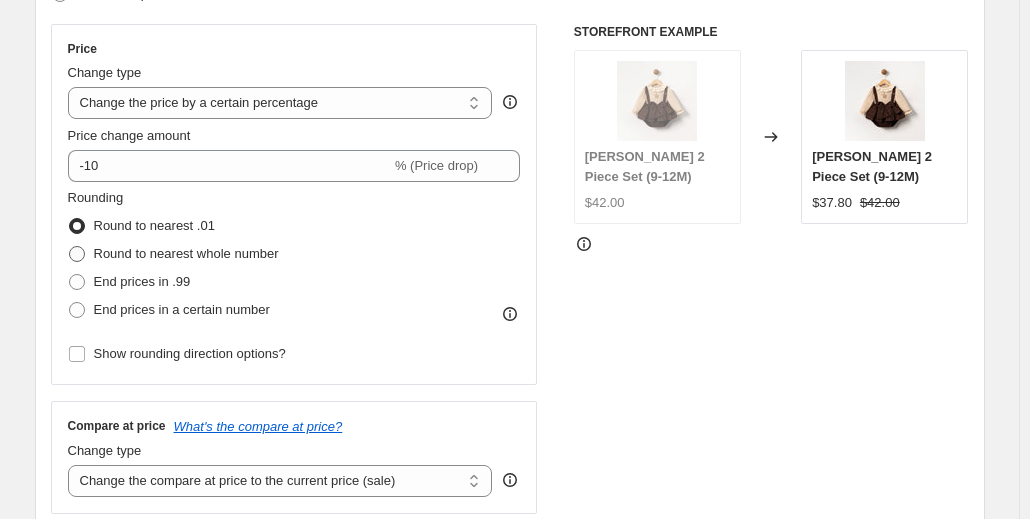 click on "Round to nearest whole number" at bounding box center [186, 253] 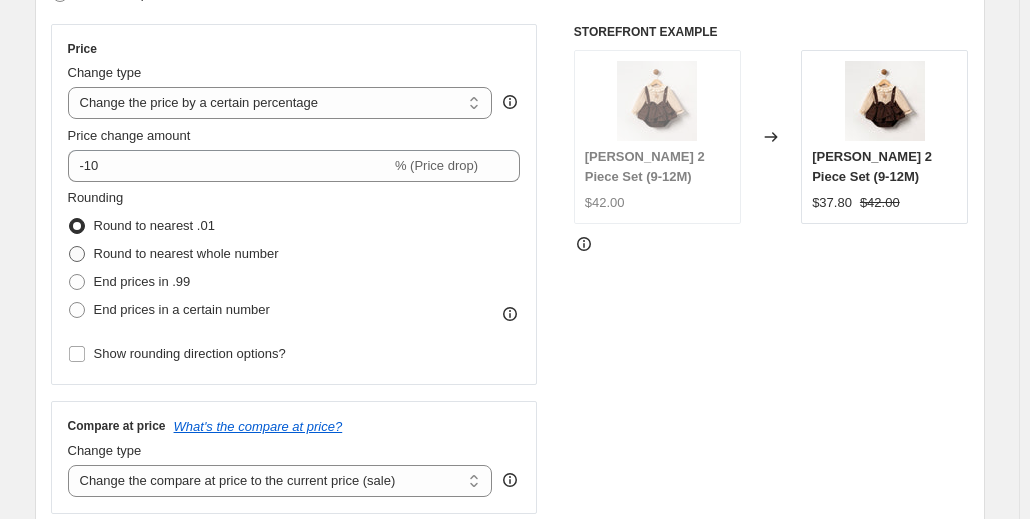 radio on "true" 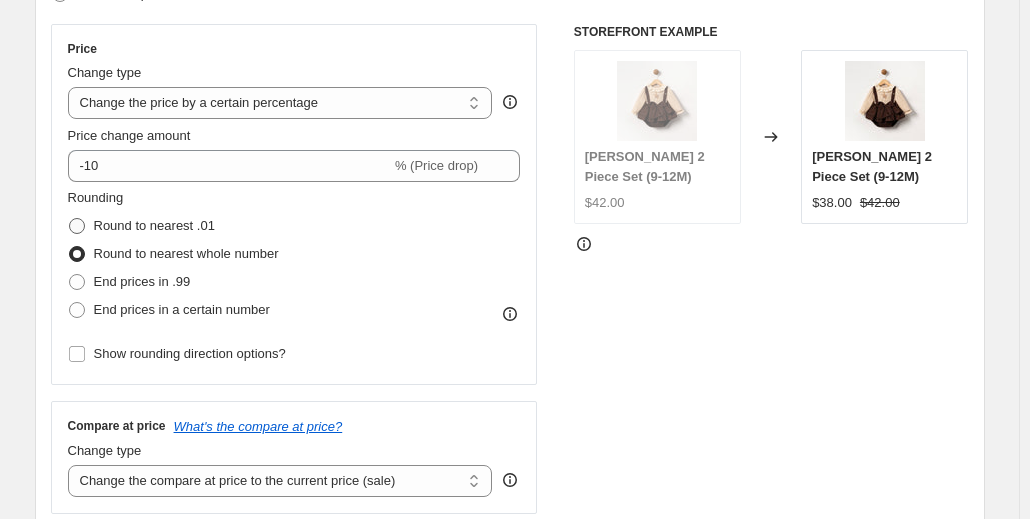 click on "Round to nearest .01" at bounding box center (154, 225) 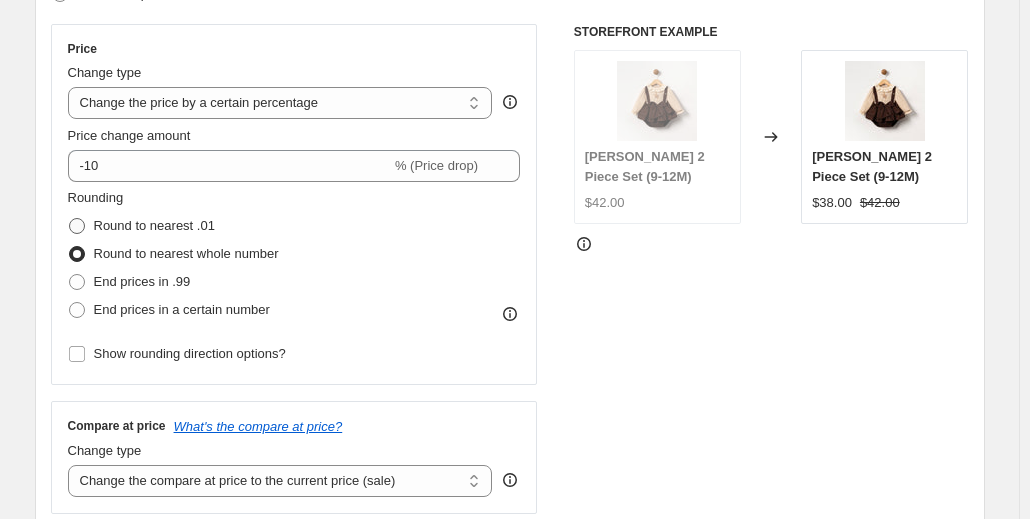 radio on "true" 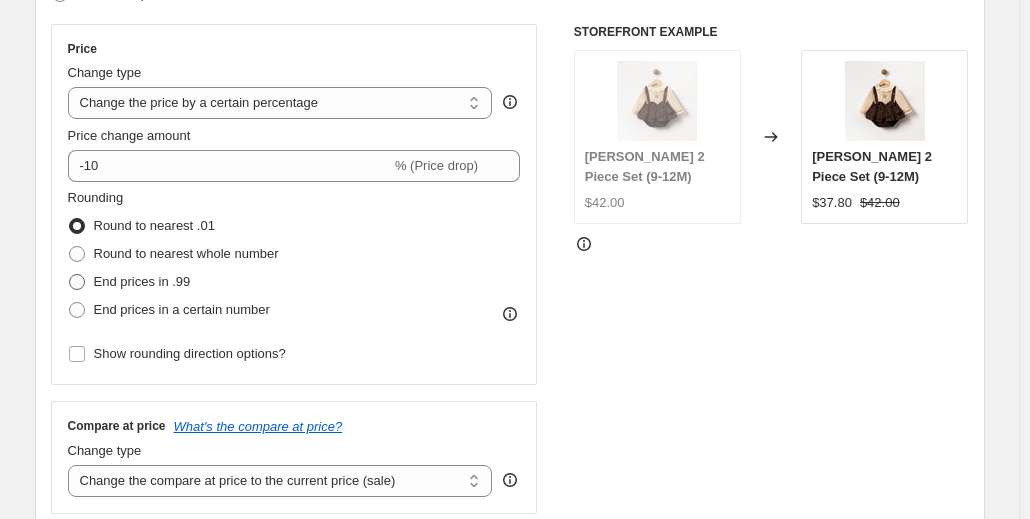 click on "End prices in .99" at bounding box center (142, 281) 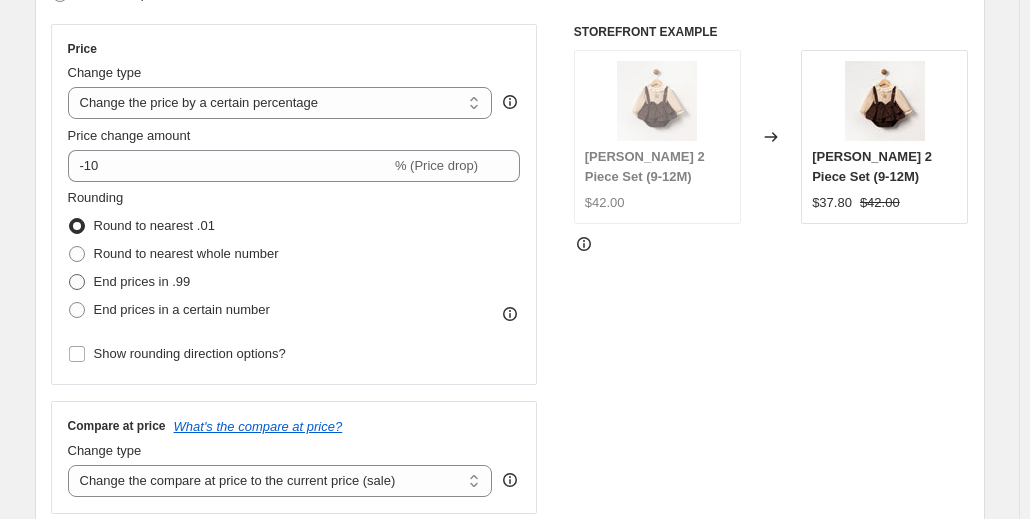 radio on "true" 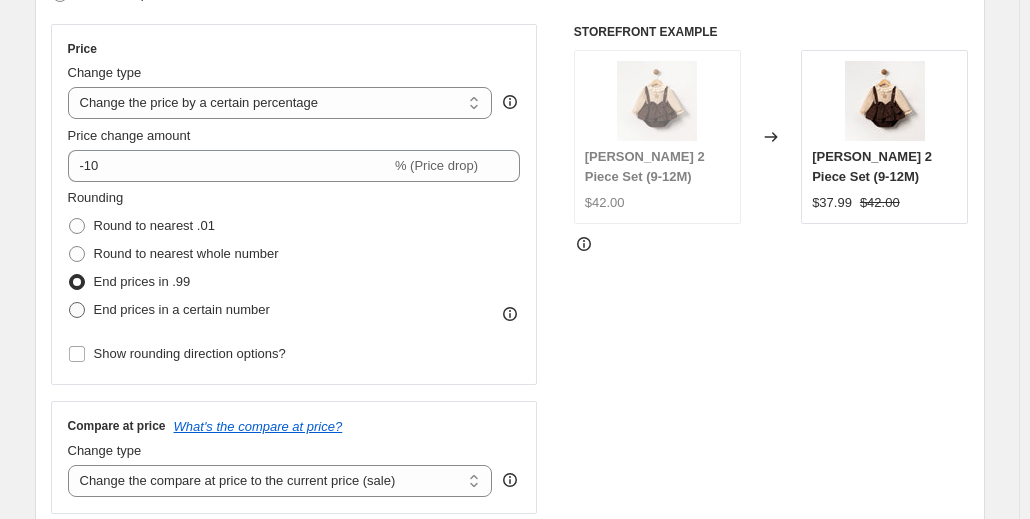 click on "End prices in a certain number" at bounding box center (182, 309) 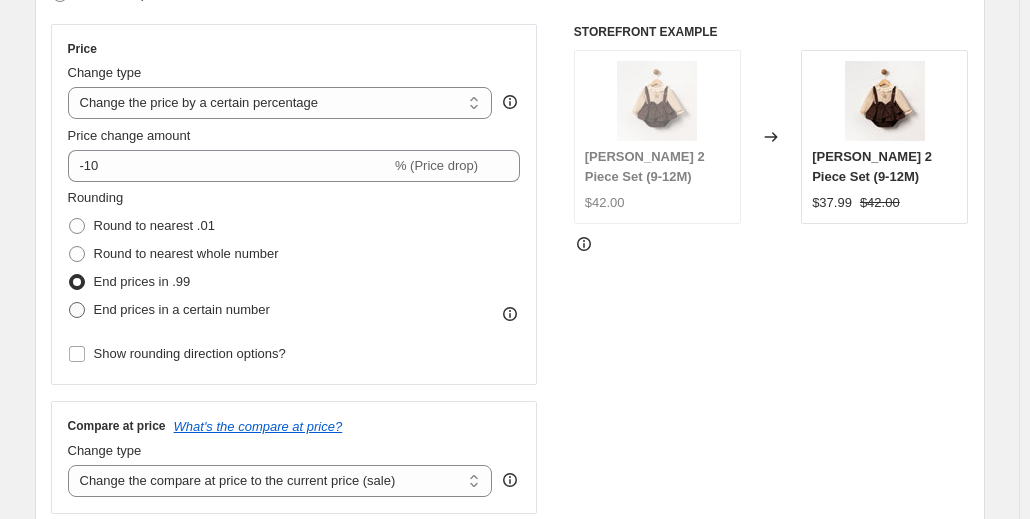 radio on "true" 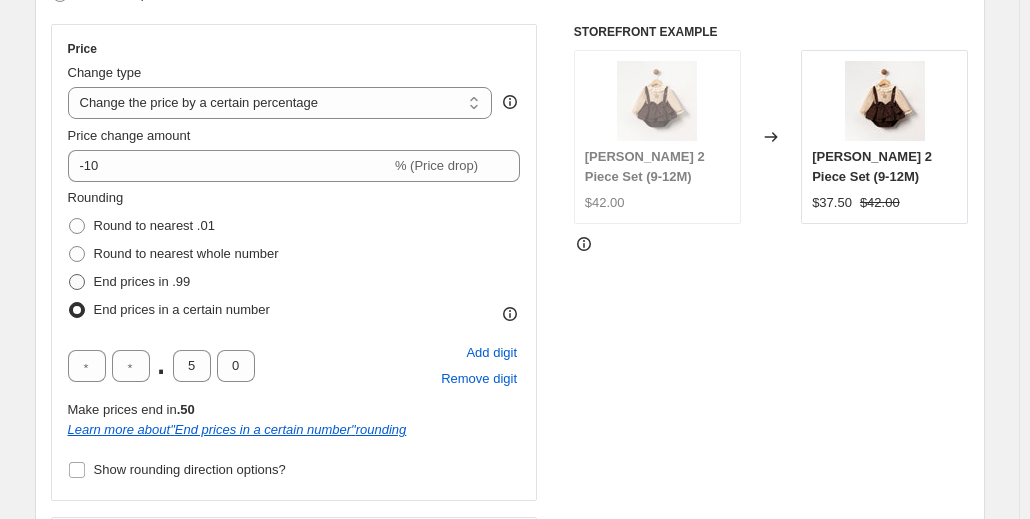 click on "End prices in .99" at bounding box center (142, 281) 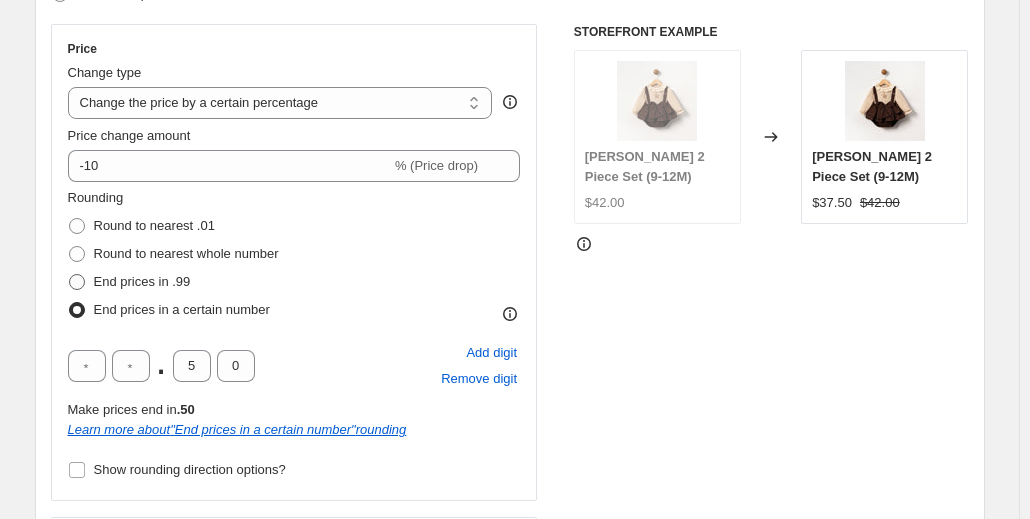 click on "End prices in .99" at bounding box center (69, 274) 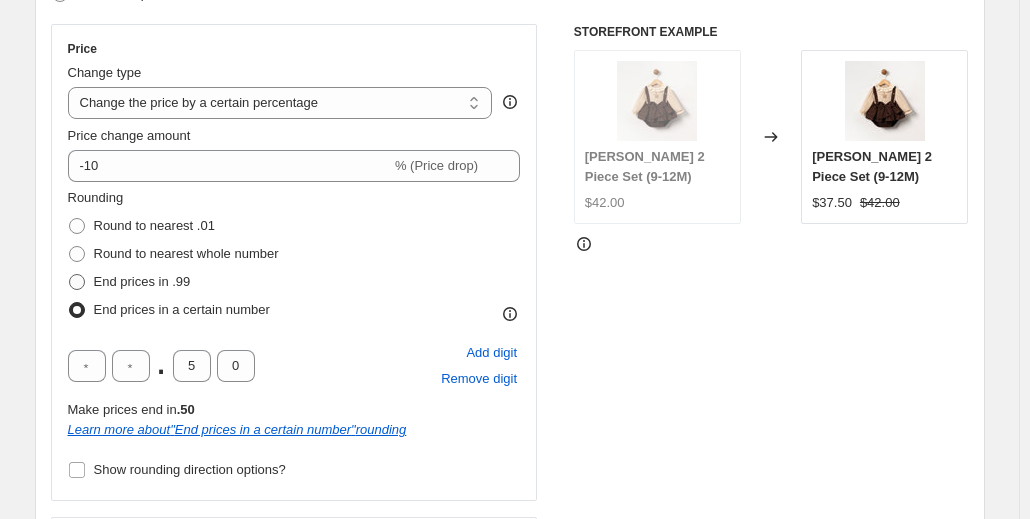 radio on "true" 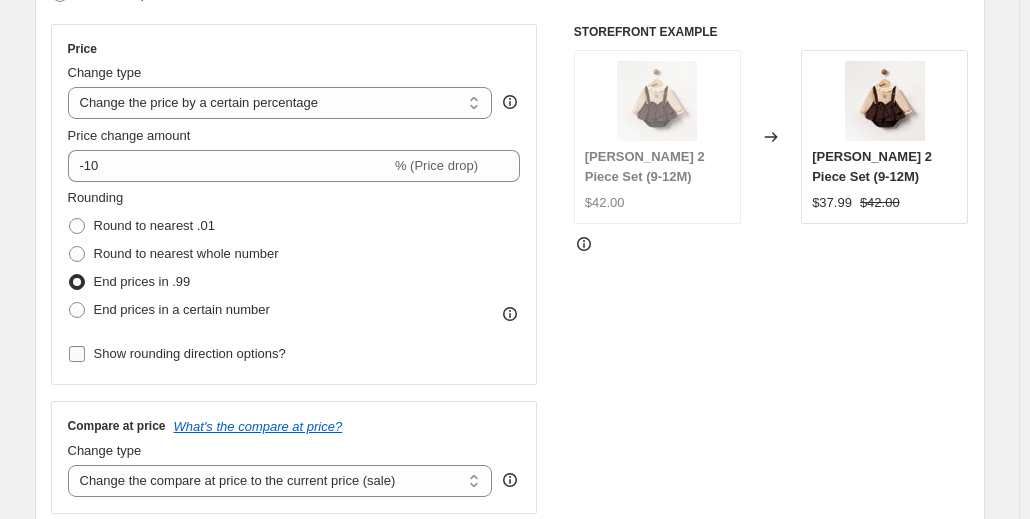 click on "Show rounding direction options?" at bounding box center [190, 353] 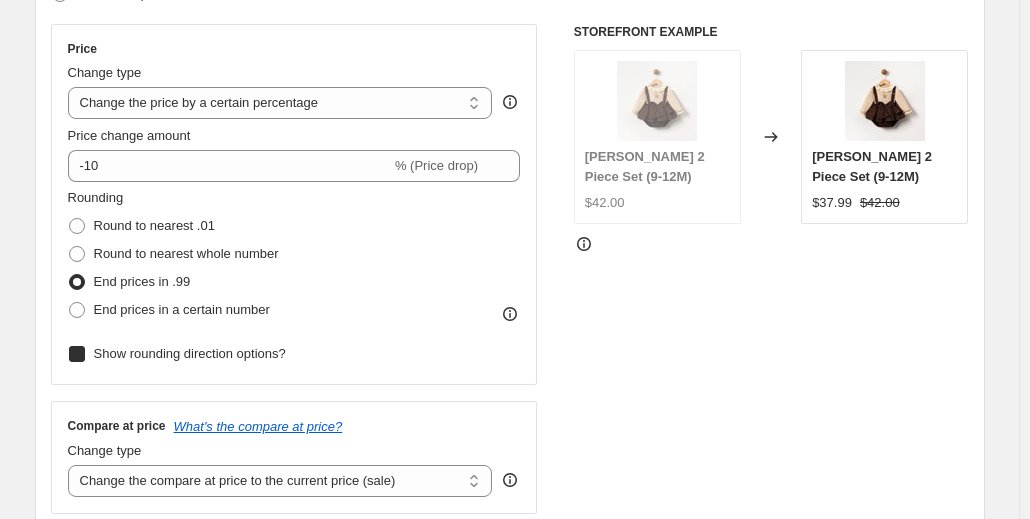 checkbox on "true" 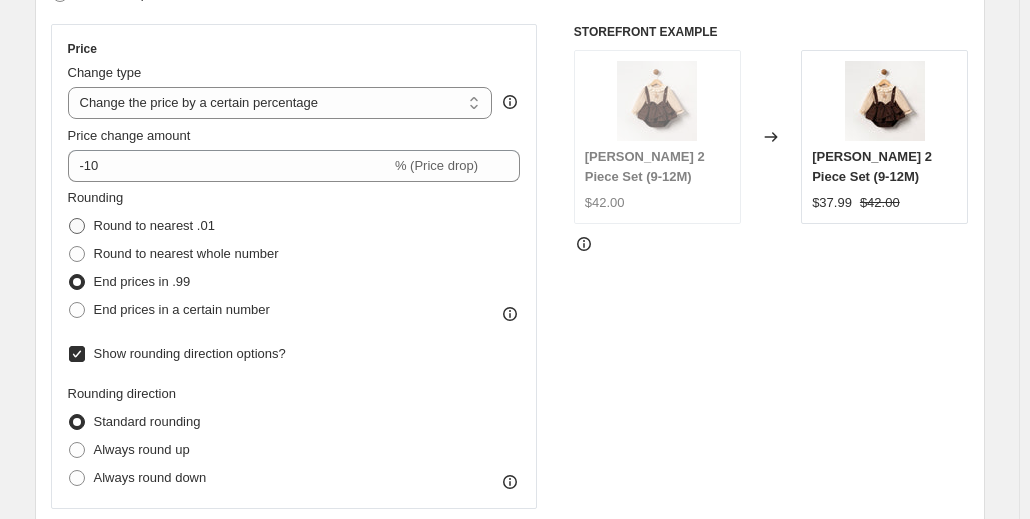 click on "Round to nearest .01" at bounding box center (154, 225) 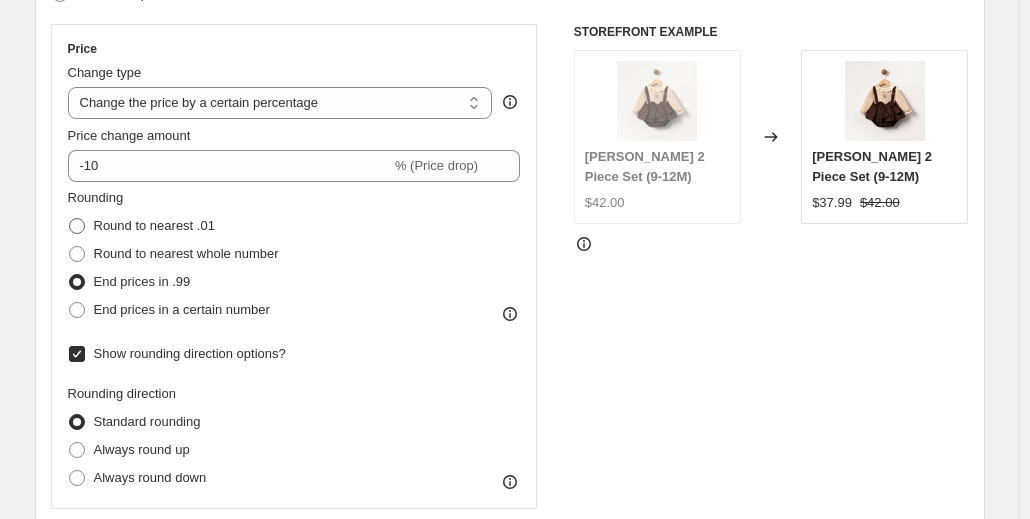 radio on "true" 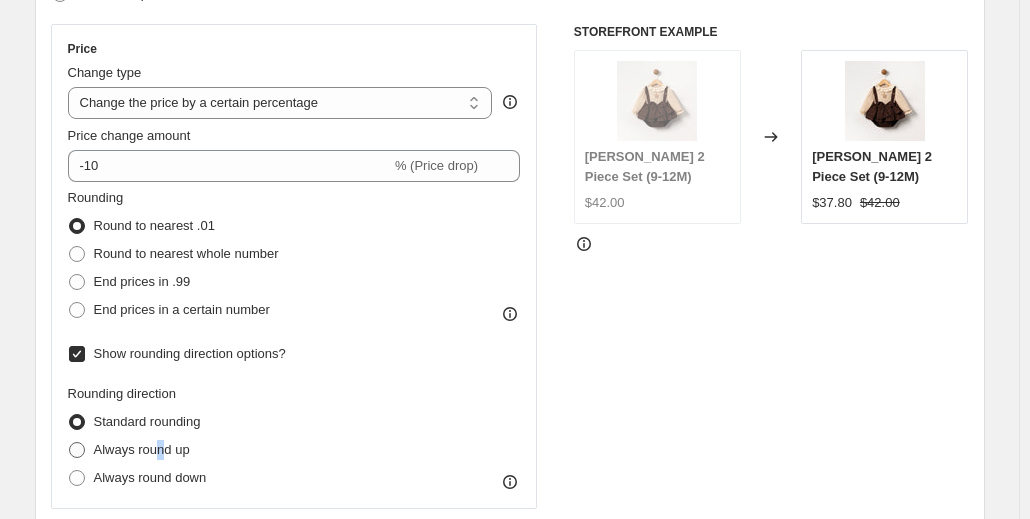 click on "Always round up" at bounding box center (142, 449) 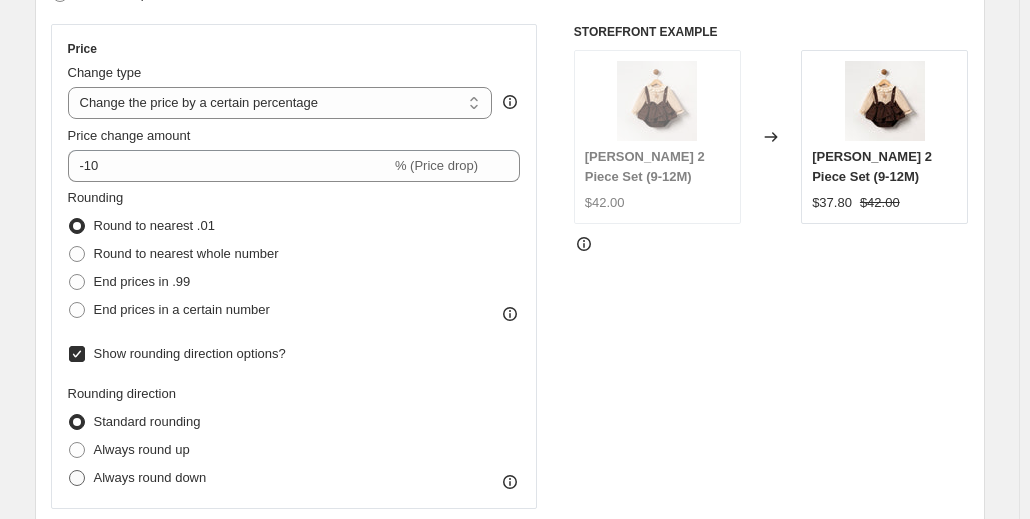 click on "Always round down" at bounding box center [150, 477] 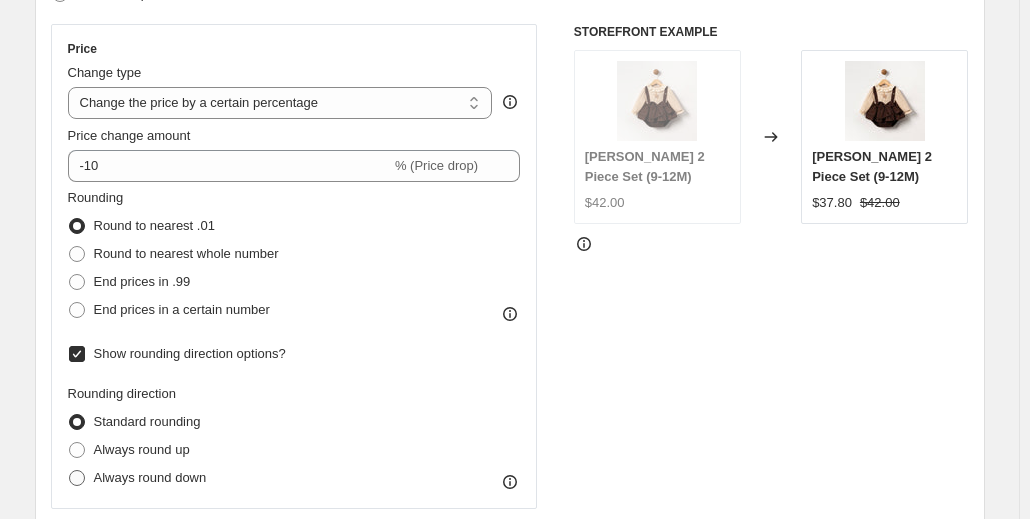 radio on "true" 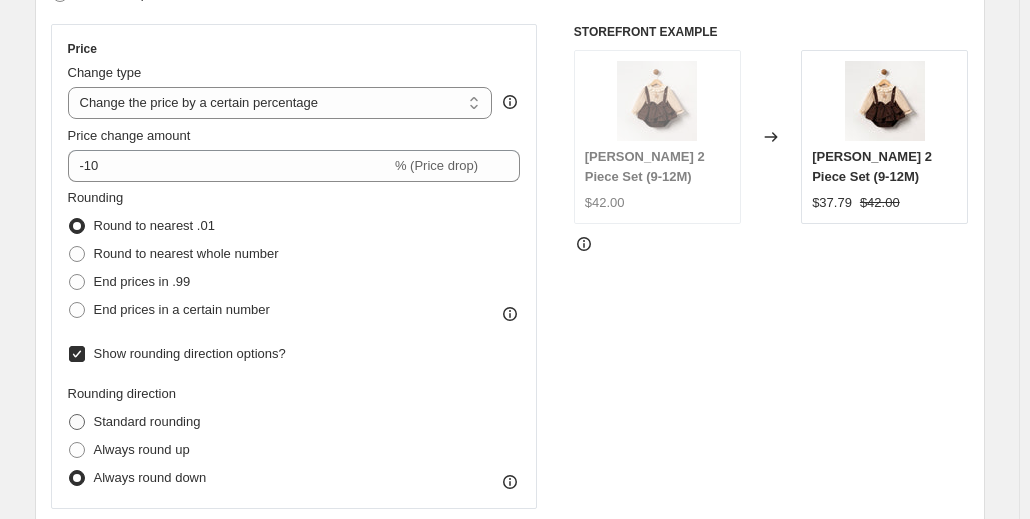 click on "Standard rounding" at bounding box center [147, 421] 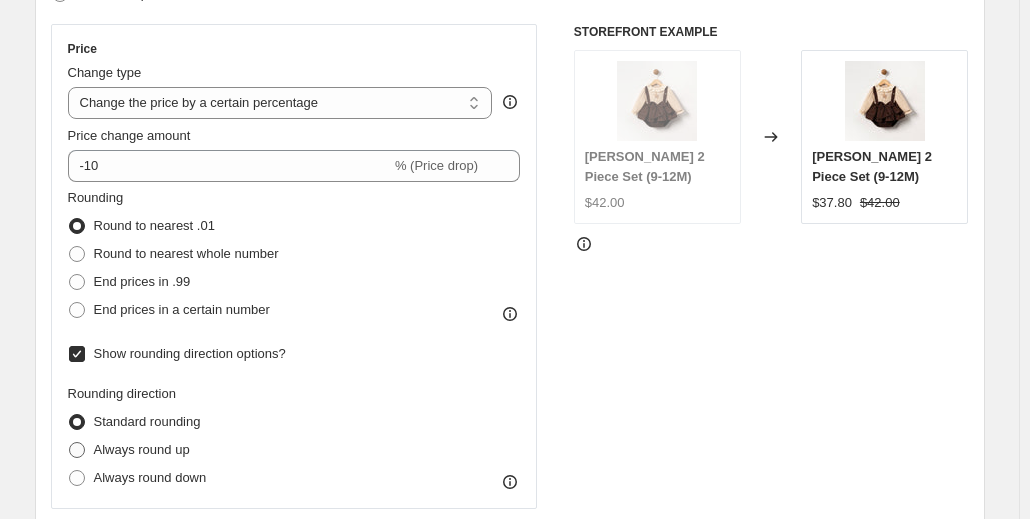 click on "Always round up" at bounding box center (142, 449) 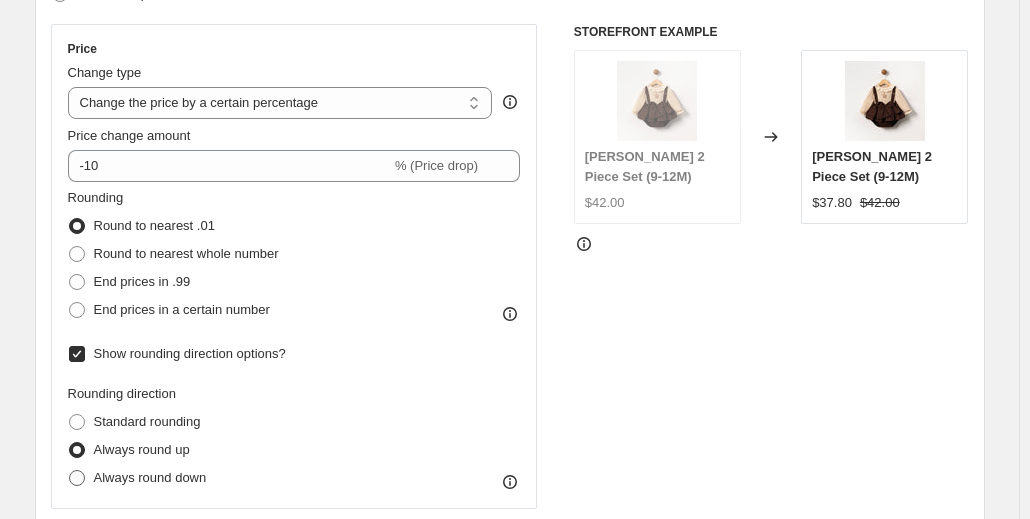 click on "Always round down" at bounding box center (150, 477) 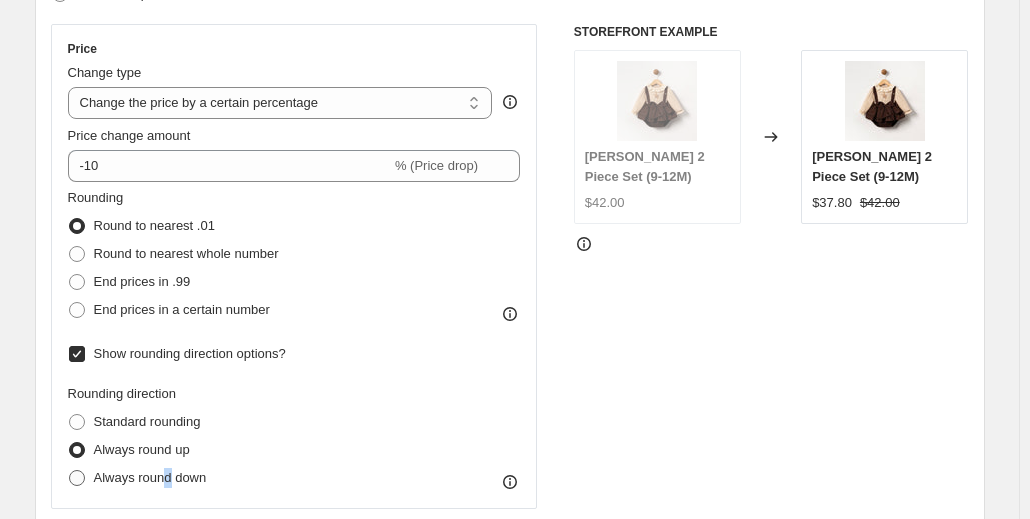 click on "Always round down" at bounding box center [150, 477] 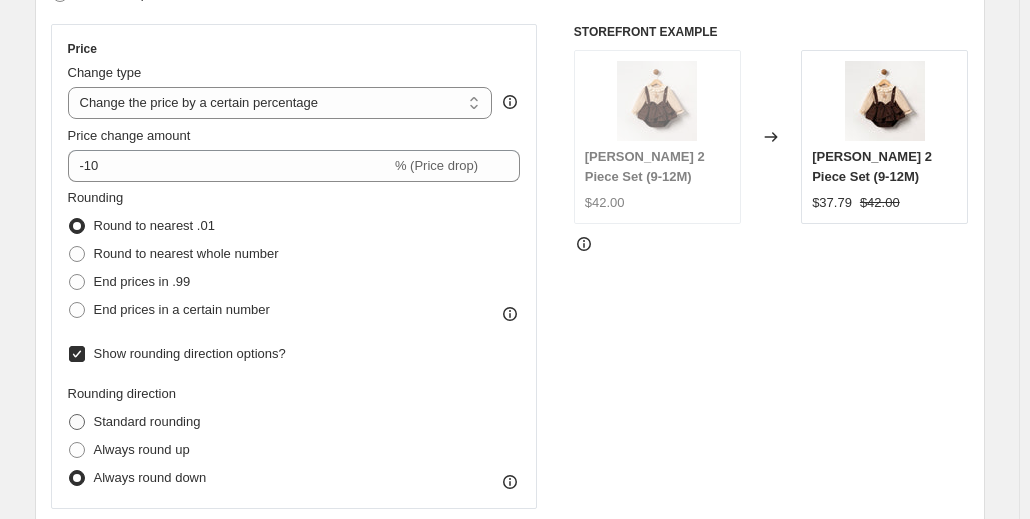 click on "Standard rounding" at bounding box center [147, 421] 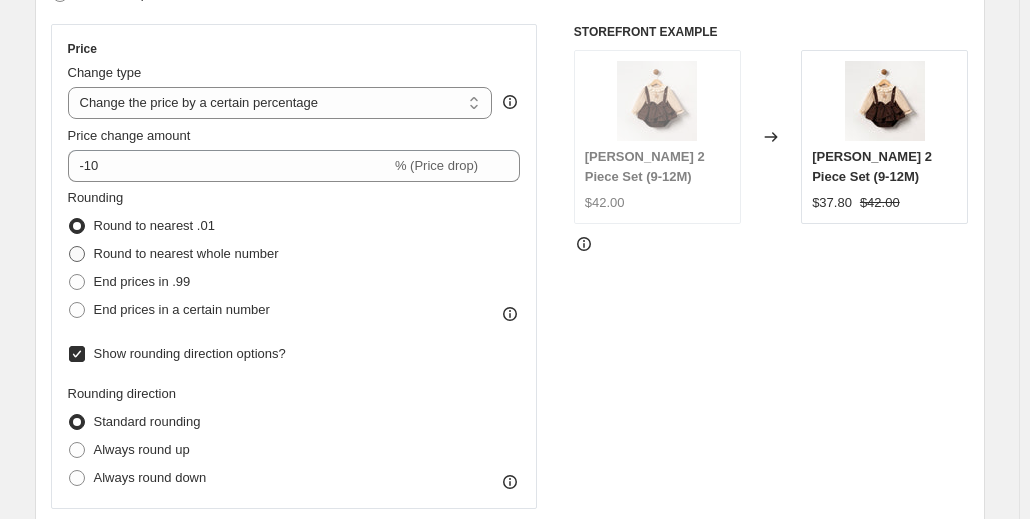 click on "Round to nearest whole number" at bounding box center (186, 253) 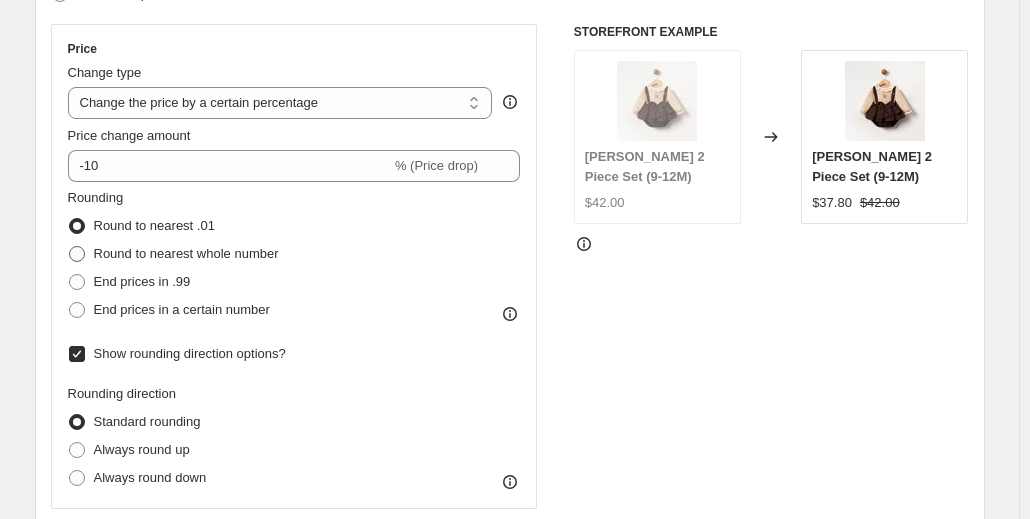 radio on "true" 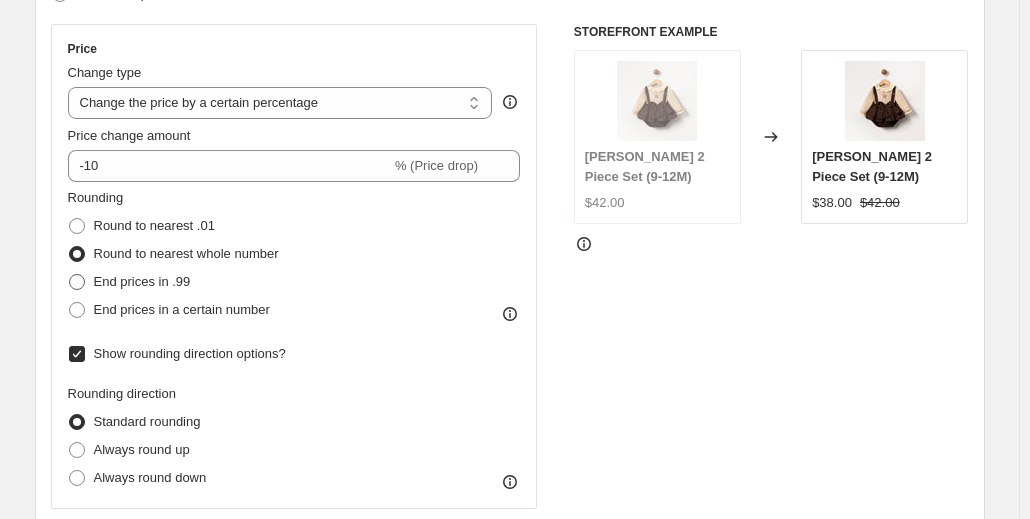 click on "End prices in .99" at bounding box center (142, 282) 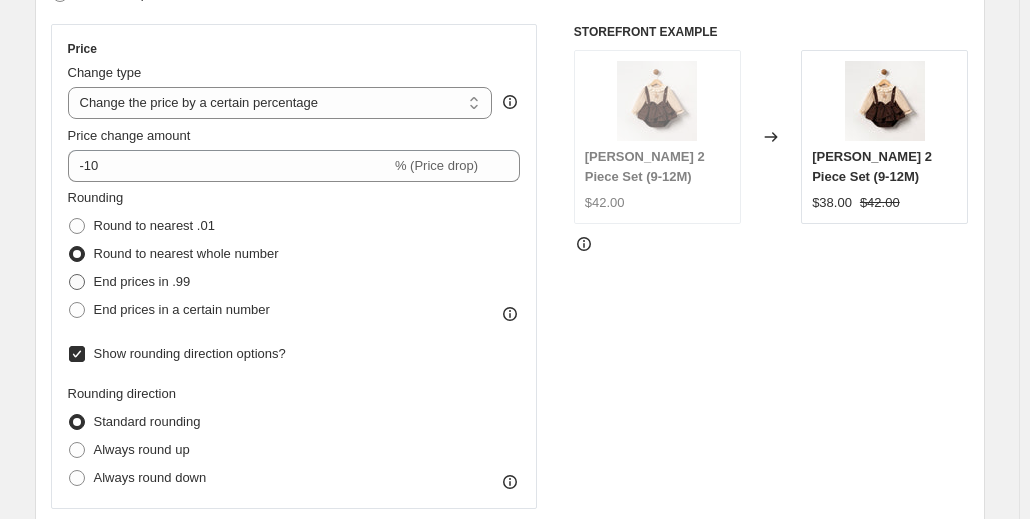 radio on "true" 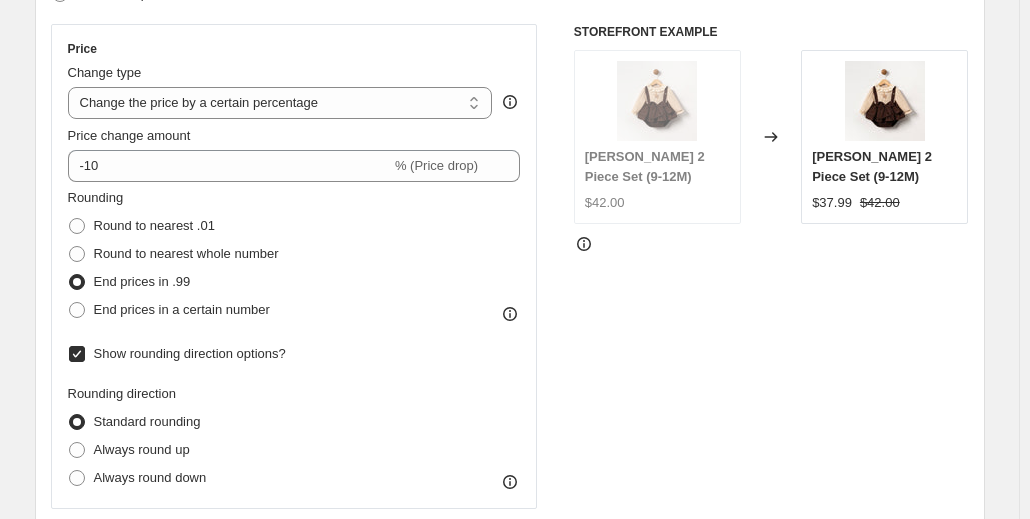 click on "Show rounding direction options?" at bounding box center (190, 353) 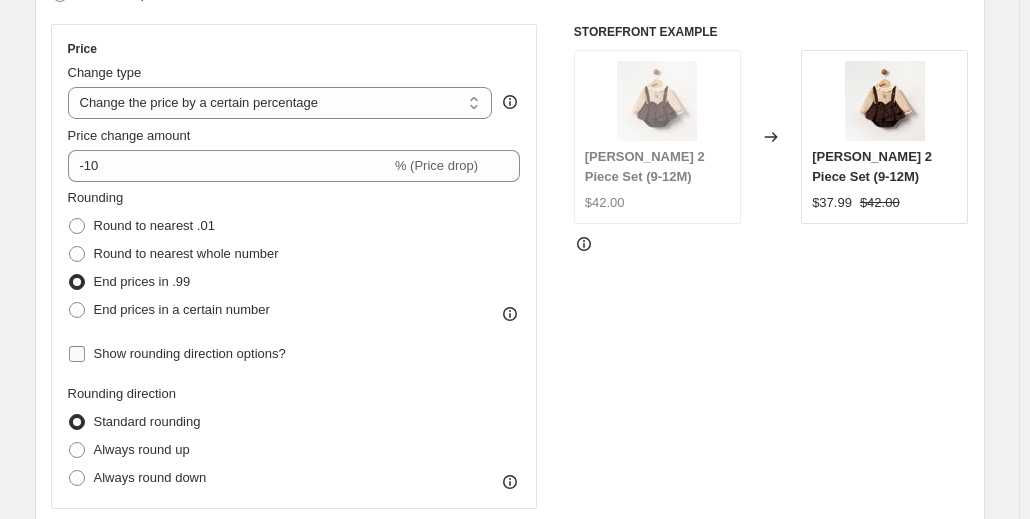 checkbox on "false" 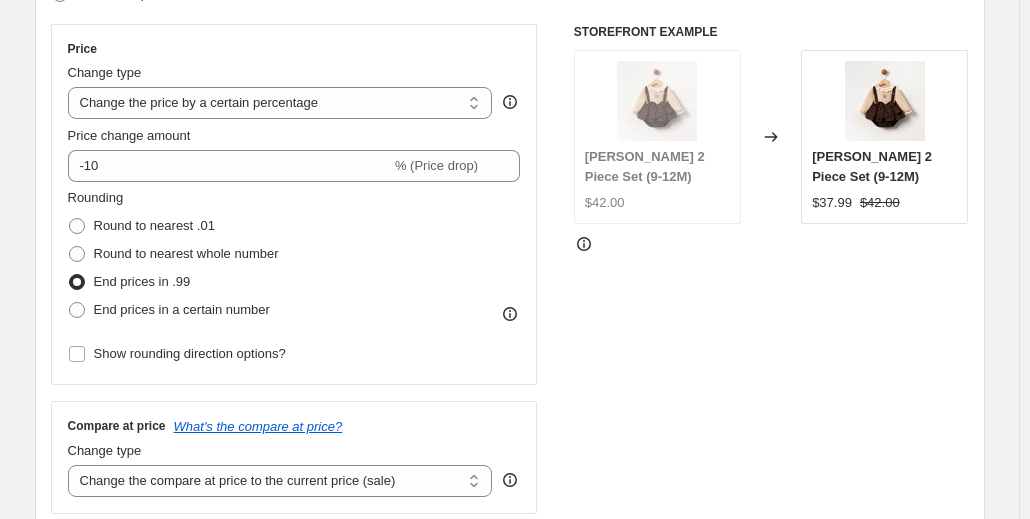 click on "STOREFRONT EXAMPLE [PERSON_NAME] 2 Piece Set (9-12M) $42.00 Changed to [PERSON_NAME] 2 Piece Set (9-12M) $37.99 $42.00" at bounding box center [771, 269] 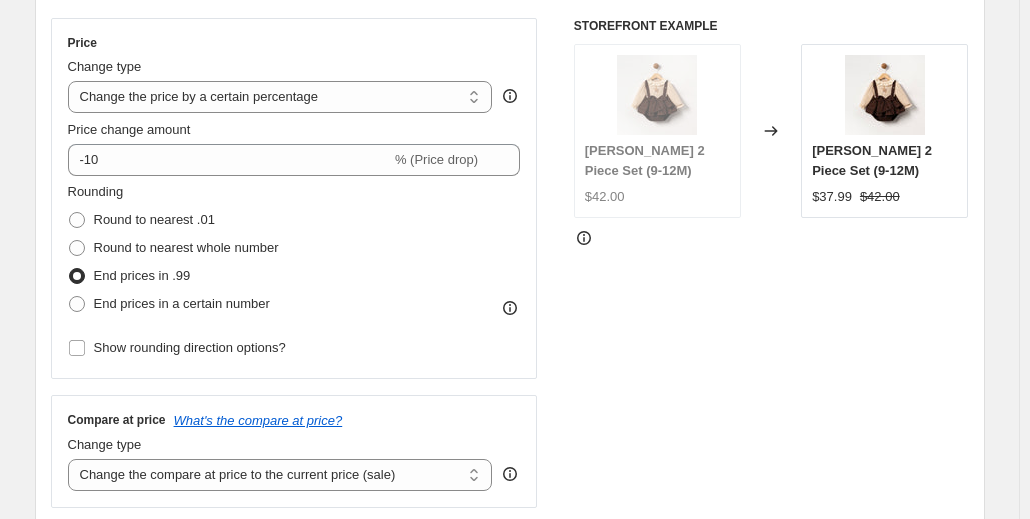 scroll, scrollTop: 544, scrollLeft: 0, axis: vertical 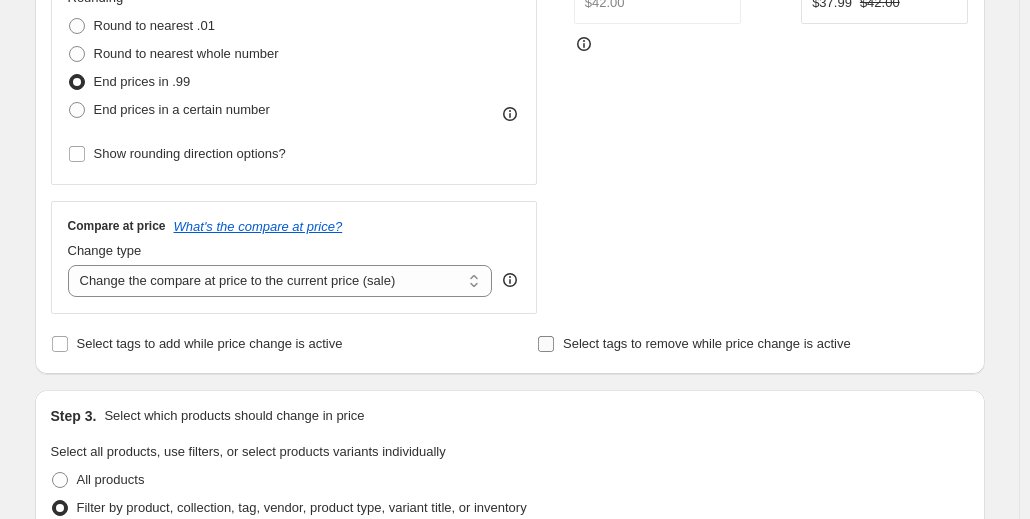click on "Select tags to remove while price change is active" at bounding box center [707, 343] 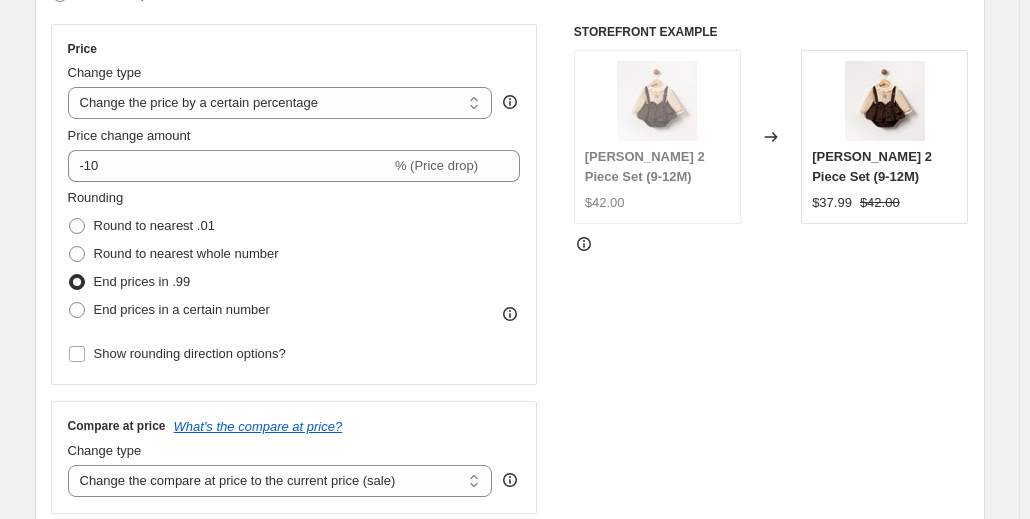 scroll, scrollTop: 544, scrollLeft: 0, axis: vertical 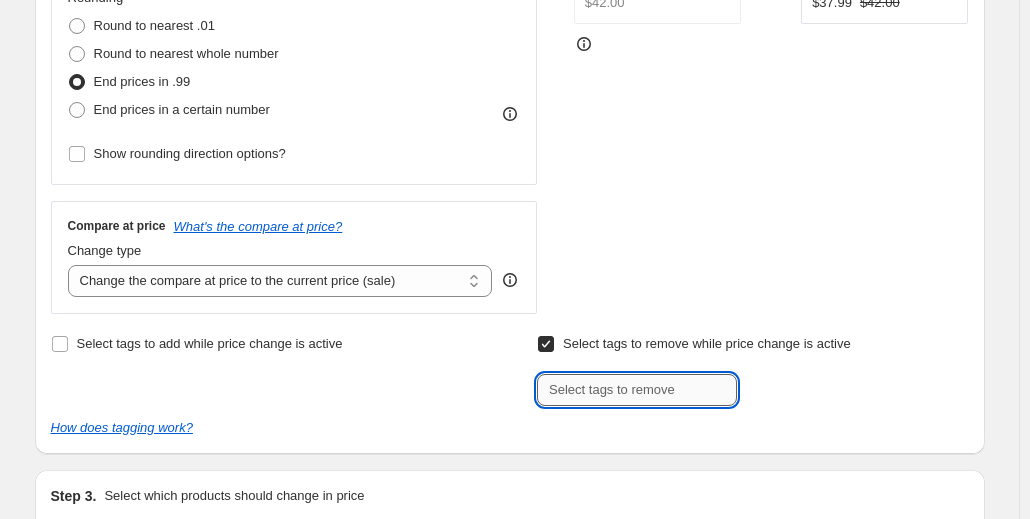 click at bounding box center (637, 390) 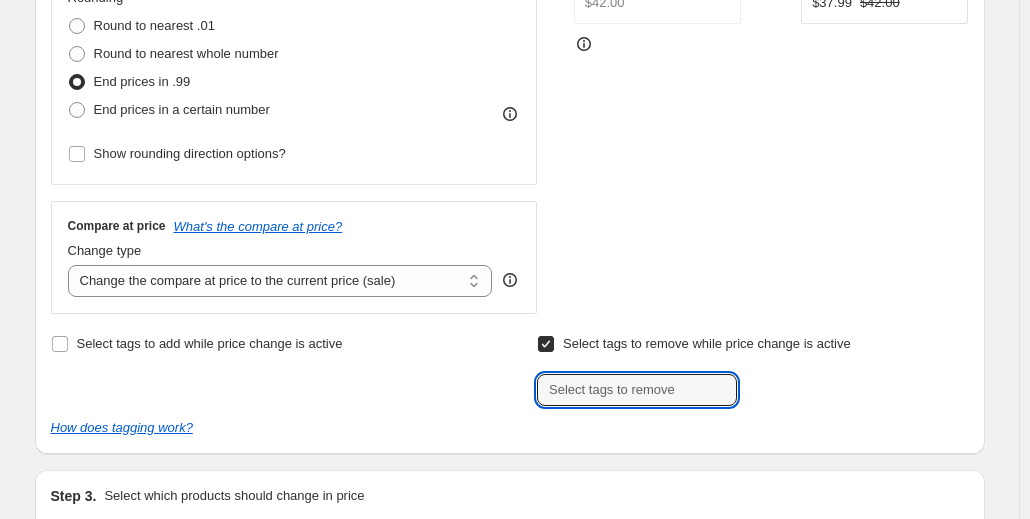 click on "Select tags to remove while price change is active" at bounding box center [707, 344] 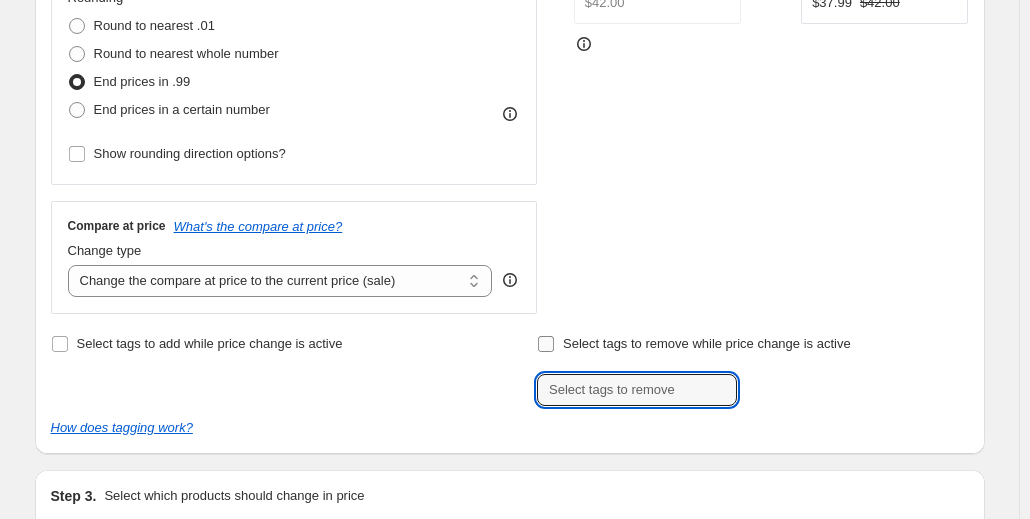 checkbox on "false" 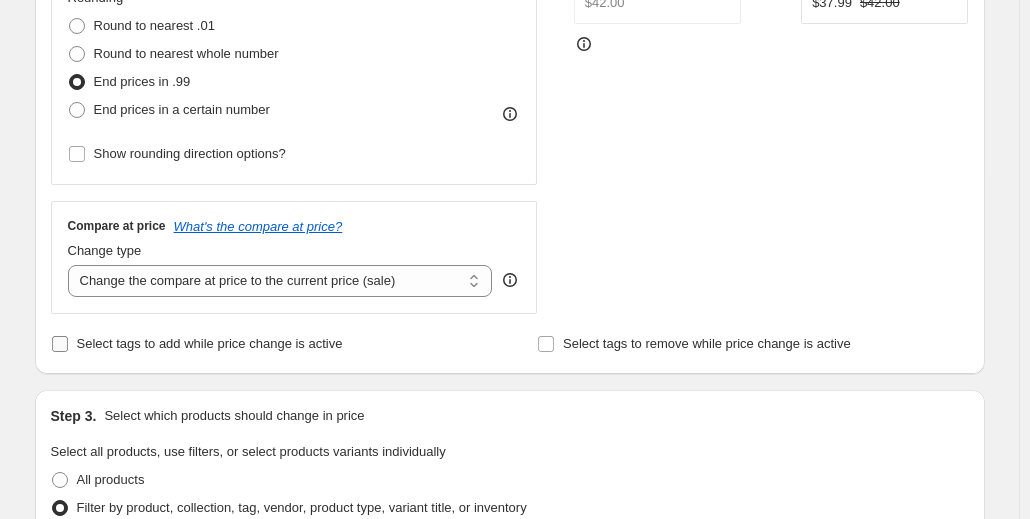 click on "Select tags to add while price change is active" at bounding box center [210, 343] 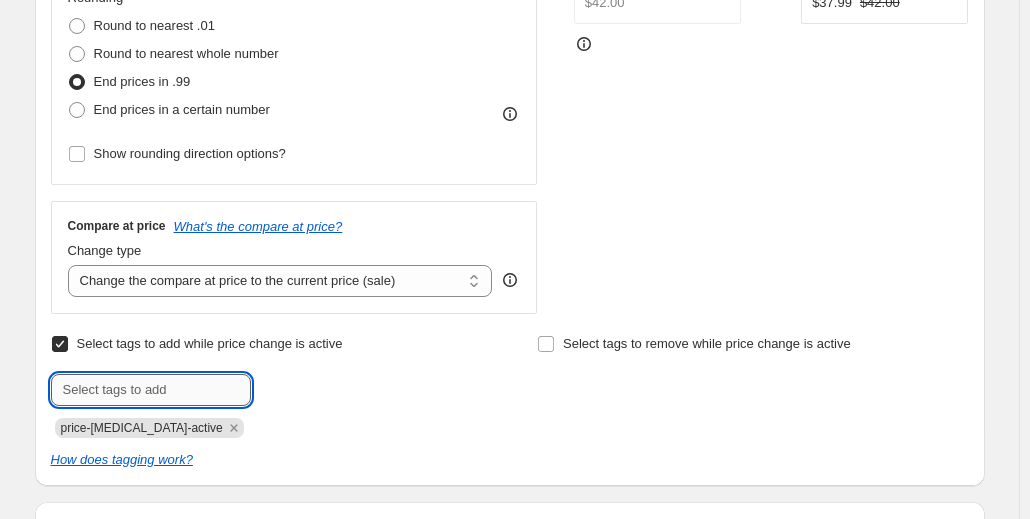 click at bounding box center (151, 390) 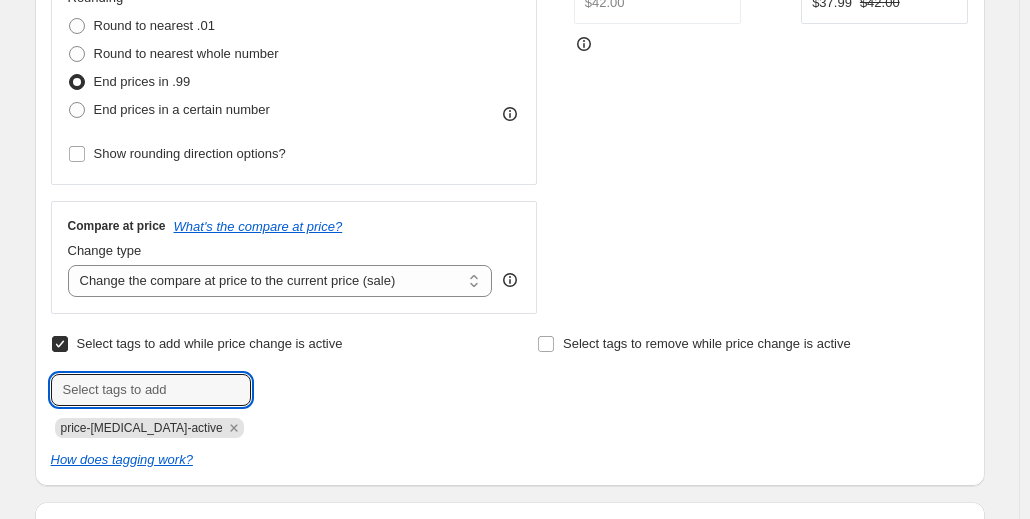 click on "Select tags to add while price change is active" at bounding box center [210, 343] 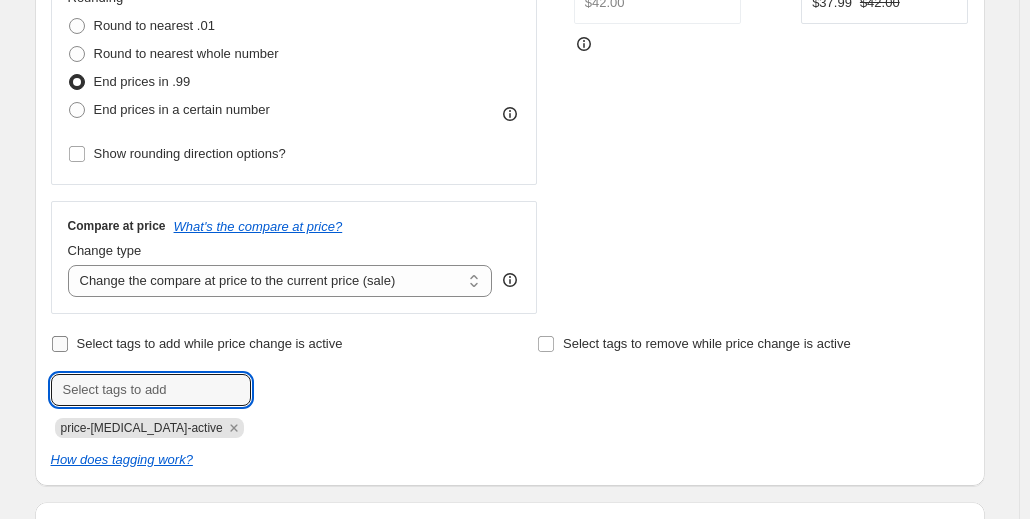 checkbox on "false" 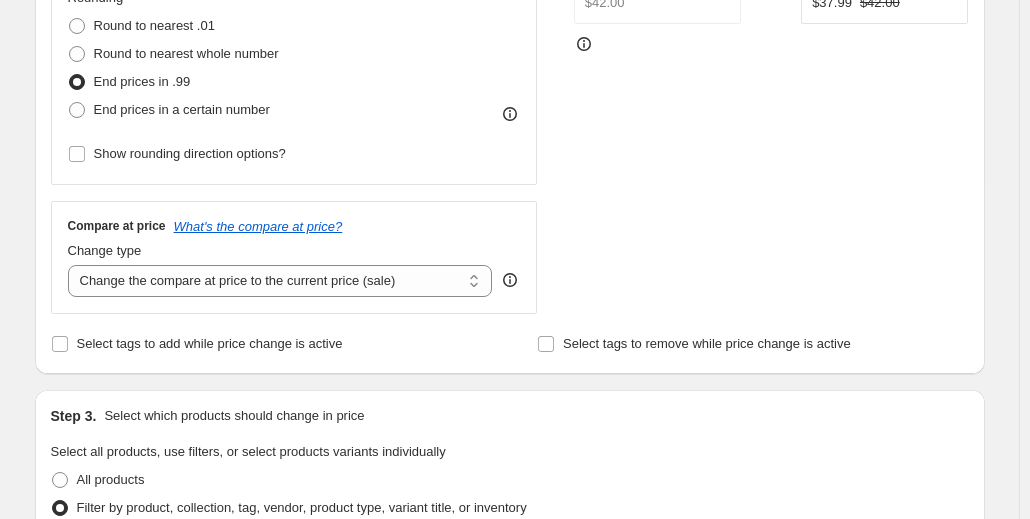 click on "STOREFRONT EXAMPLE [PERSON_NAME] 2 Piece Set (9-12M) $42.00 Changed to [PERSON_NAME] 2 Piece Set (9-12M) $37.99 $42.00" at bounding box center [771, 69] 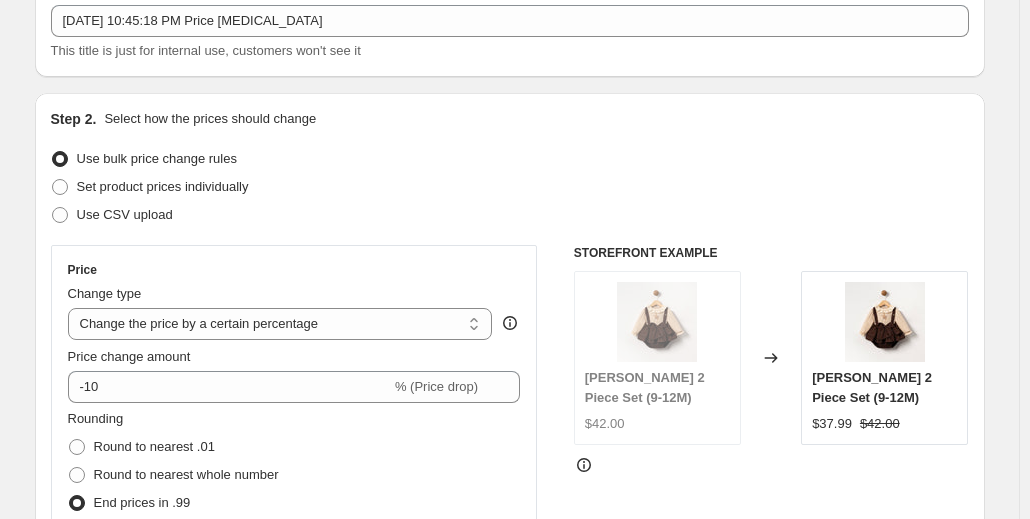 scroll, scrollTop: 300, scrollLeft: 0, axis: vertical 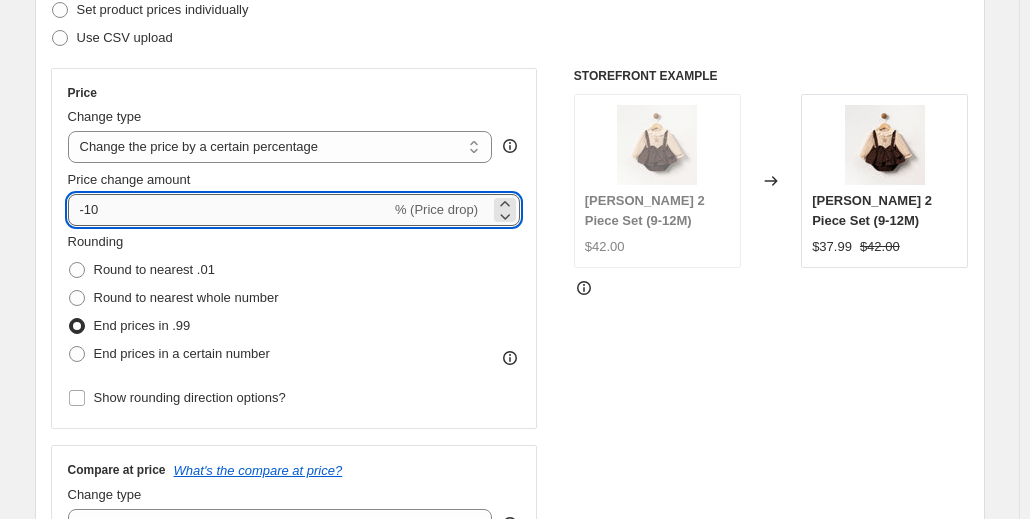 click on "-10" at bounding box center (229, 210) 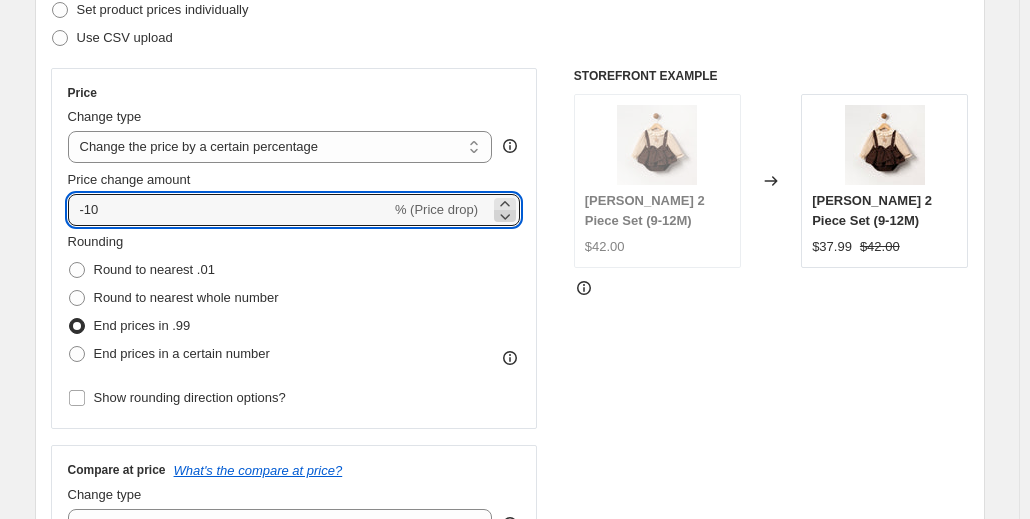 click 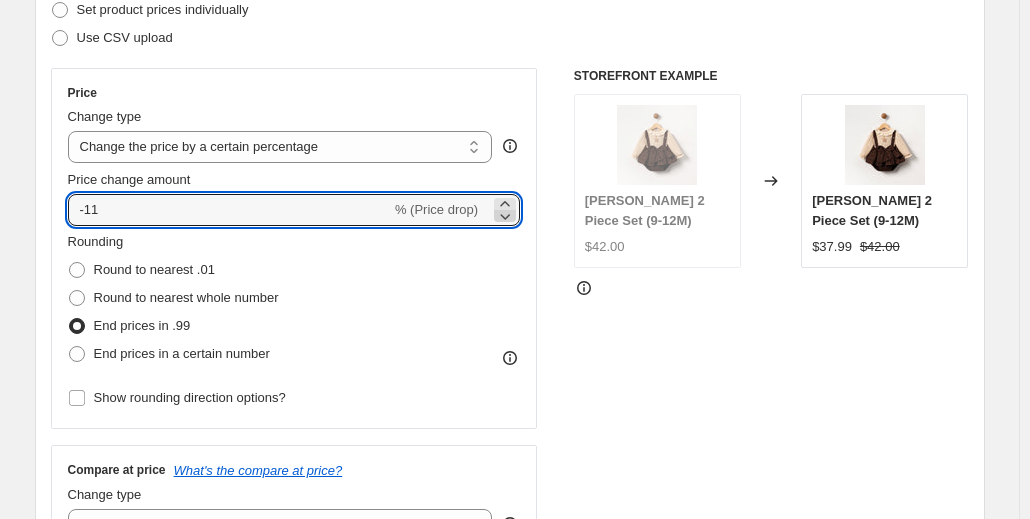 click 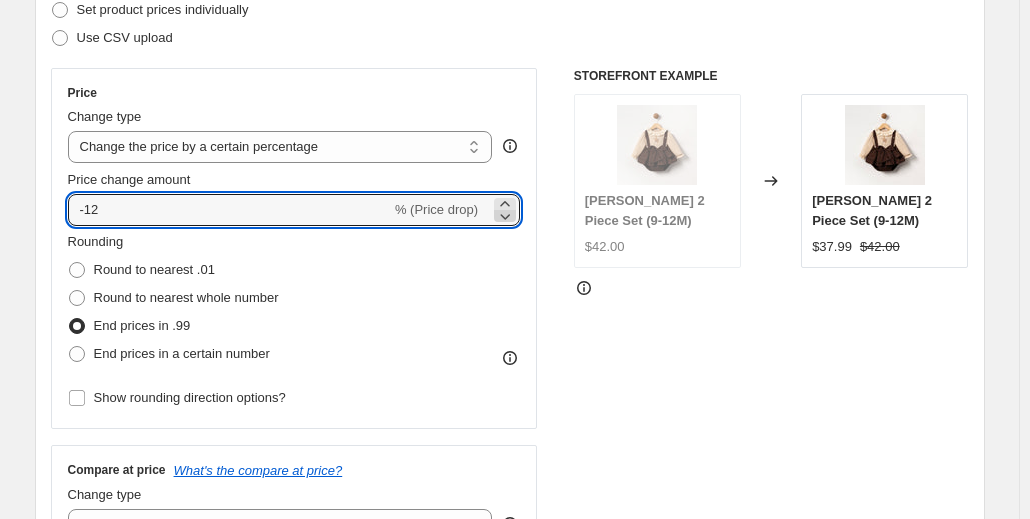 click 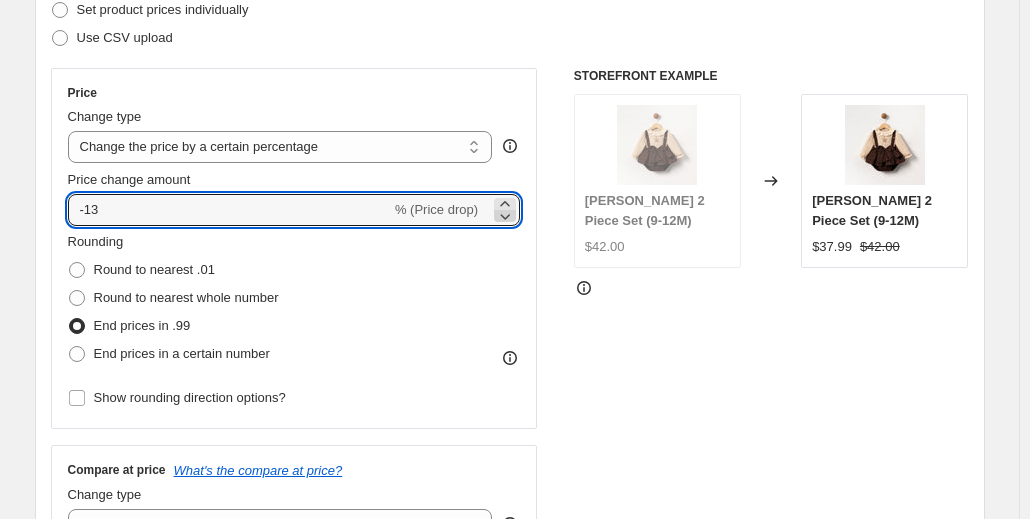click 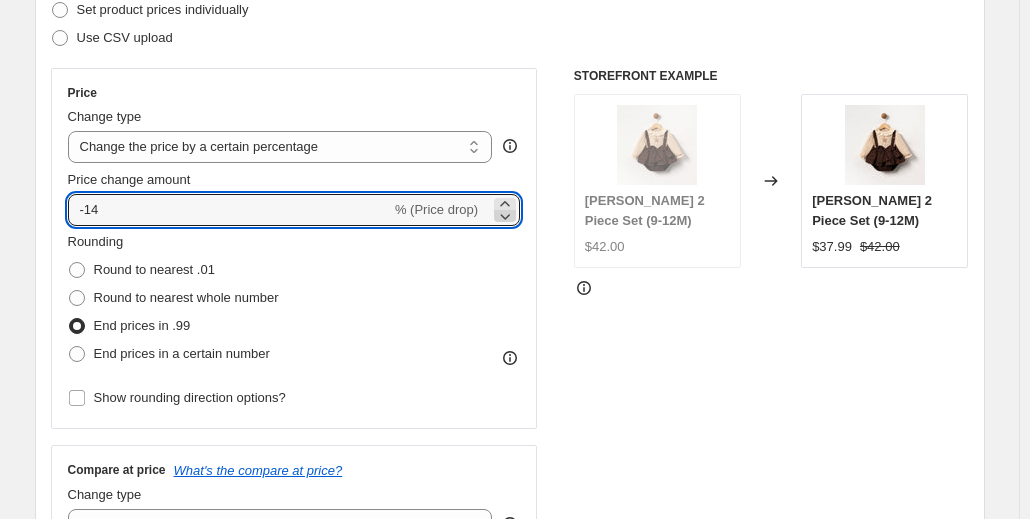 click 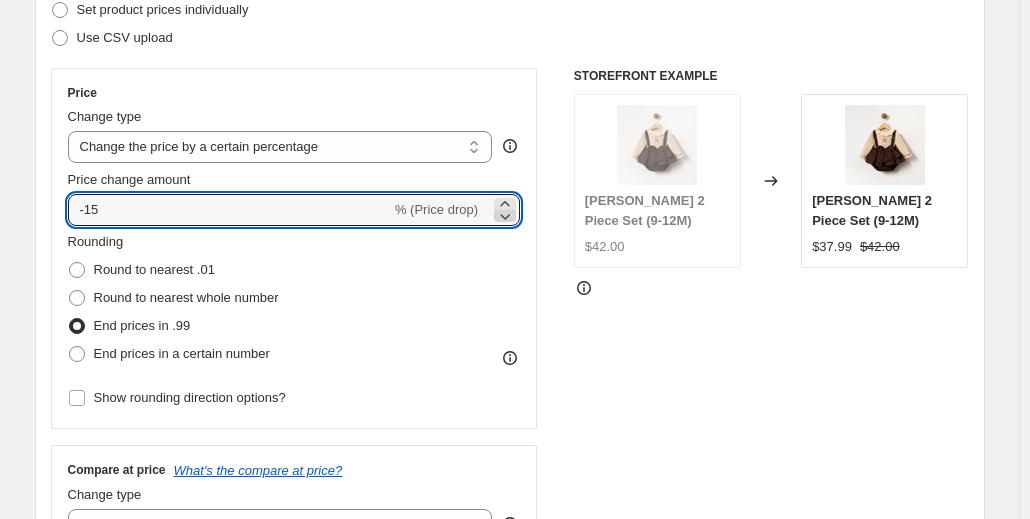 click 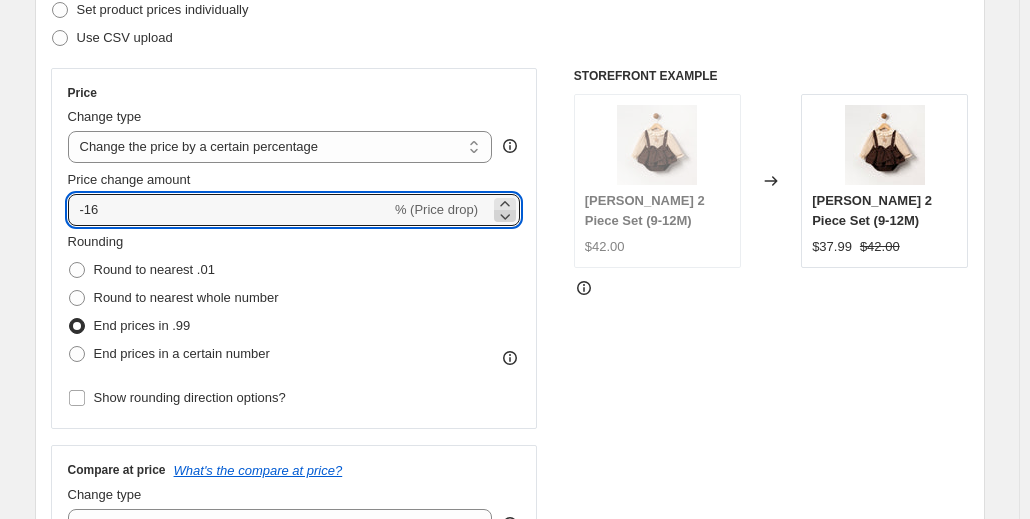 click 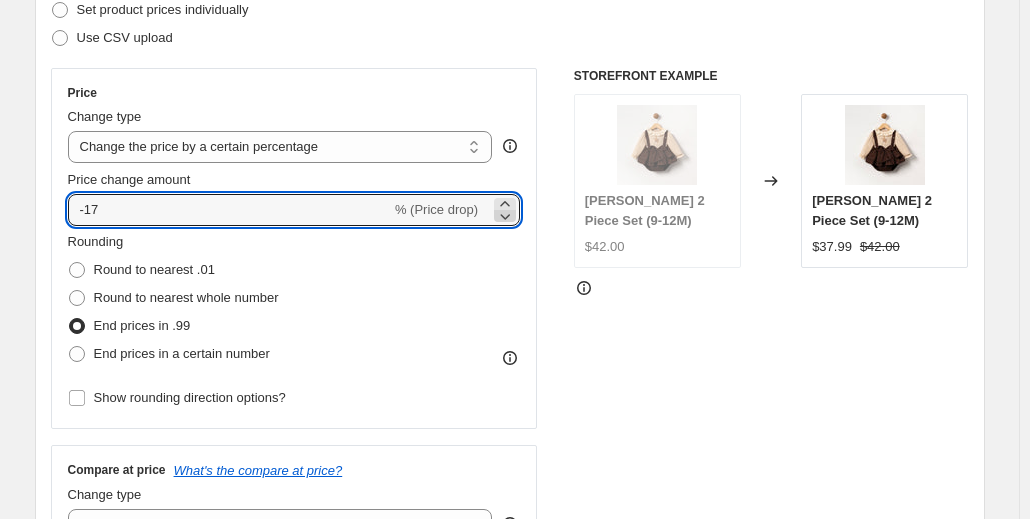 click 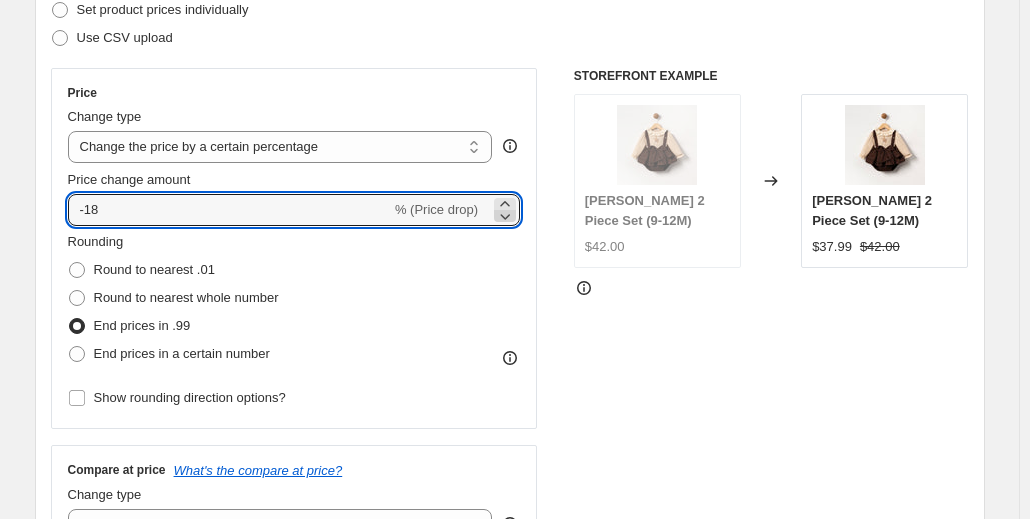 click 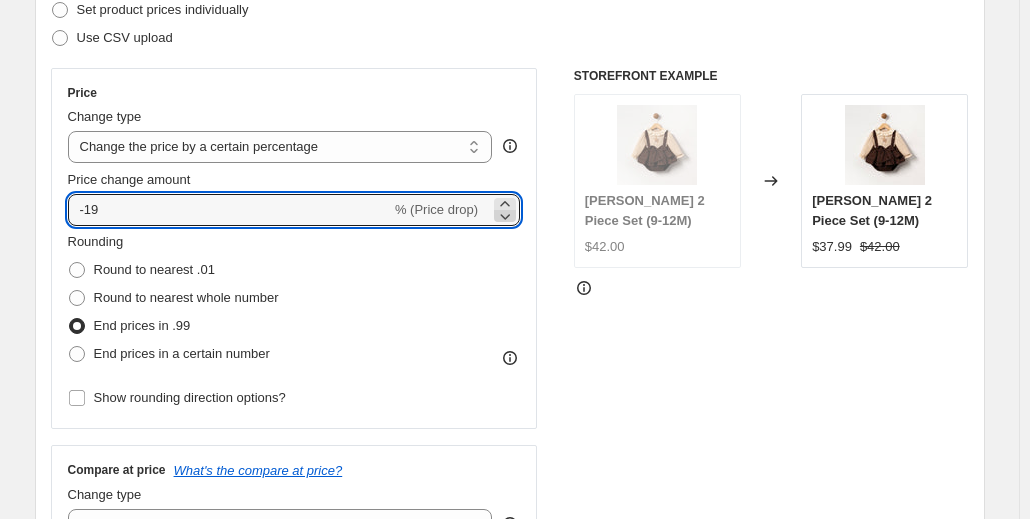 click 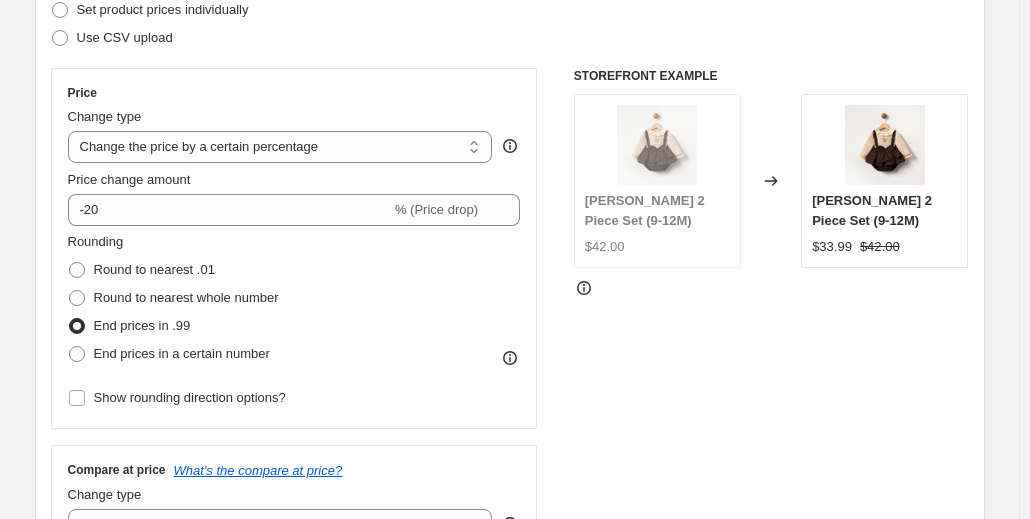 click on "Set product prices individually" at bounding box center (510, 10) 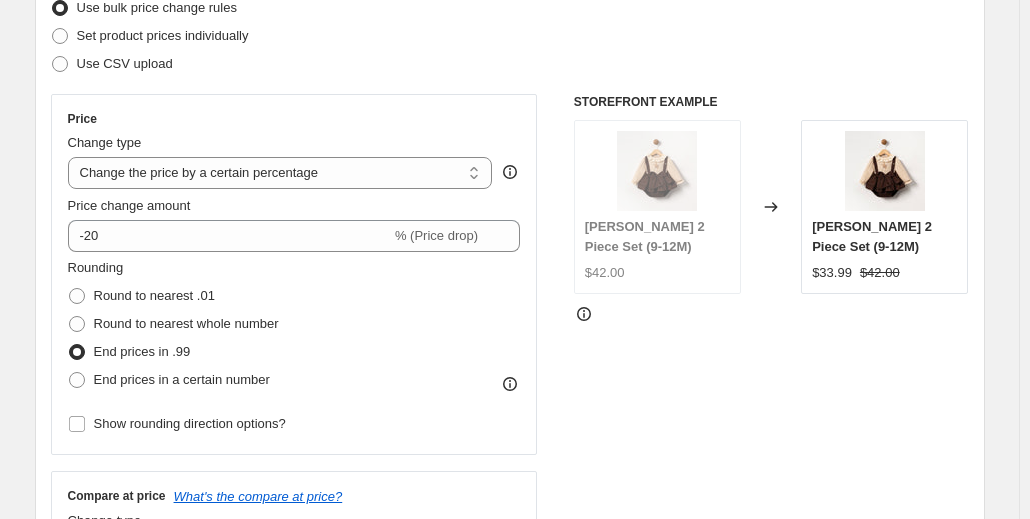 scroll, scrollTop: 400, scrollLeft: 0, axis: vertical 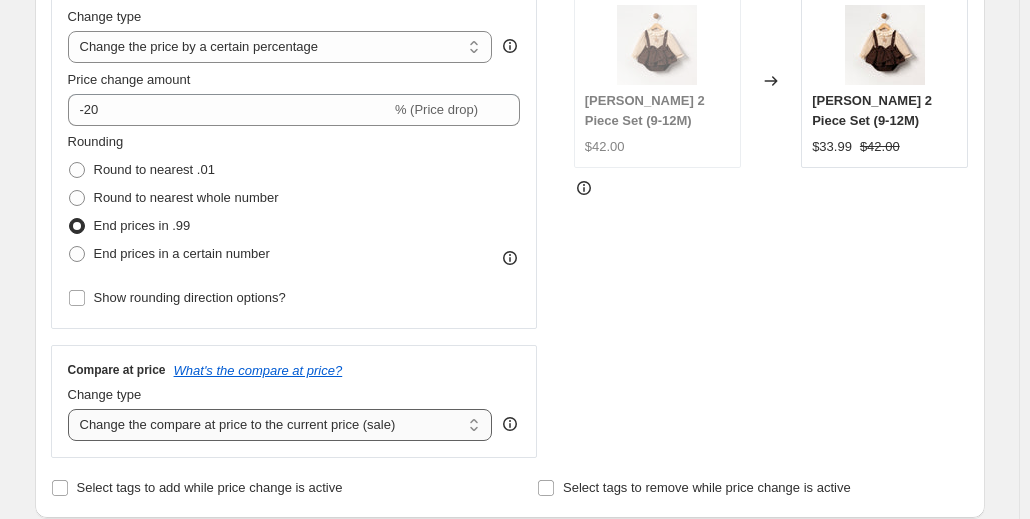 click on "Change the compare at price to the current price (sale) Change the compare at price to a certain amount Change the compare at price by a certain amount Change the compare at price by a certain percentage Change the compare at price by a certain amount relative to the actual price Change the compare at price by a certain percentage relative to the actual price Don't change the compare at price Remove the compare at price" at bounding box center (280, 425) 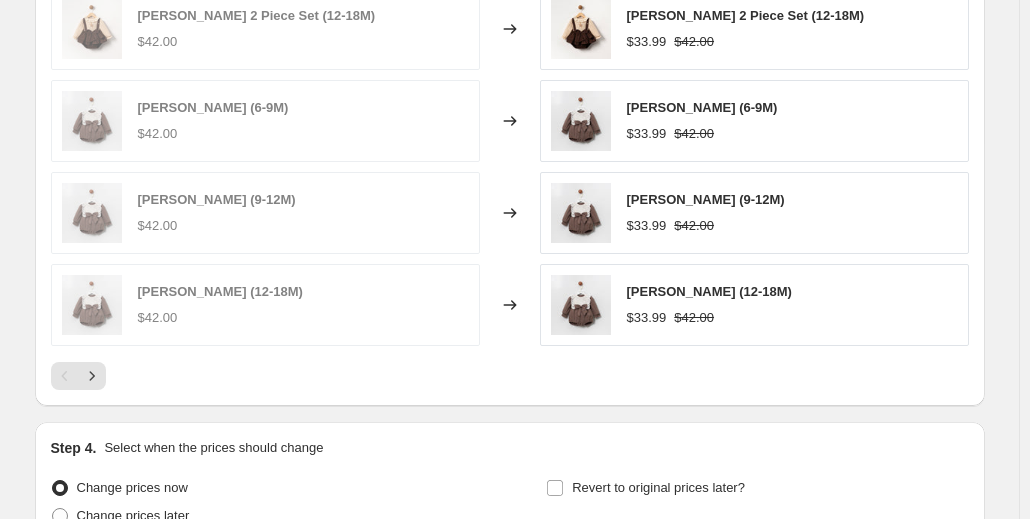 scroll, scrollTop: 1744, scrollLeft: 0, axis: vertical 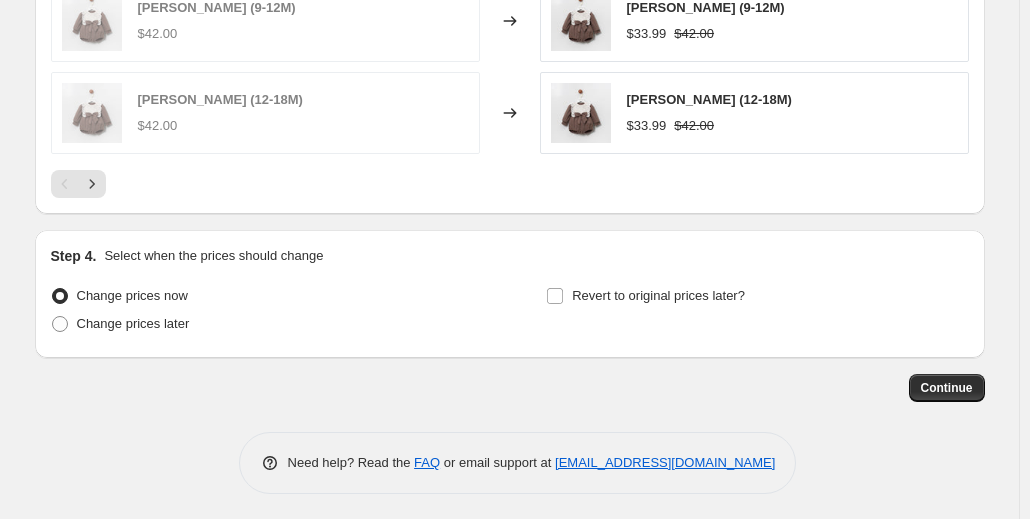 click on "Create new price [MEDICAL_DATA]. This page is ready Create new price [MEDICAL_DATA] Draft Step 1. Optionally give your price [MEDICAL_DATA] a title (eg "March 30% off sale on boots") [DATE] 10:45:18 PM Price [MEDICAL_DATA] This title is just for internal use, customers won't see it Step 2. Select how the prices should change Use bulk price change rules Set product prices individually Use CSV upload Price Change type Change the price to a certain amount Change the price by a certain amount Change the price by a certain percentage Change the price to the current compare at price (price before sale) Change the price by a certain amount relative to the compare at price Change the price by a certain percentage relative to the compare at price Don't change the price Change the price by a certain percentage relative to the cost per item Change price to certain cost margin Change the price by a certain percentage Price change amount -20 % (Price drop) Rounding Round to nearest .01 Round to nearest whole number Change type 0" at bounding box center [510, -610] 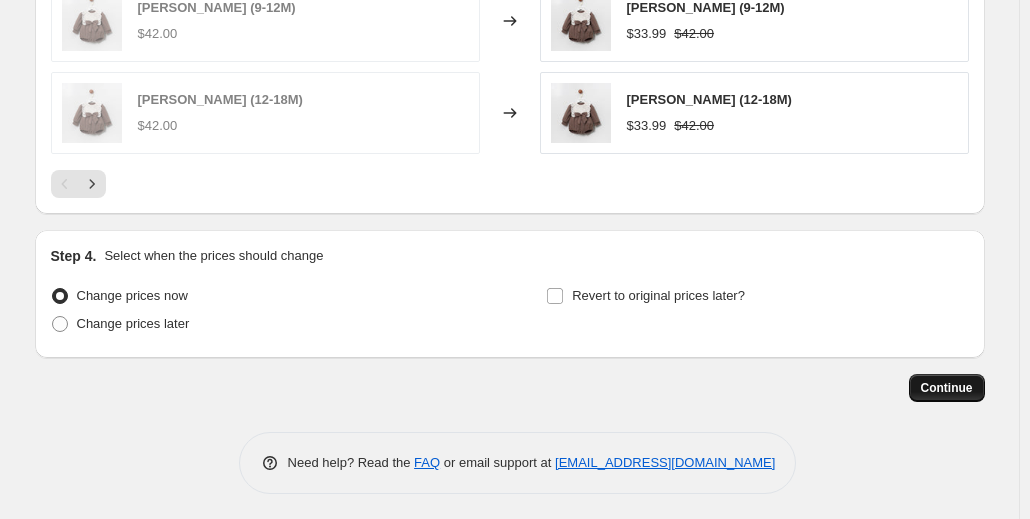click on "Continue" at bounding box center (947, 388) 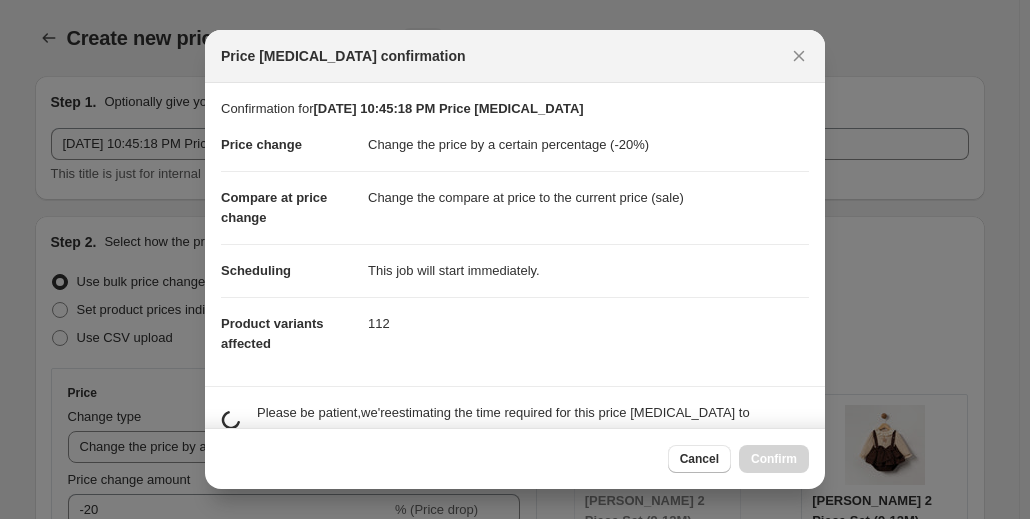 scroll, scrollTop: 1744, scrollLeft: 0, axis: vertical 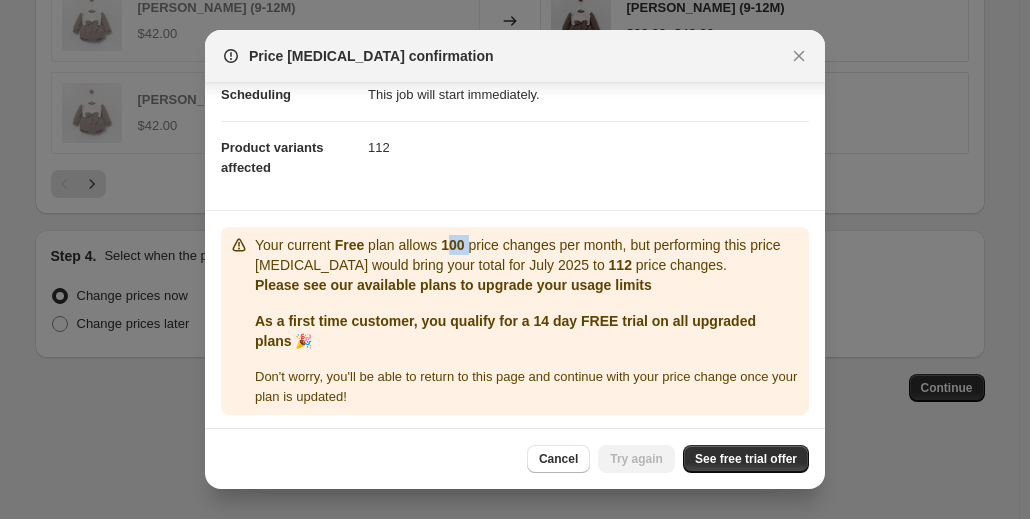 drag, startPoint x: 444, startPoint y: 236, endPoint x: 470, endPoint y: 237, distance: 26.019224 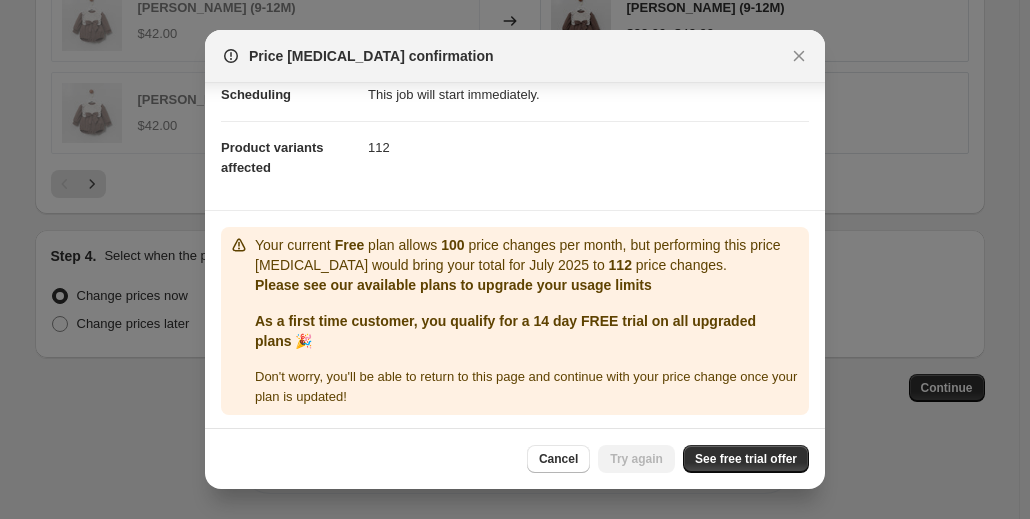 click on "Your current   Free   plan allows   100   price changes per month, but performing this price [MEDICAL_DATA] would bring your total for   [DATE]   to   112   price changes." at bounding box center (528, 255) 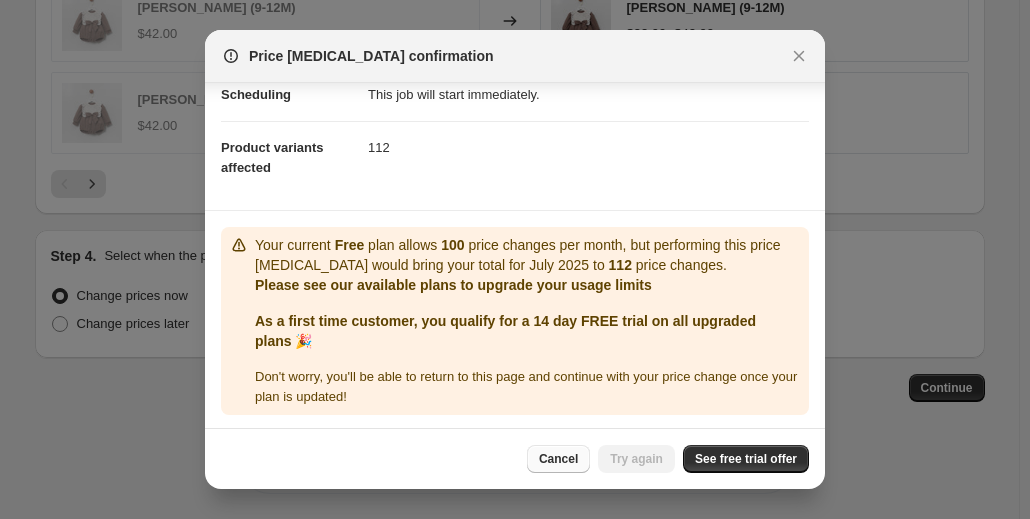 click on "Cancel" at bounding box center (558, 459) 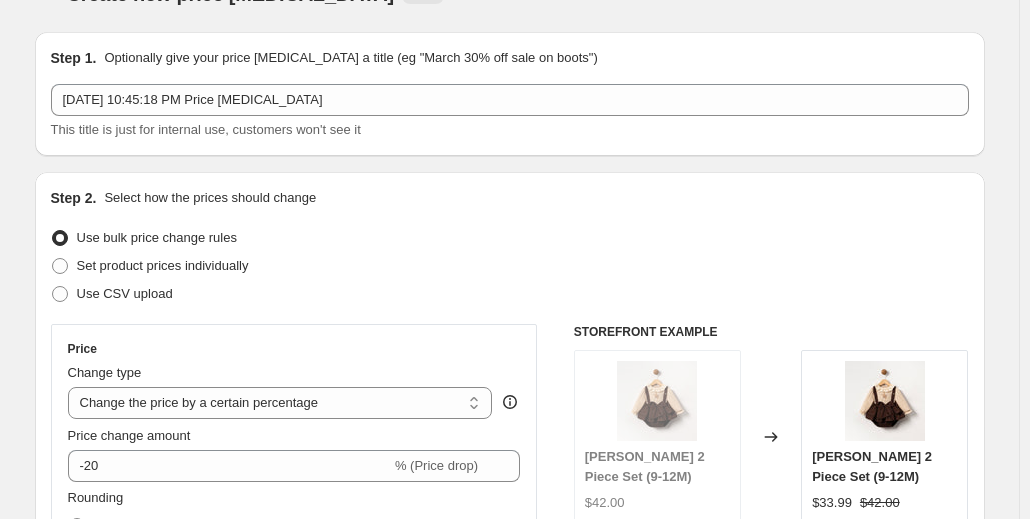 scroll, scrollTop: 0, scrollLeft: 0, axis: both 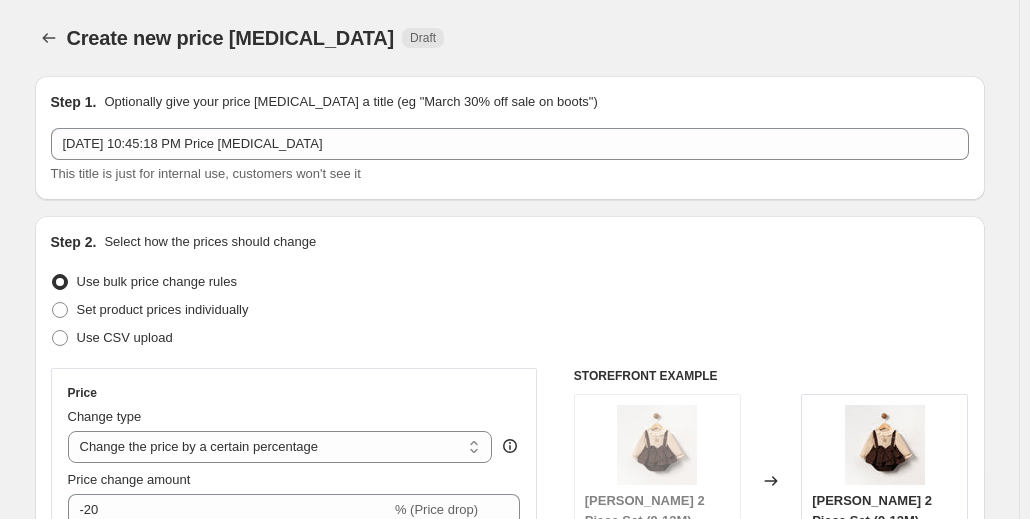 click on "Create new price [MEDICAL_DATA]" at bounding box center (231, 38) 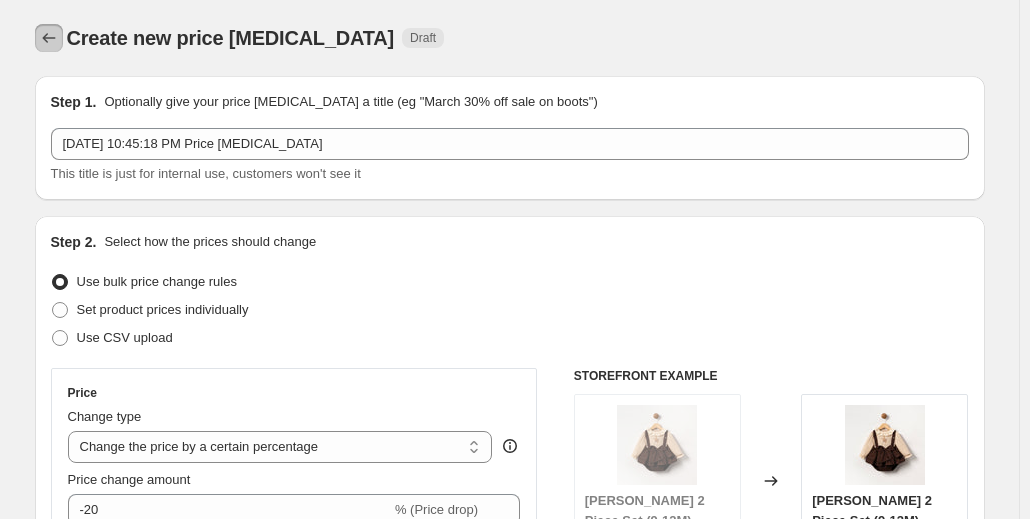click at bounding box center [49, 38] 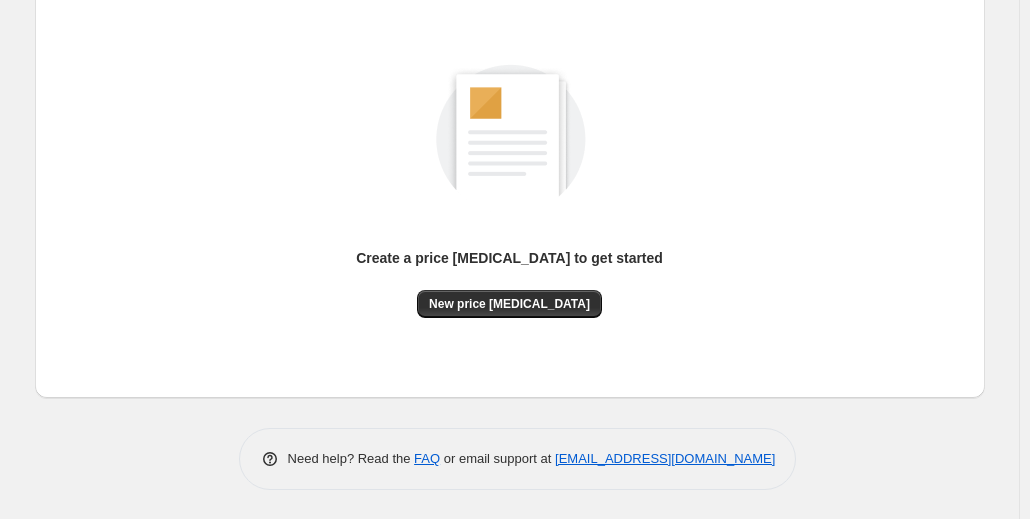 scroll, scrollTop: 0, scrollLeft: 0, axis: both 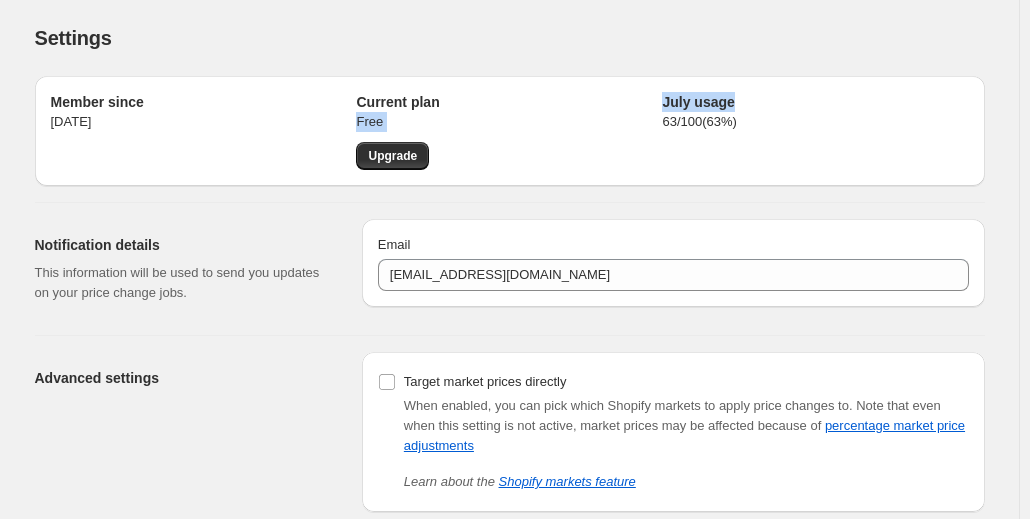 drag, startPoint x: 660, startPoint y: 101, endPoint x: 755, endPoint y: 101, distance: 95 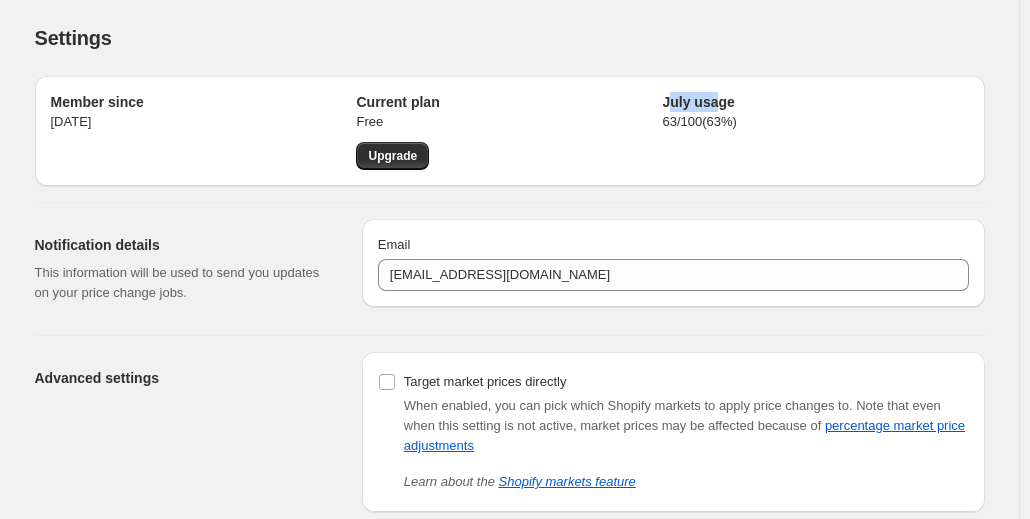 drag, startPoint x: 678, startPoint y: 101, endPoint x: 728, endPoint y: 99, distance: 50.039986 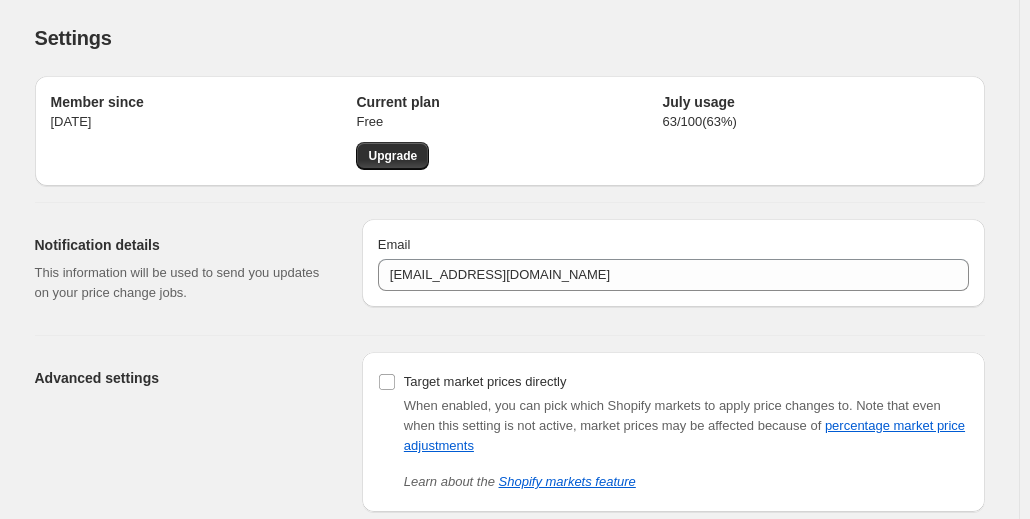 click on "July usage" at bounding box center (815, 102) 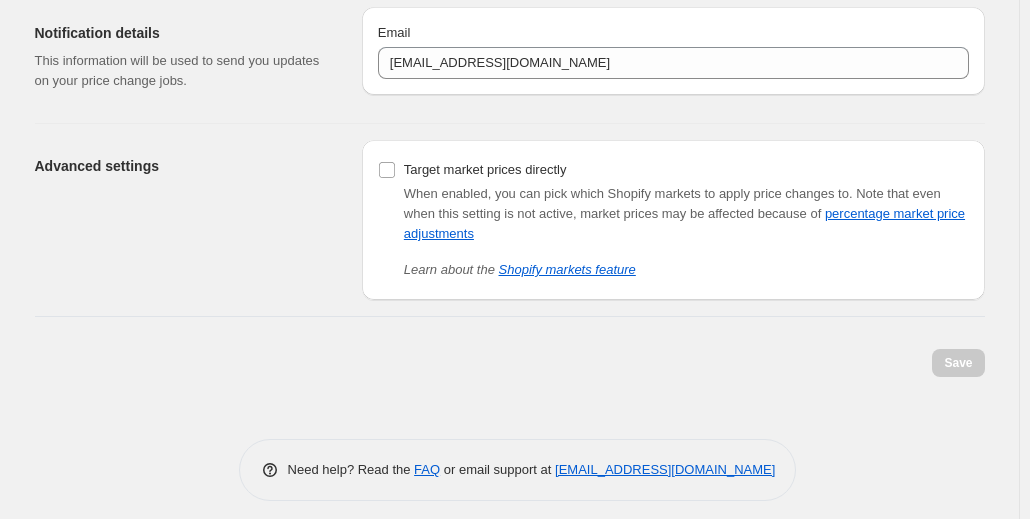 scroll, scrollTop: 222, scrollLeft: 0, axis: vertical 